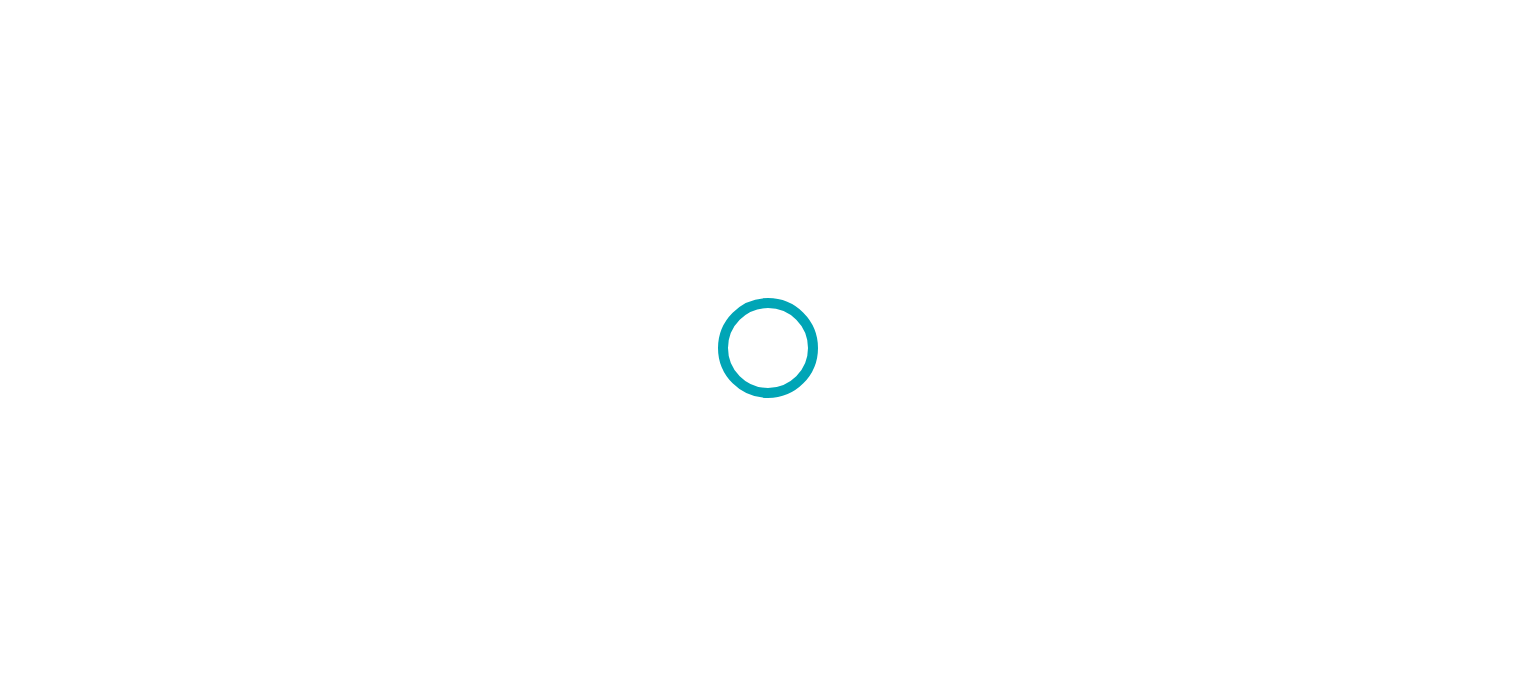 scroll, scrollTop: 0, scrollLeft: 0, axis: both 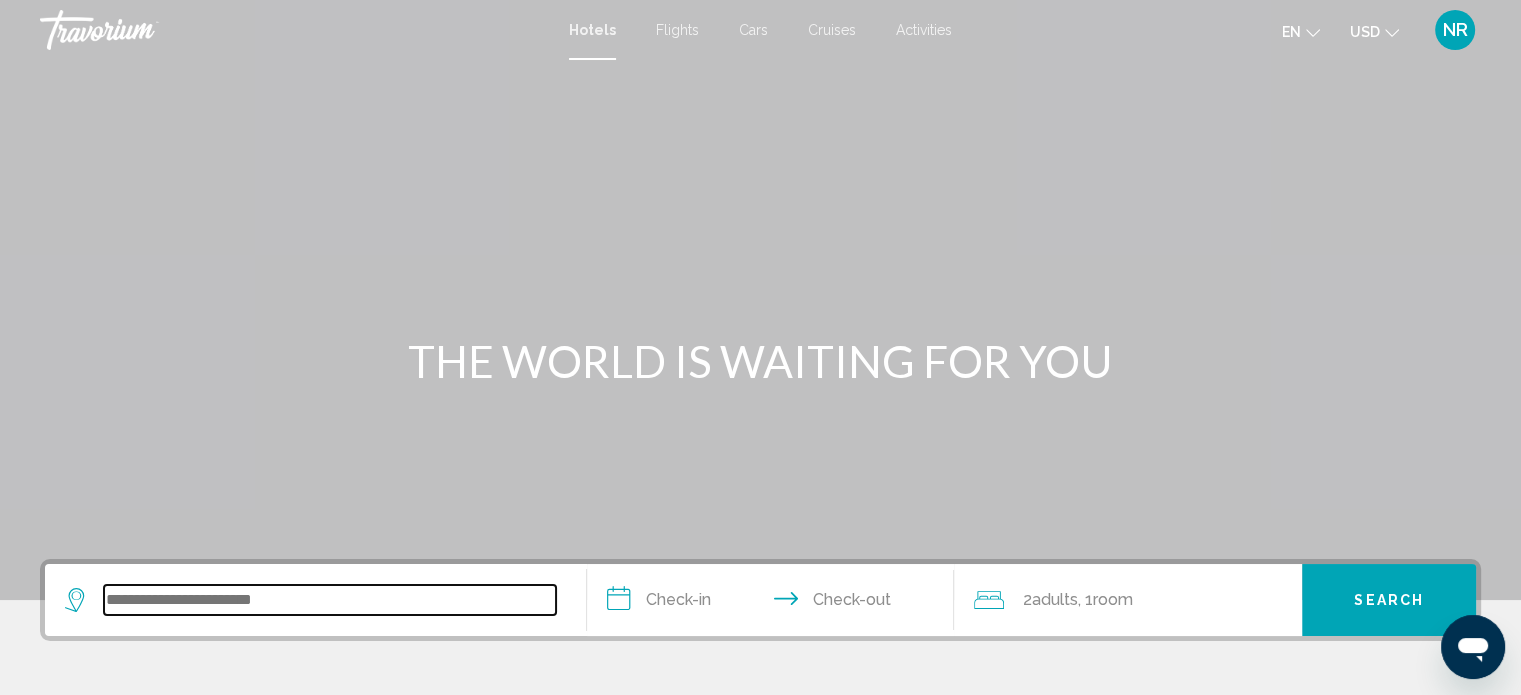 click at bounding box center [330, 600] 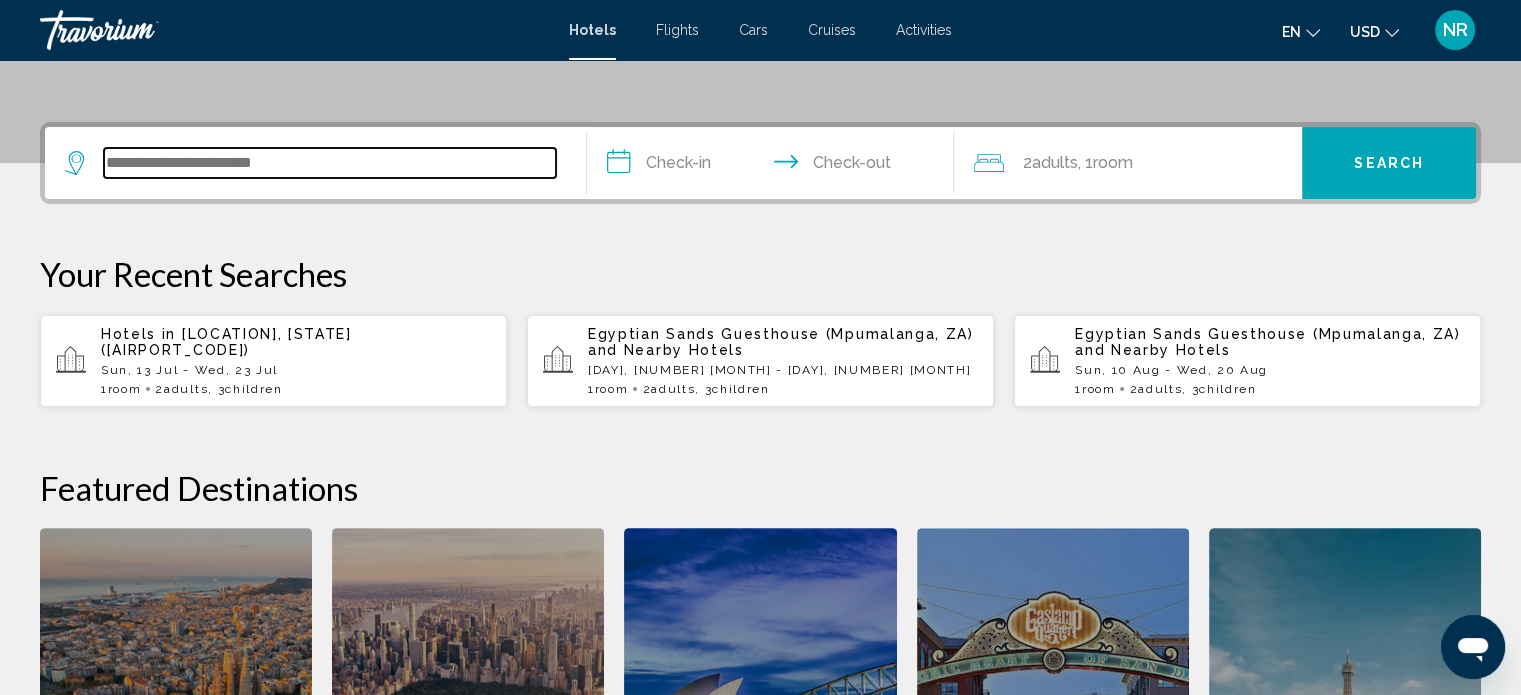 scroll, scrollTop: 493, scrollLeft: 0, axis: vertical 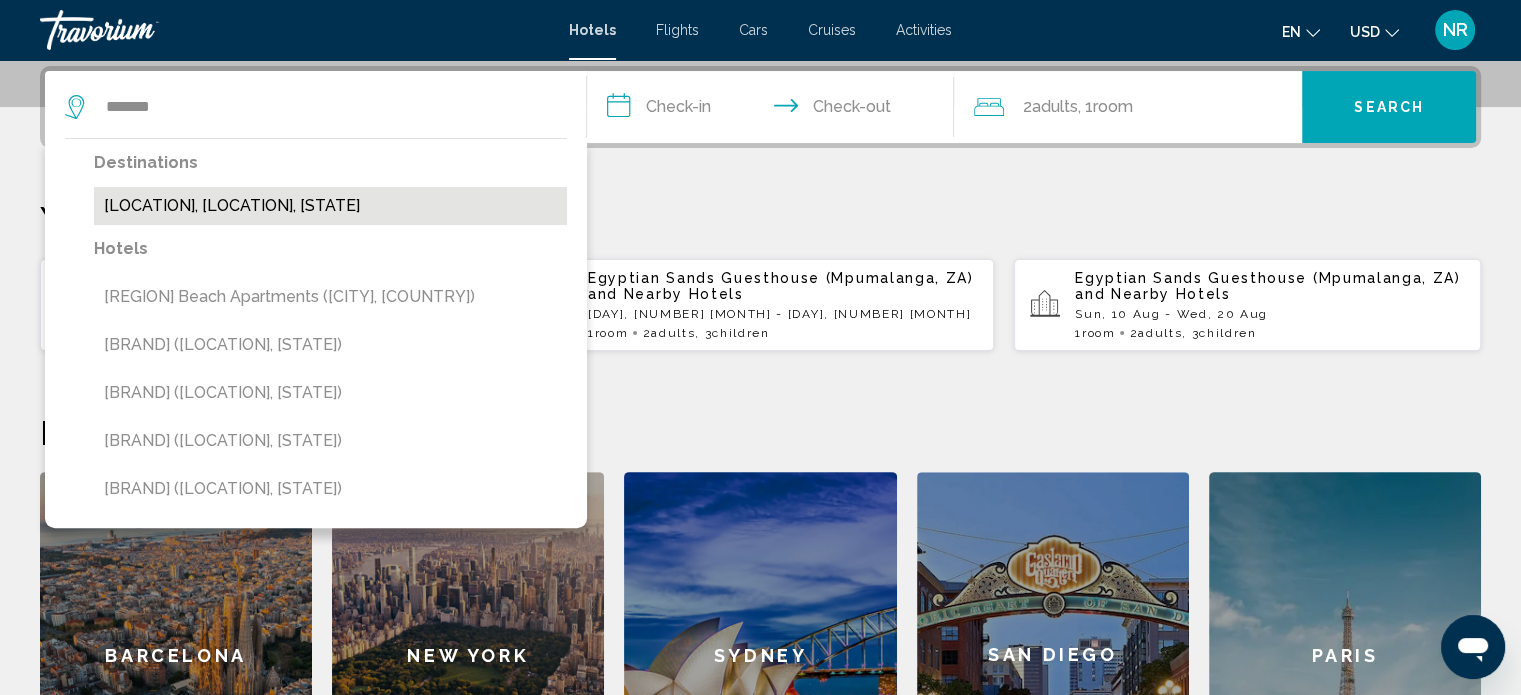 click on "[LOCATION], [LOCATION], [STATE]" at bounding box center [330, 206] 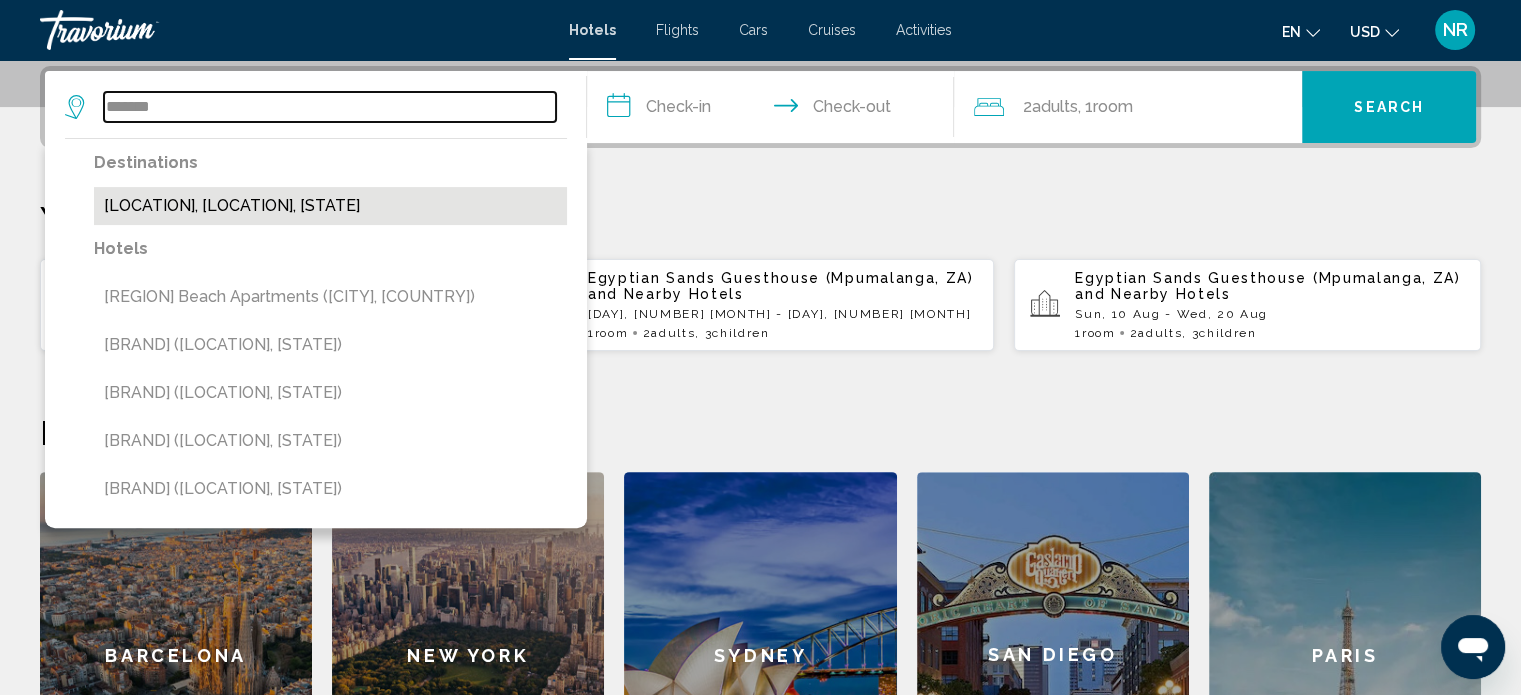 type on "**********" 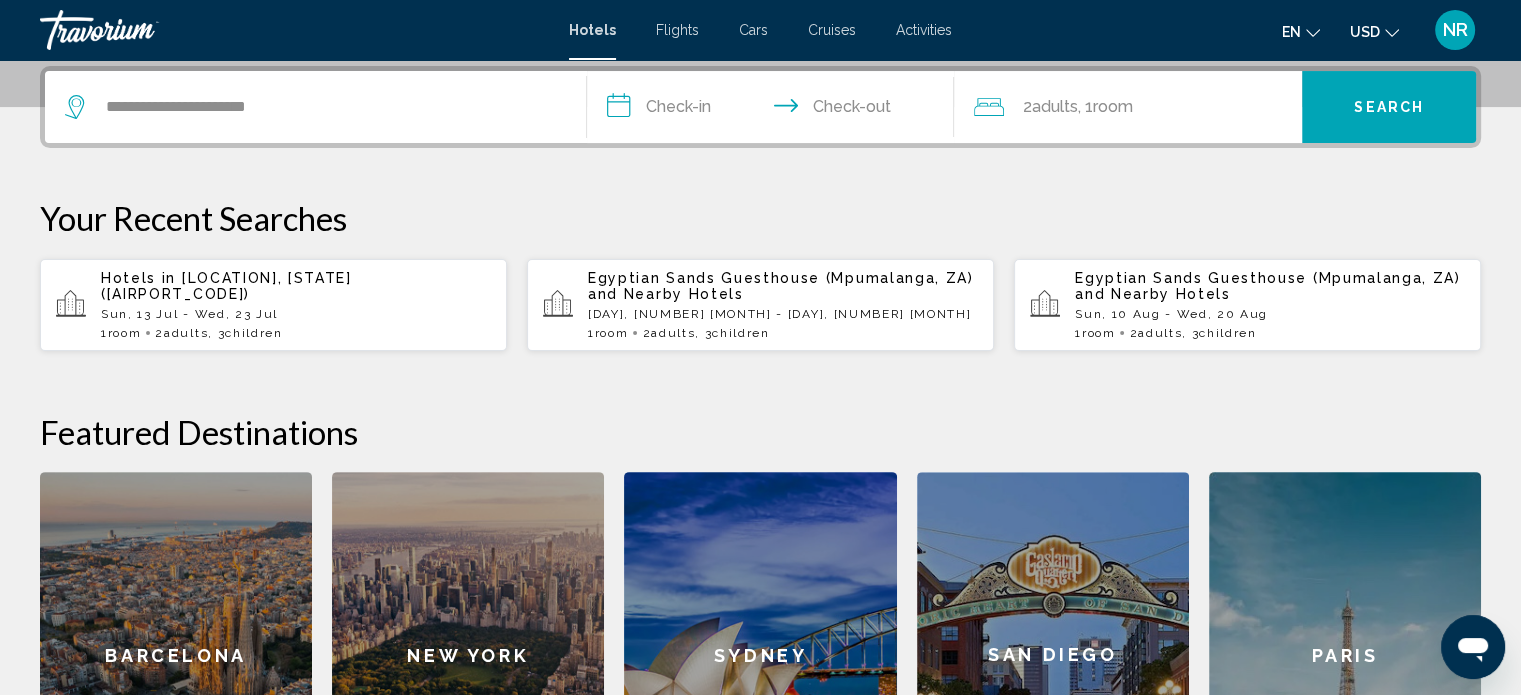 click on "**********" at bounding box center [775, 110] 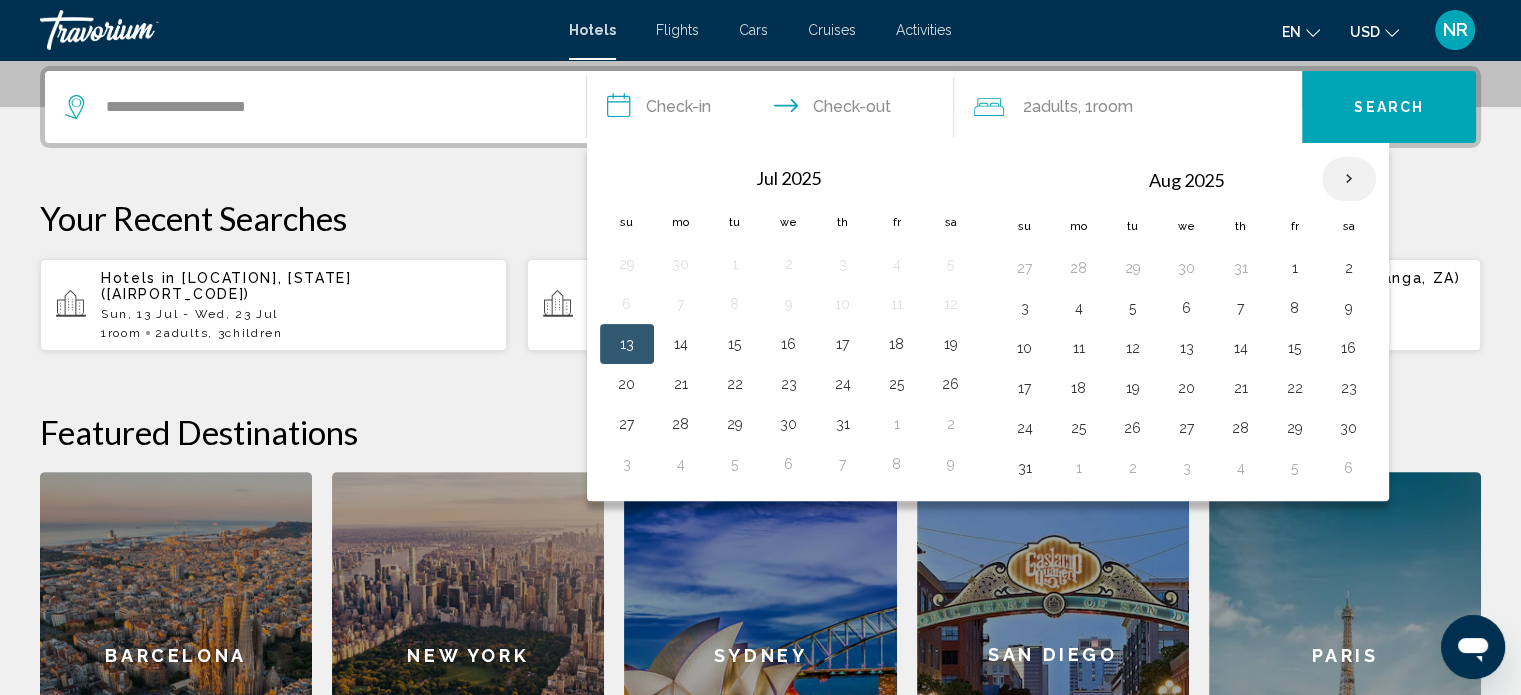 click at bounding box center (1349, 179) 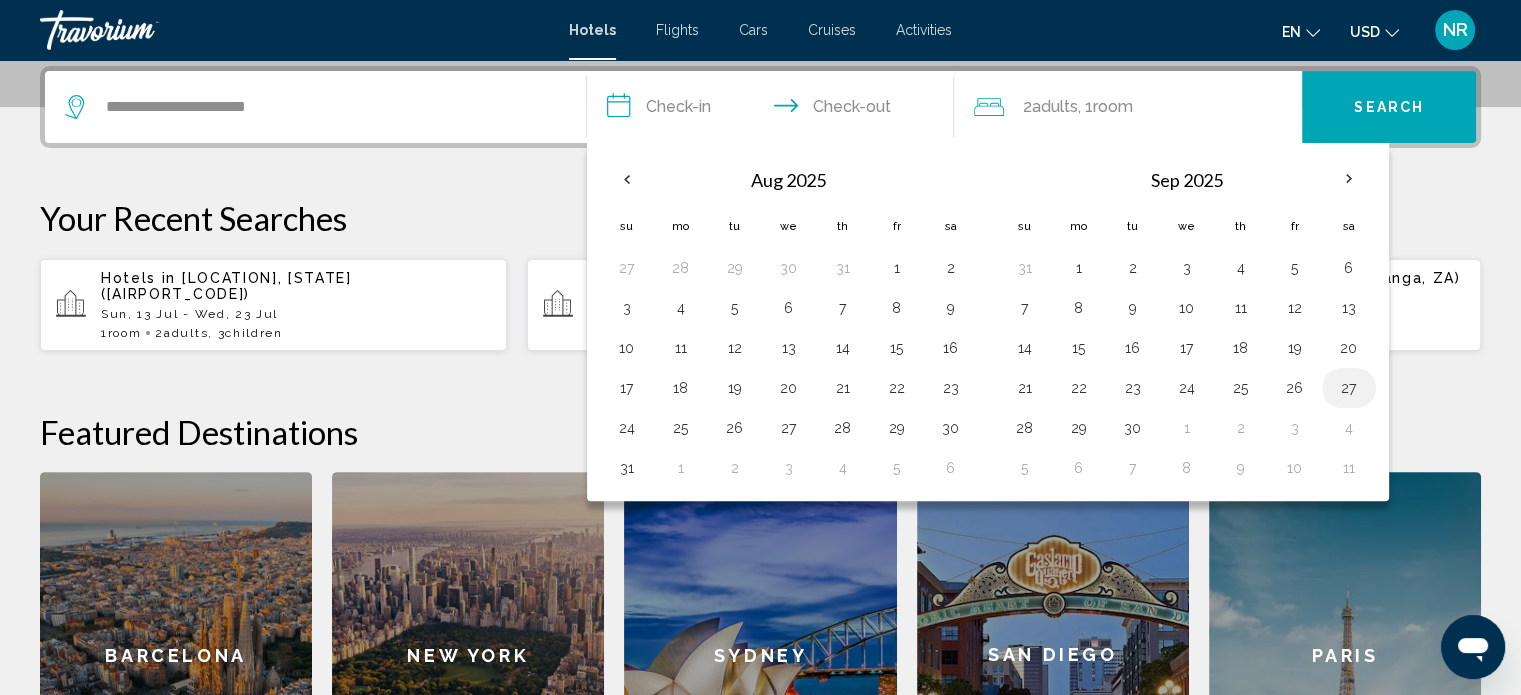click on "27" at bounding box center [1349, 388] 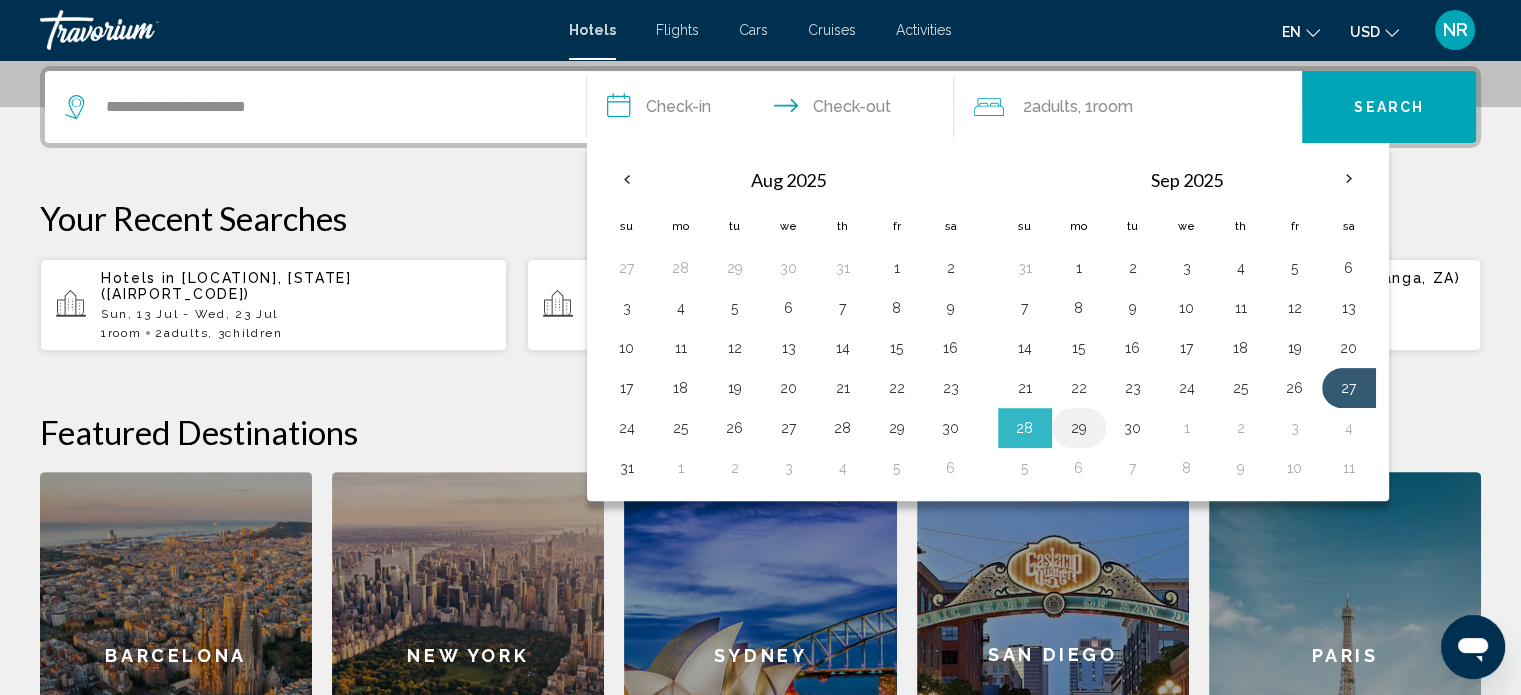 click on "29" at bounding box center [1079, 428] 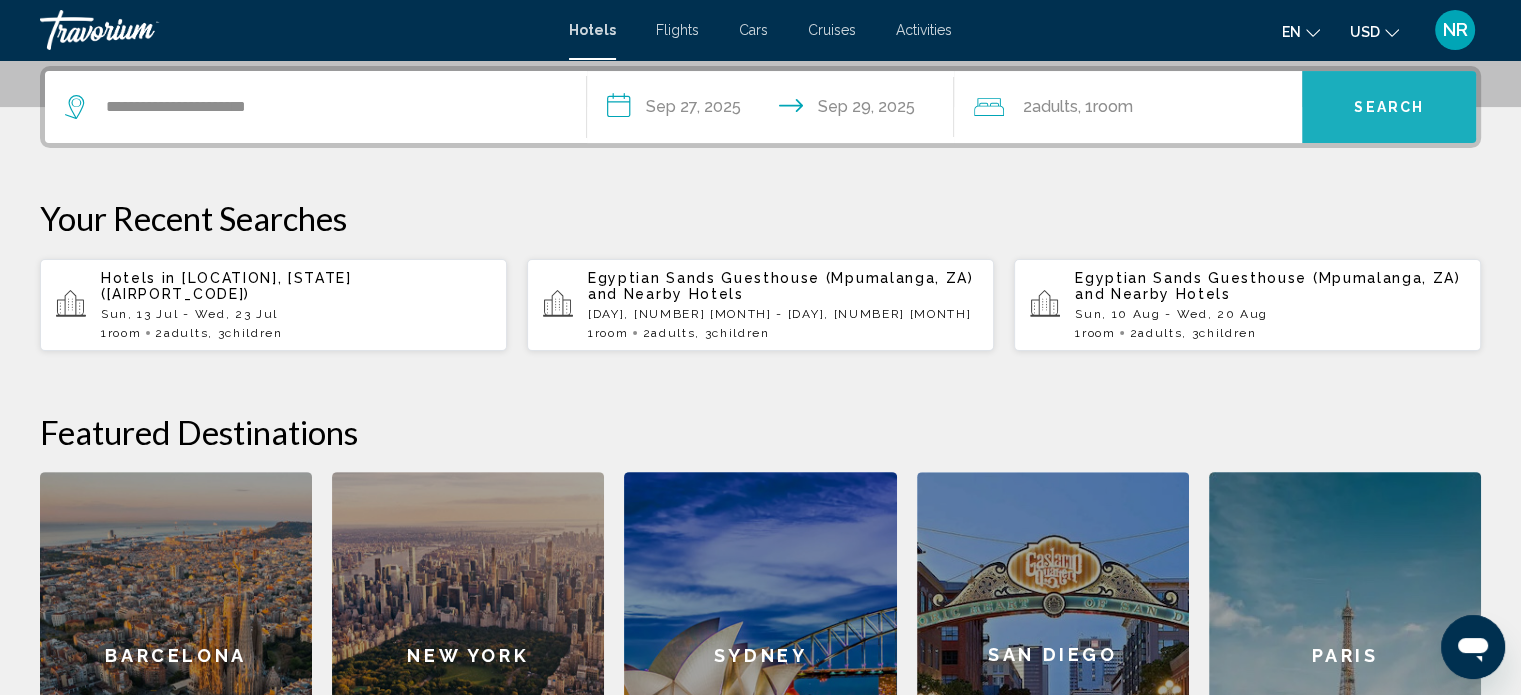 click on "Search" at bounding box center (1389, 108) 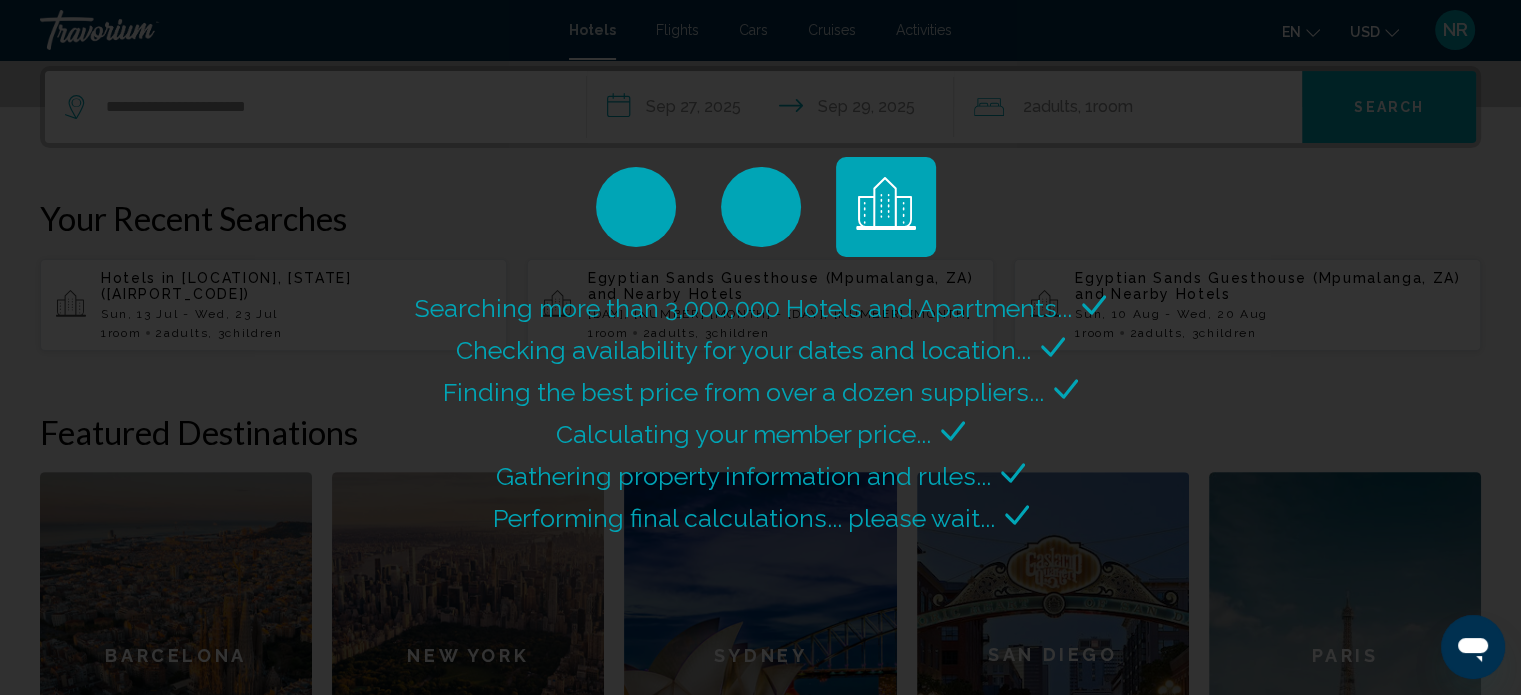 click on "Searching more than 3,000,000 Hotels and Apartments...
Checking availability for your dates and location..." 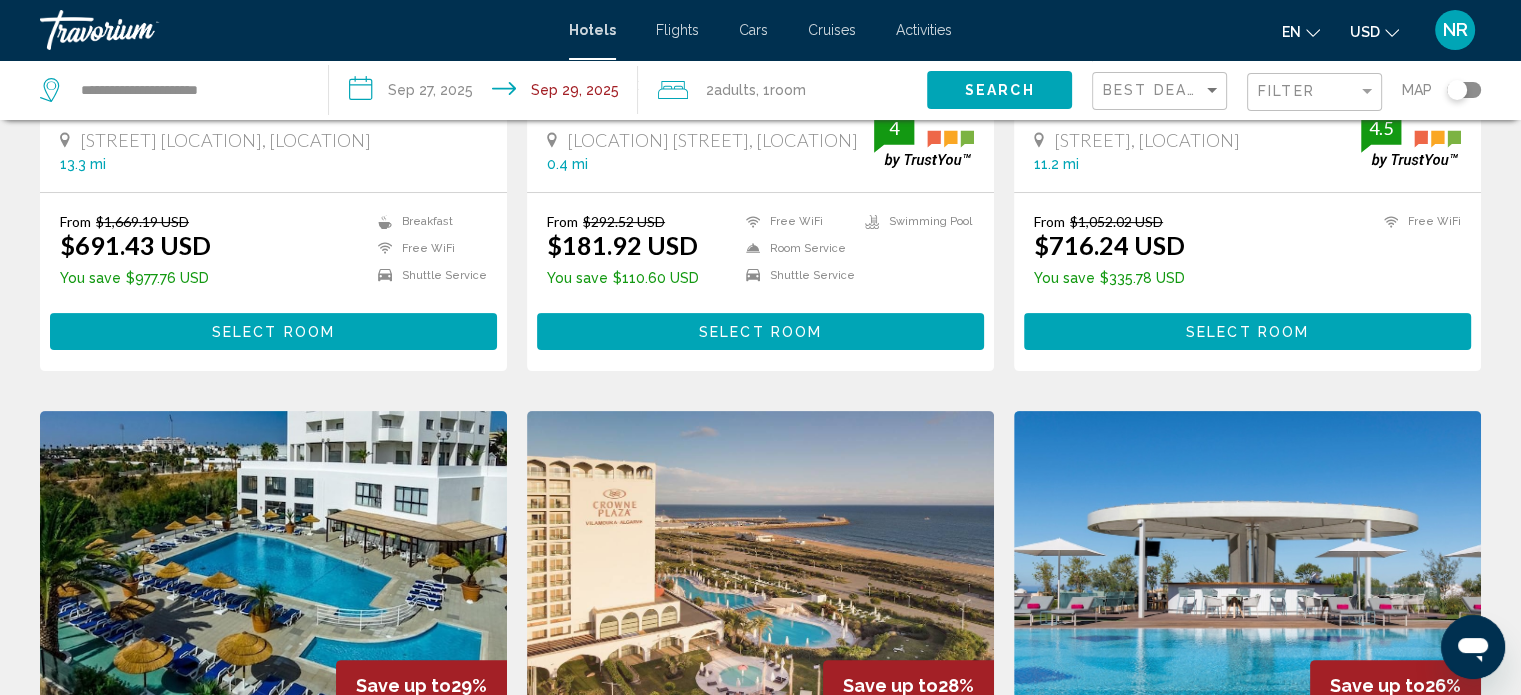 scroll, scrollTop: 0, scrollLeft: 0, axis: both 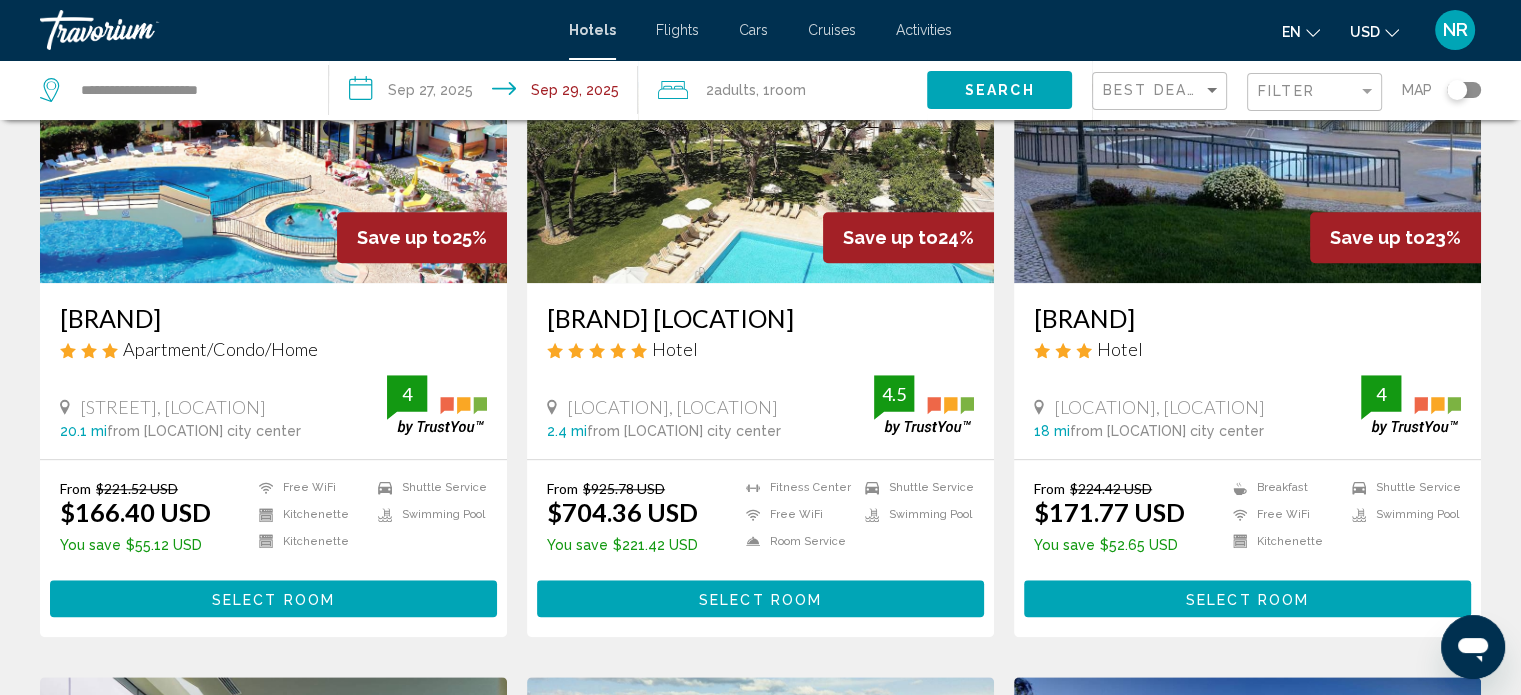 click on "Plaza Real Atlantichotels" at bounding box center [1247, 318] 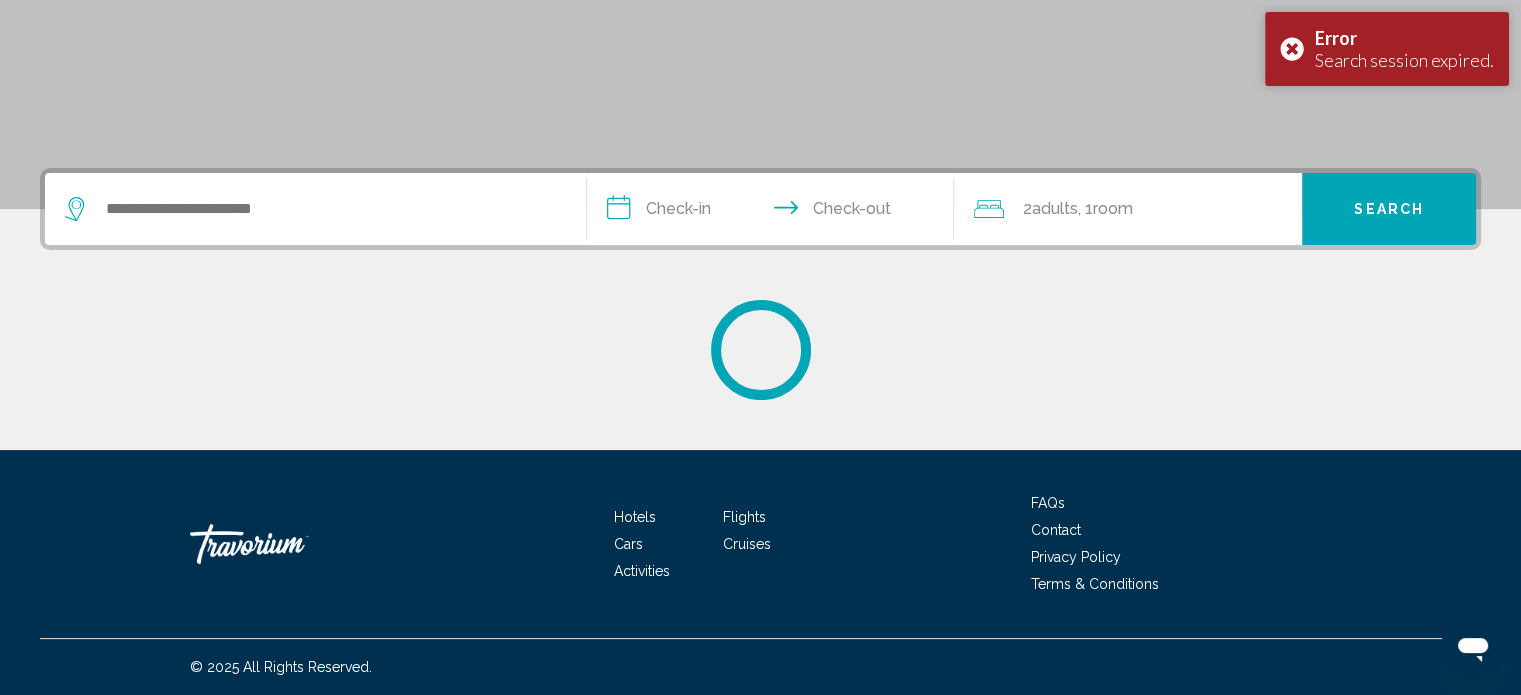 scroll, scrollTop: 0, scrollLeft: 0, axis: both 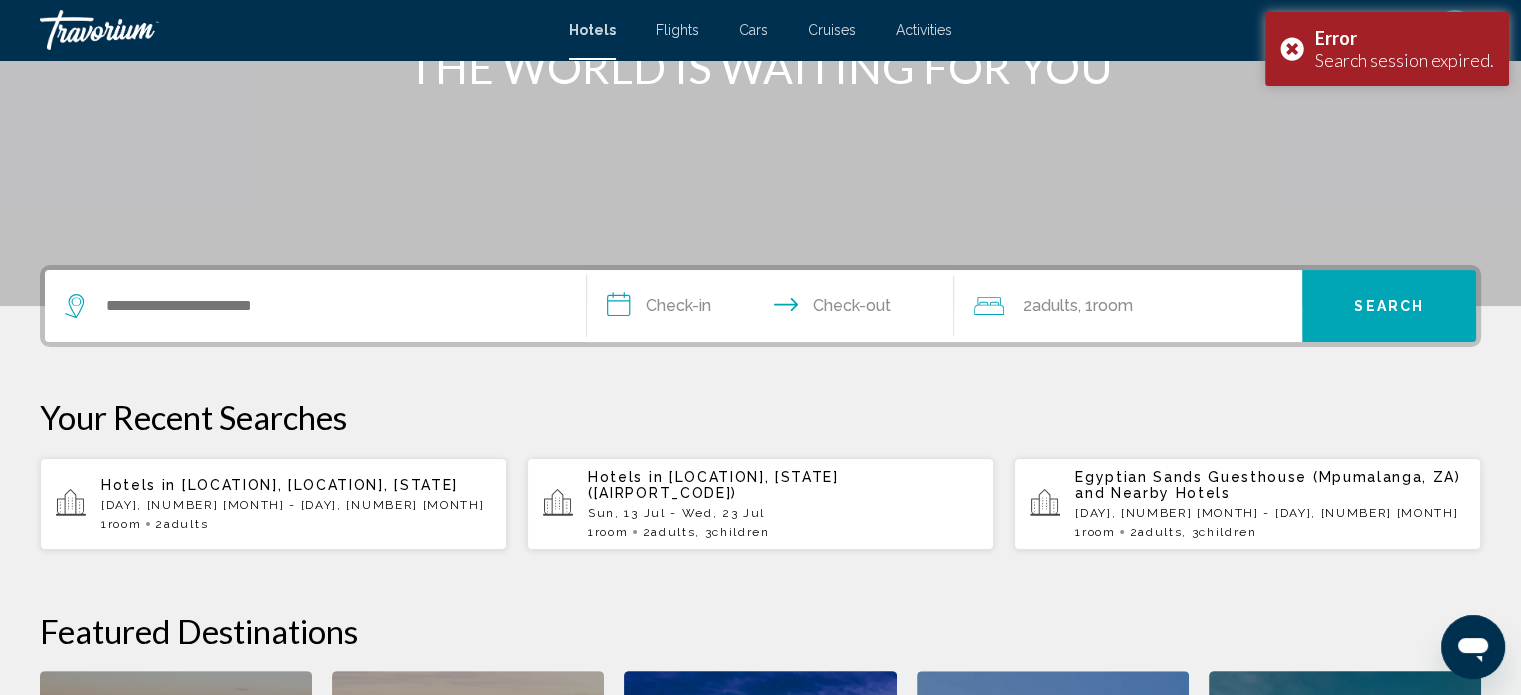 click on "[DAY], [DAY] [MONTH] - [DAY] [MONTH]" at bounding box center (296, 505) 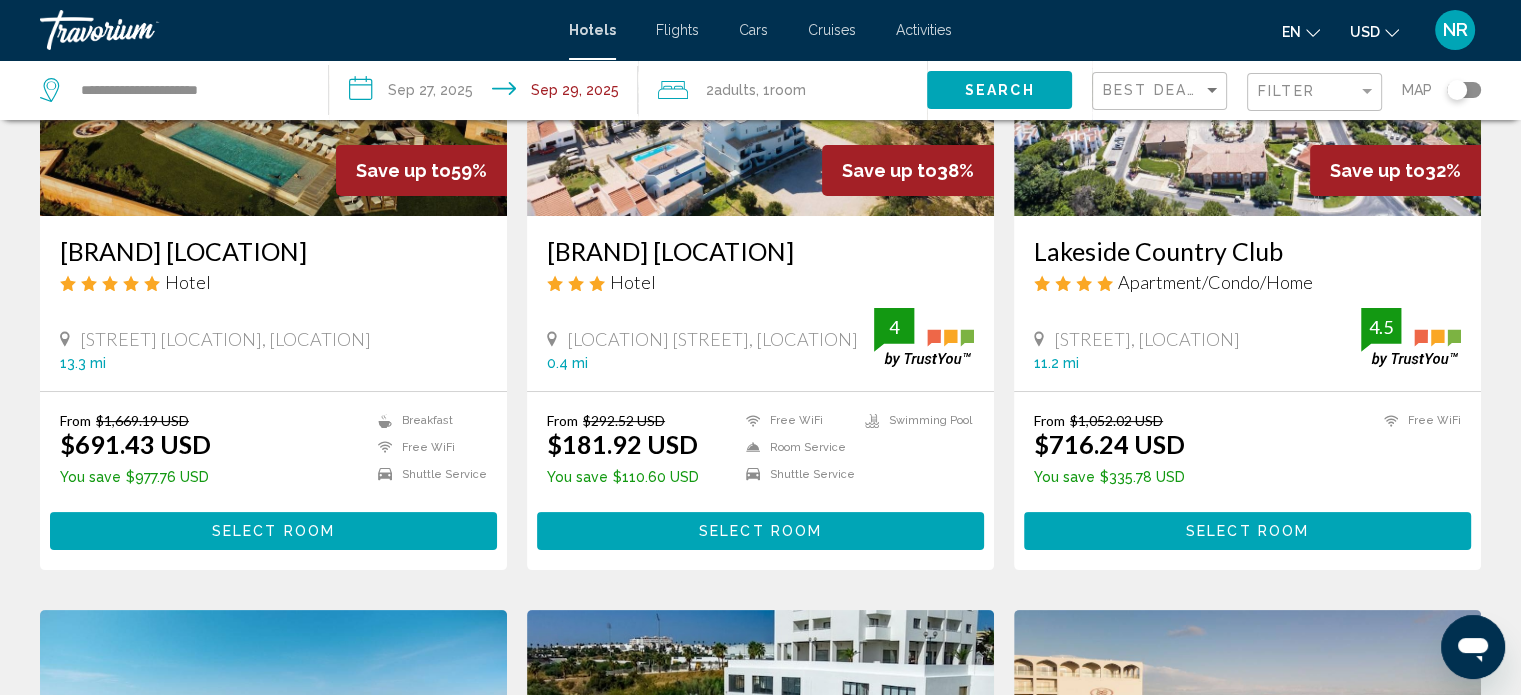 scroll, scrollTop: 0, scrollLeft: 0, axis: both 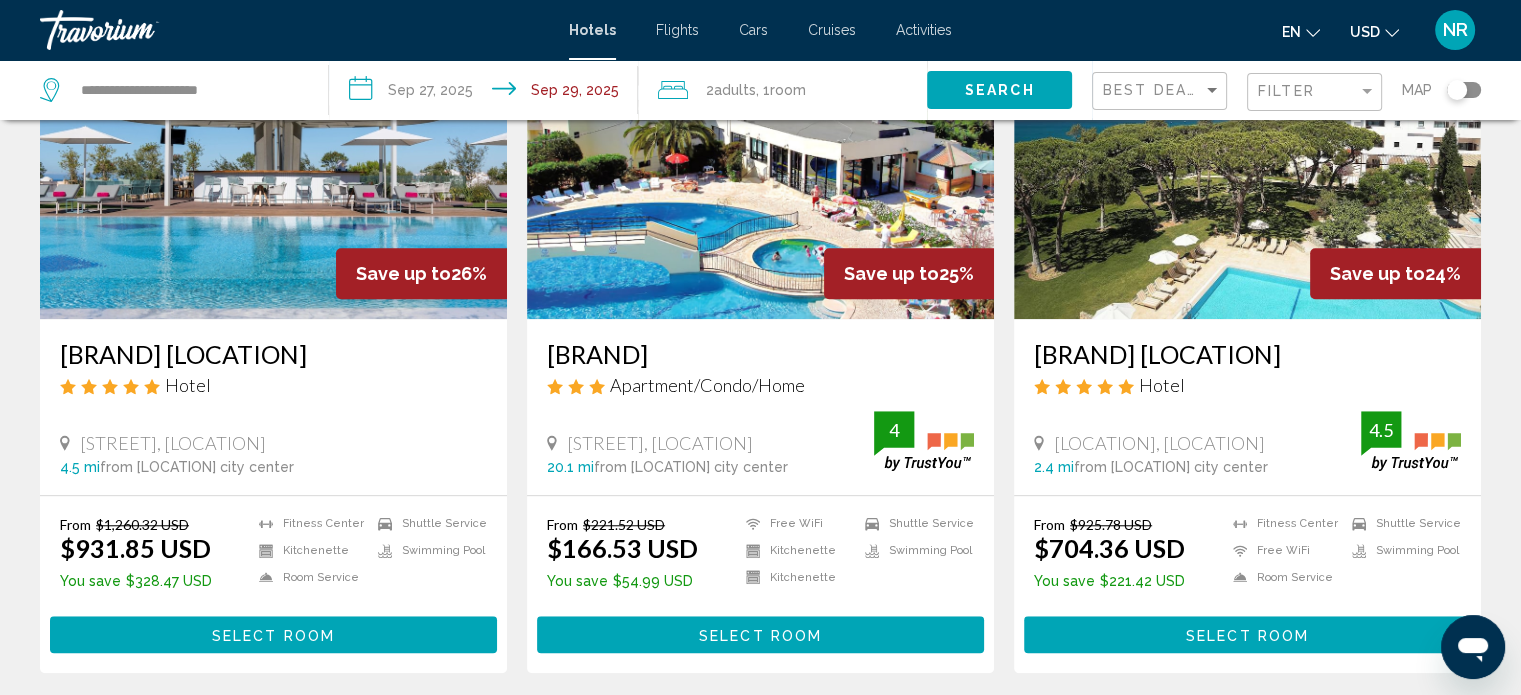 click at bounding box center (760, 159) 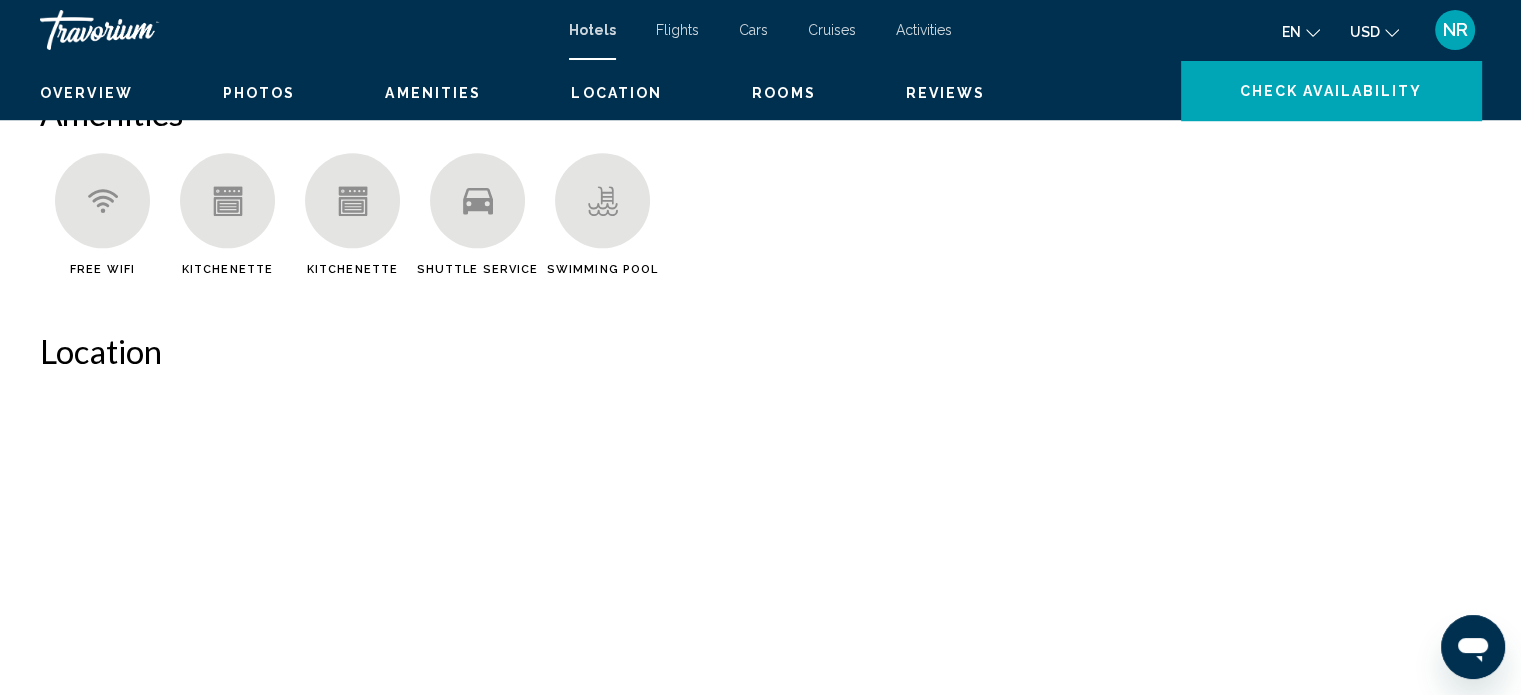 scroll, scrollTop: 12, scrollLeft: 0, axis: vertical 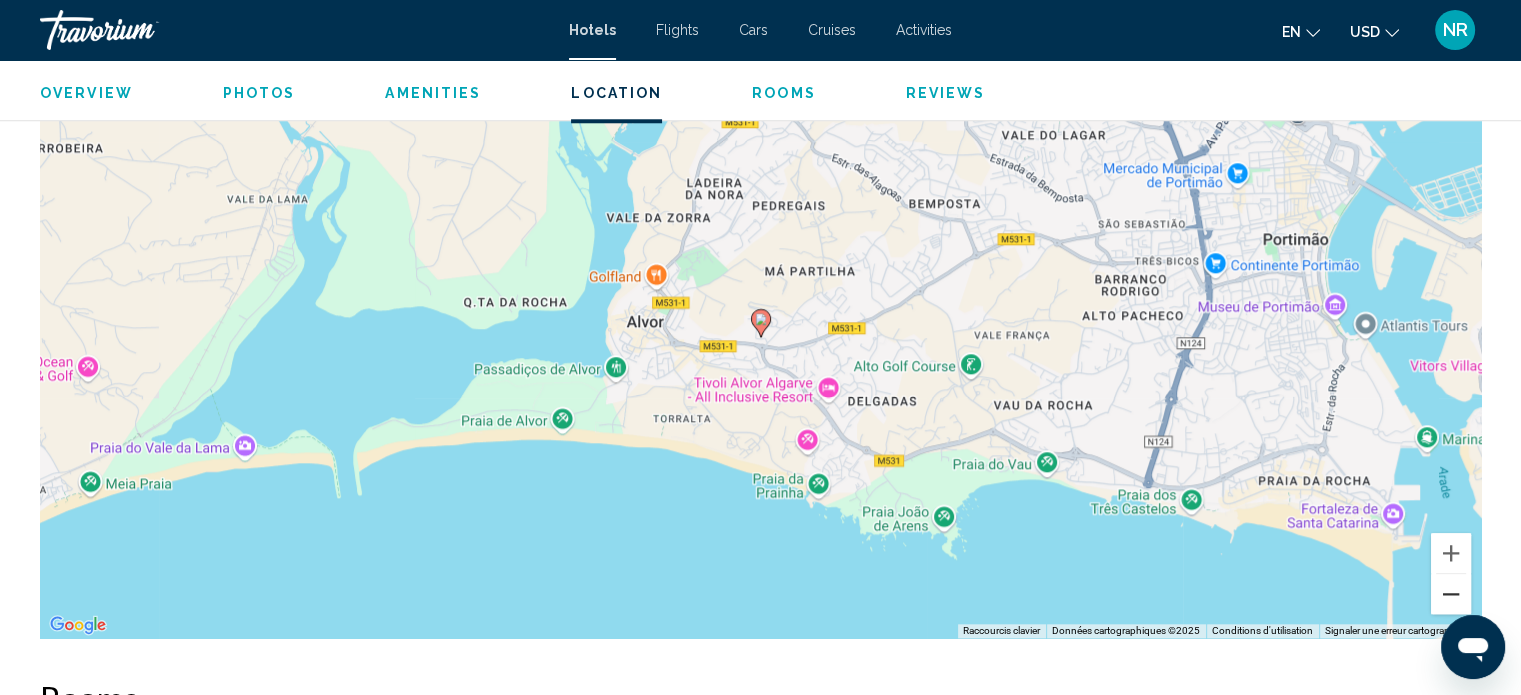 click at bounding box center (1451, 594) 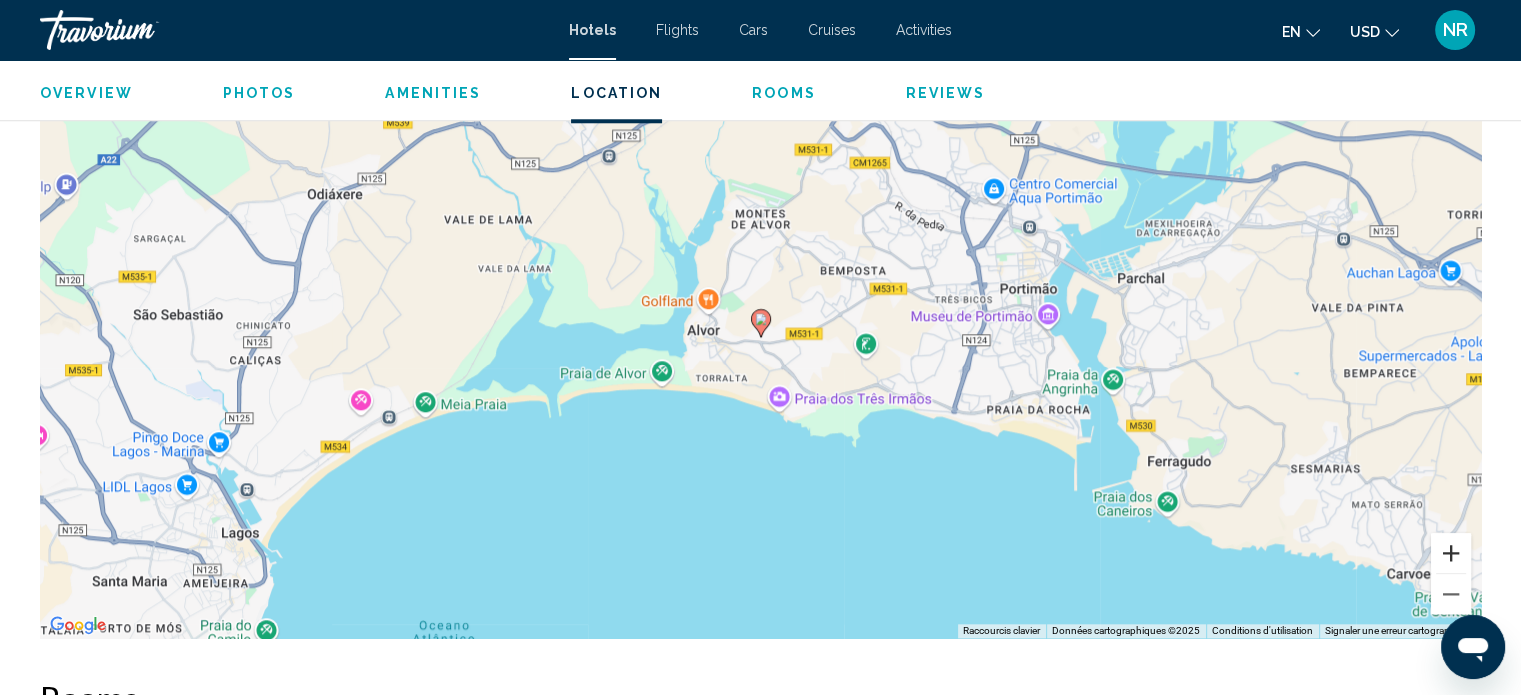 click at bounding box center (1451, 553) 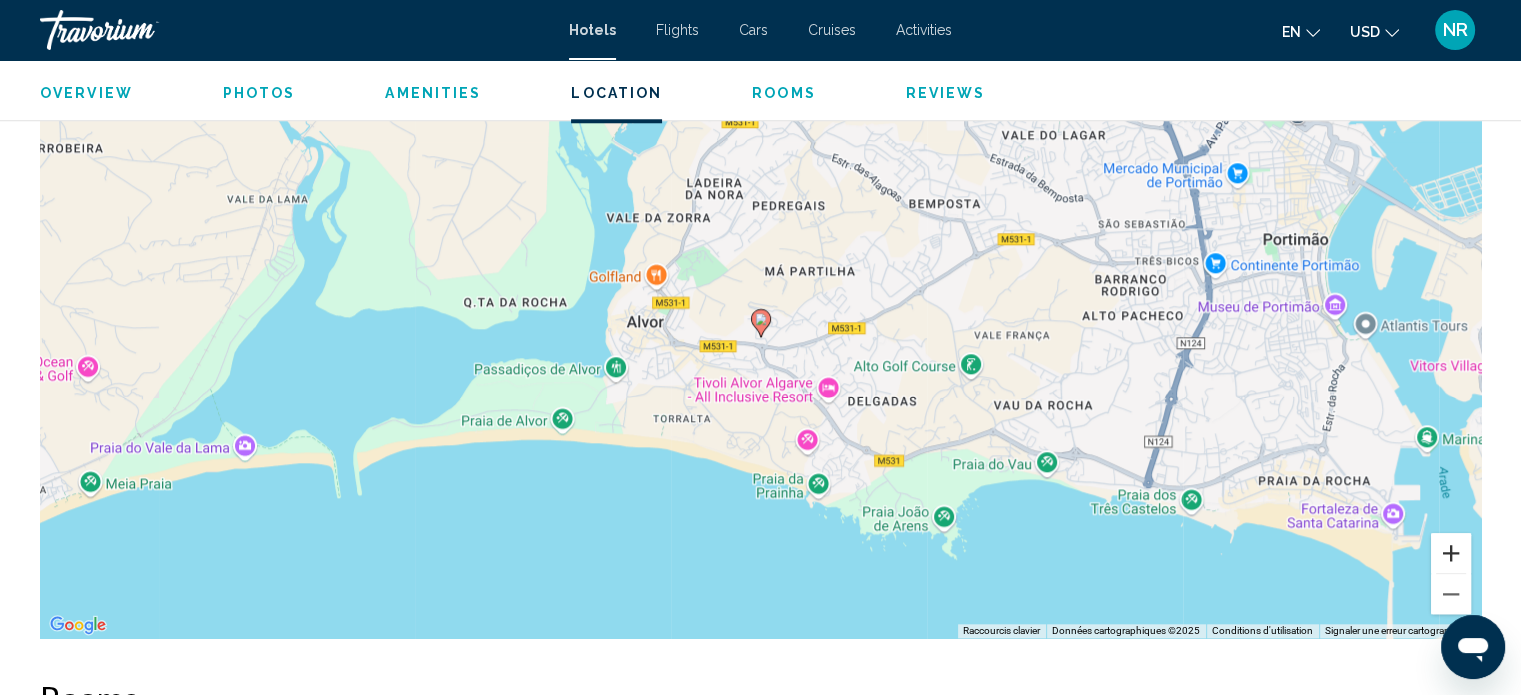 click at bounding box center [1451, 553] 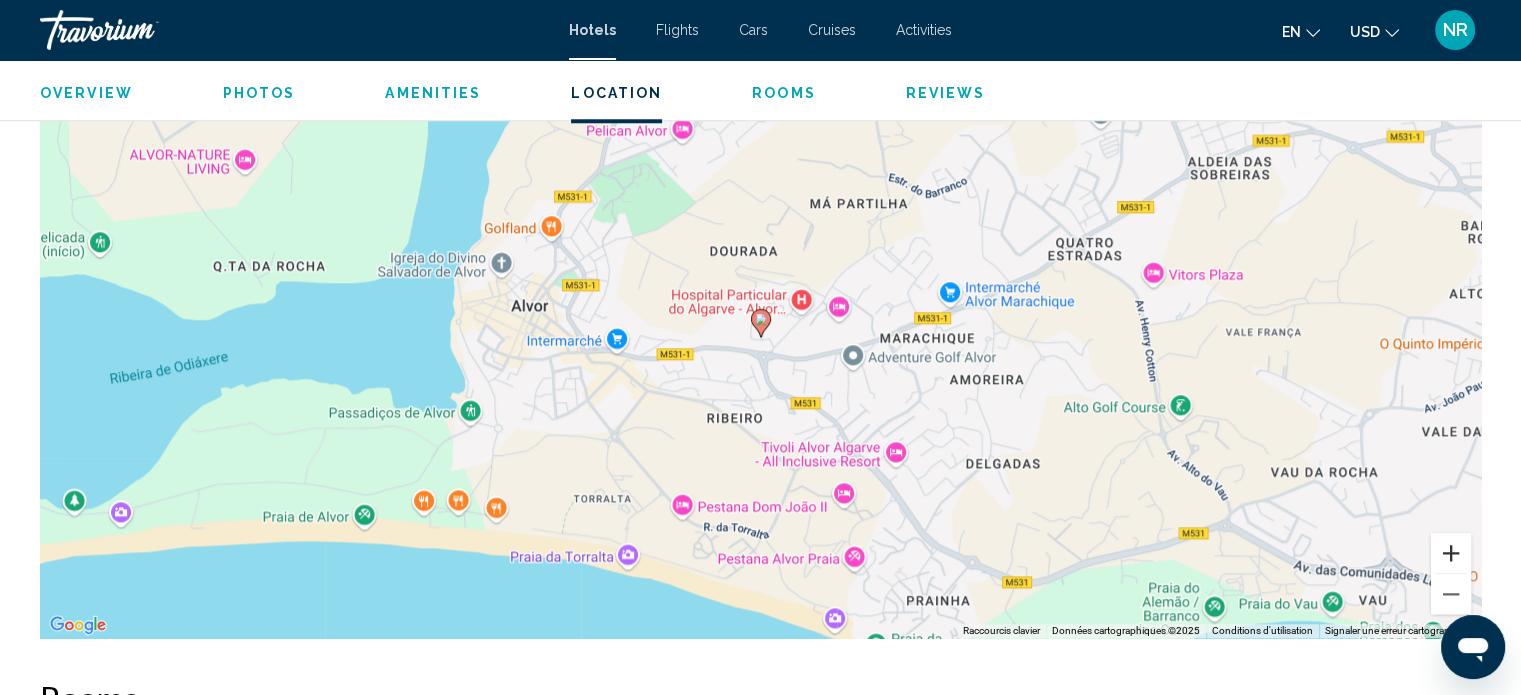 click at bounding box center [1451, 553] 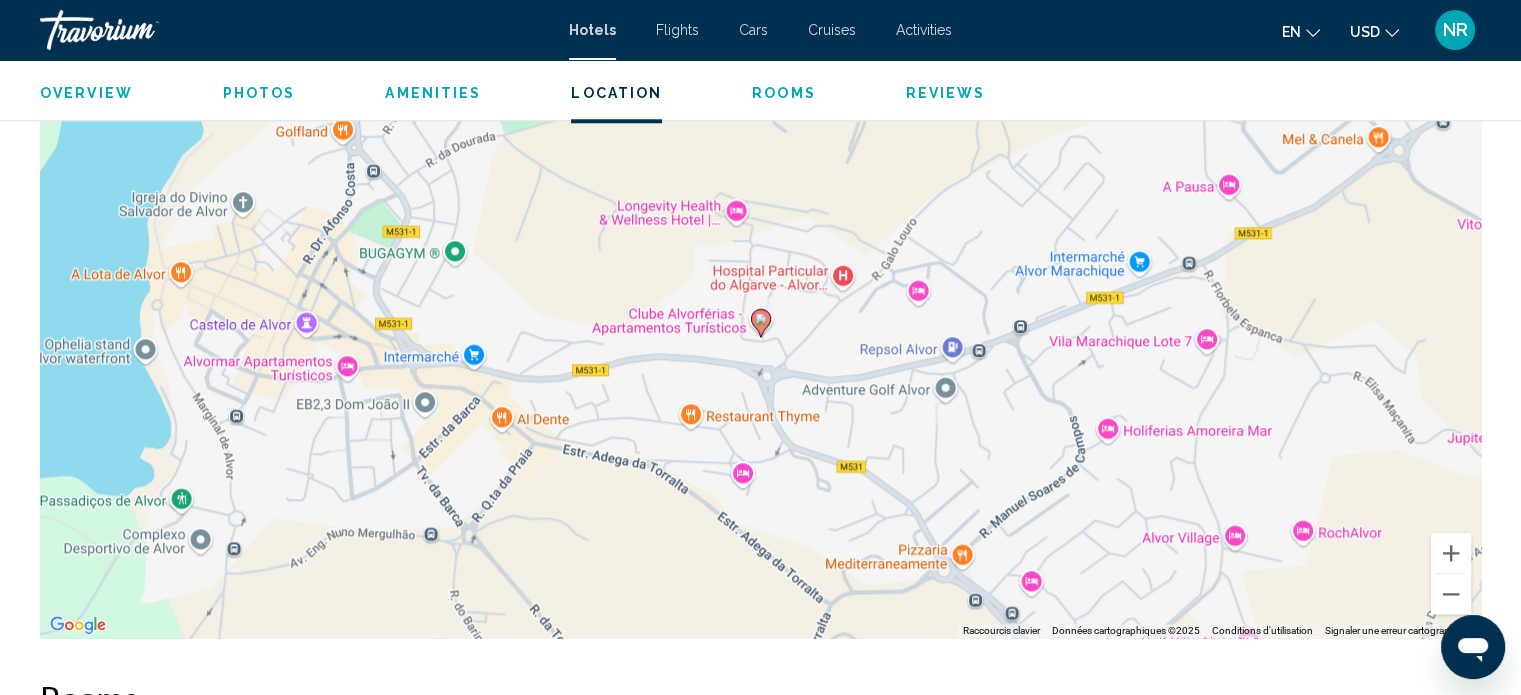 click on "Pour activer le glissement avec le clavier, appuyez sur Alt+Entrée. Une fois ce mode activé, utilisez les touches fléchées pour déplacer le repère. Pour valider le déplacement, appuyez sur Entrée. Pour annuler, appuyez sur Échap." at bounding box center (760, 338) 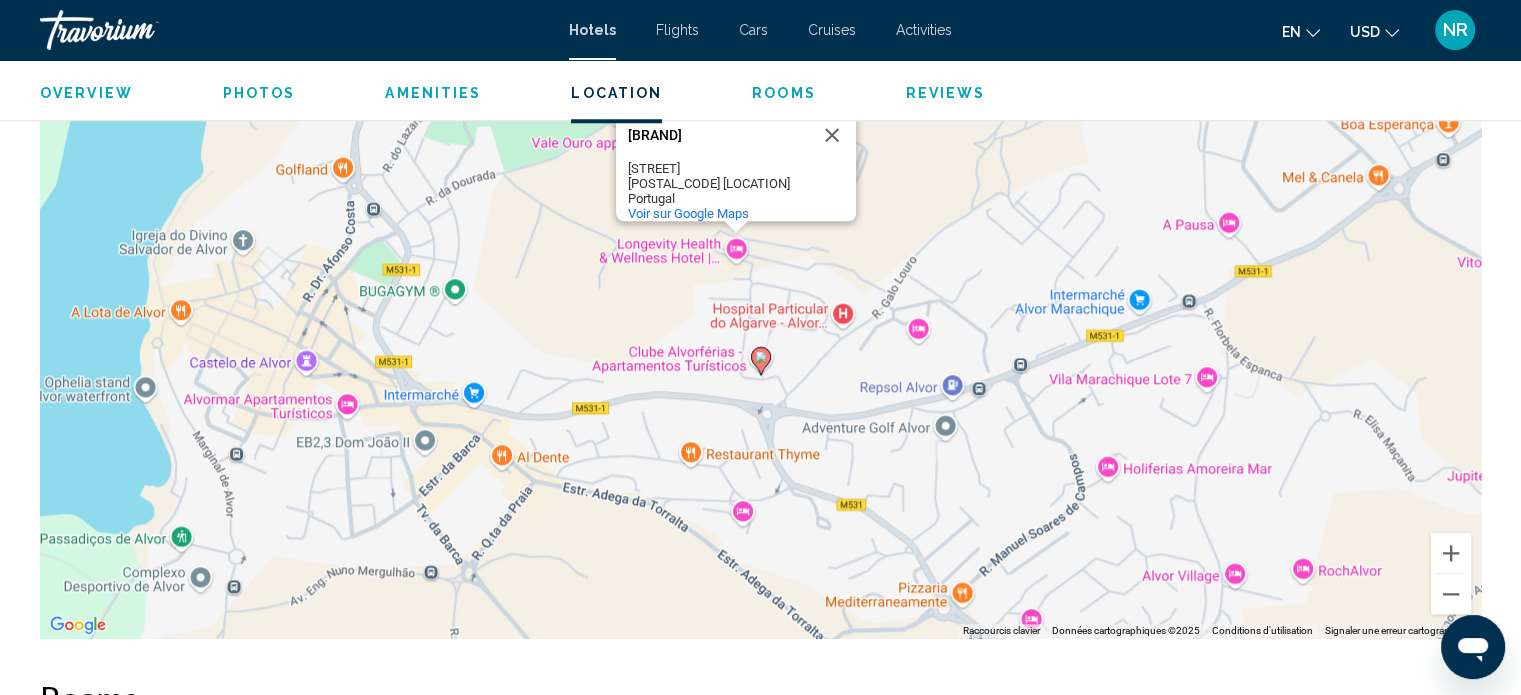 click on "Longevity Hotel" at bounding box center [718, 135] 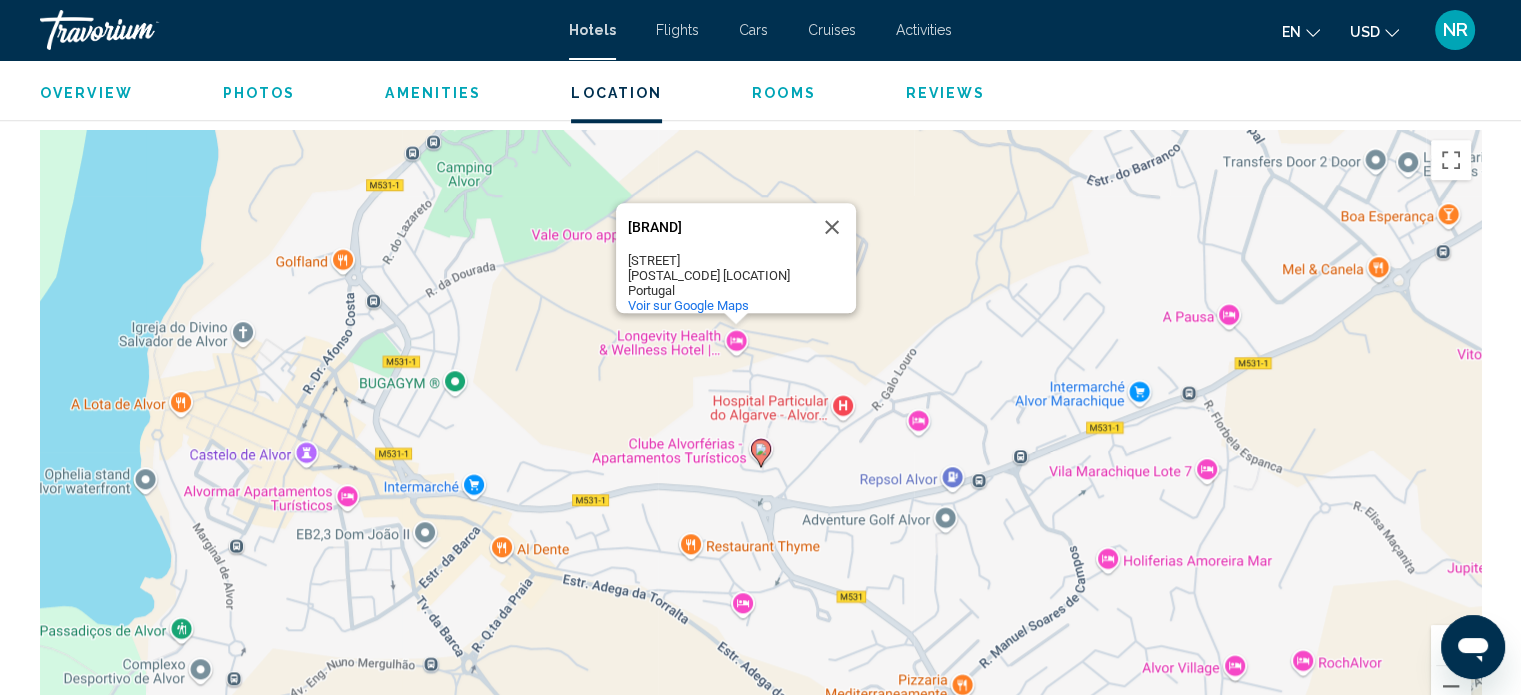 scroll, scrollTop: 1876, scrollLeft: 0, axis: vertical 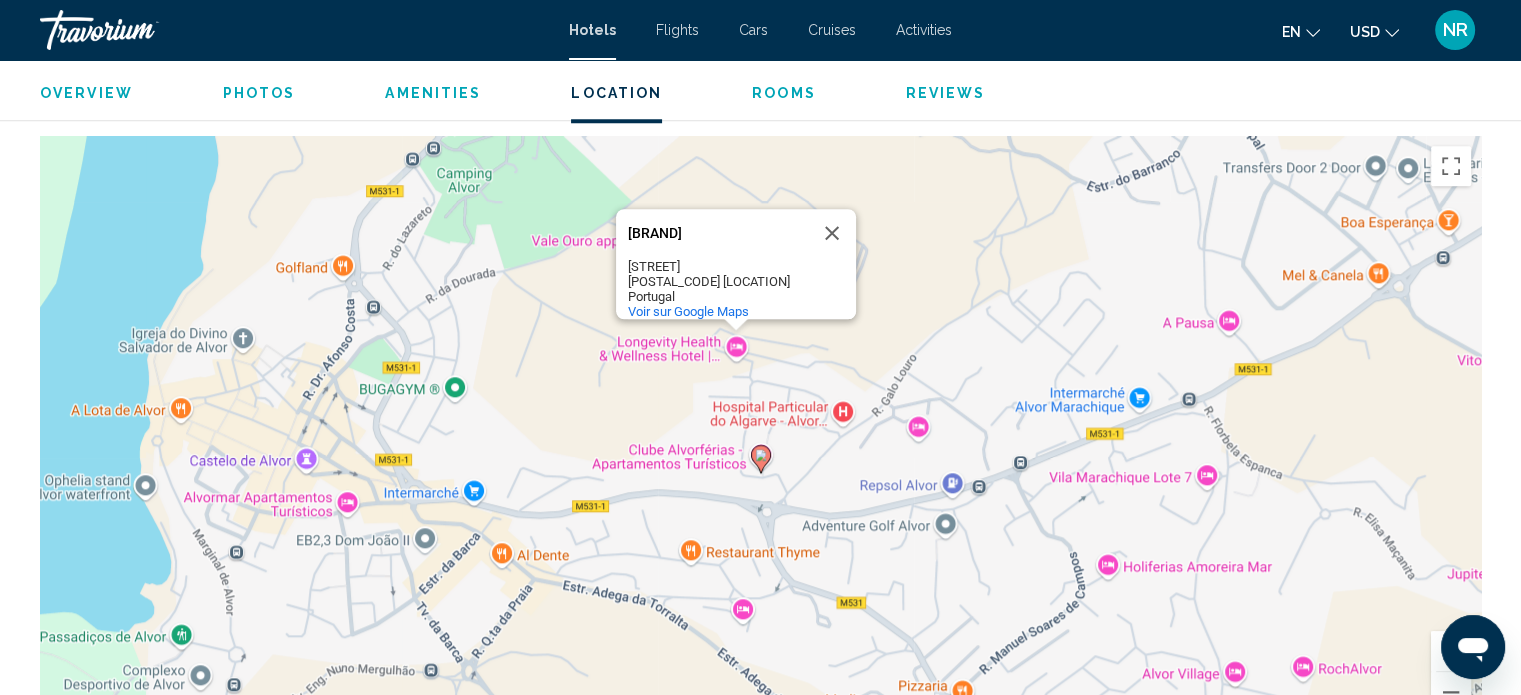 click on "Longevity Hotel" at bounding box center (718, 233) 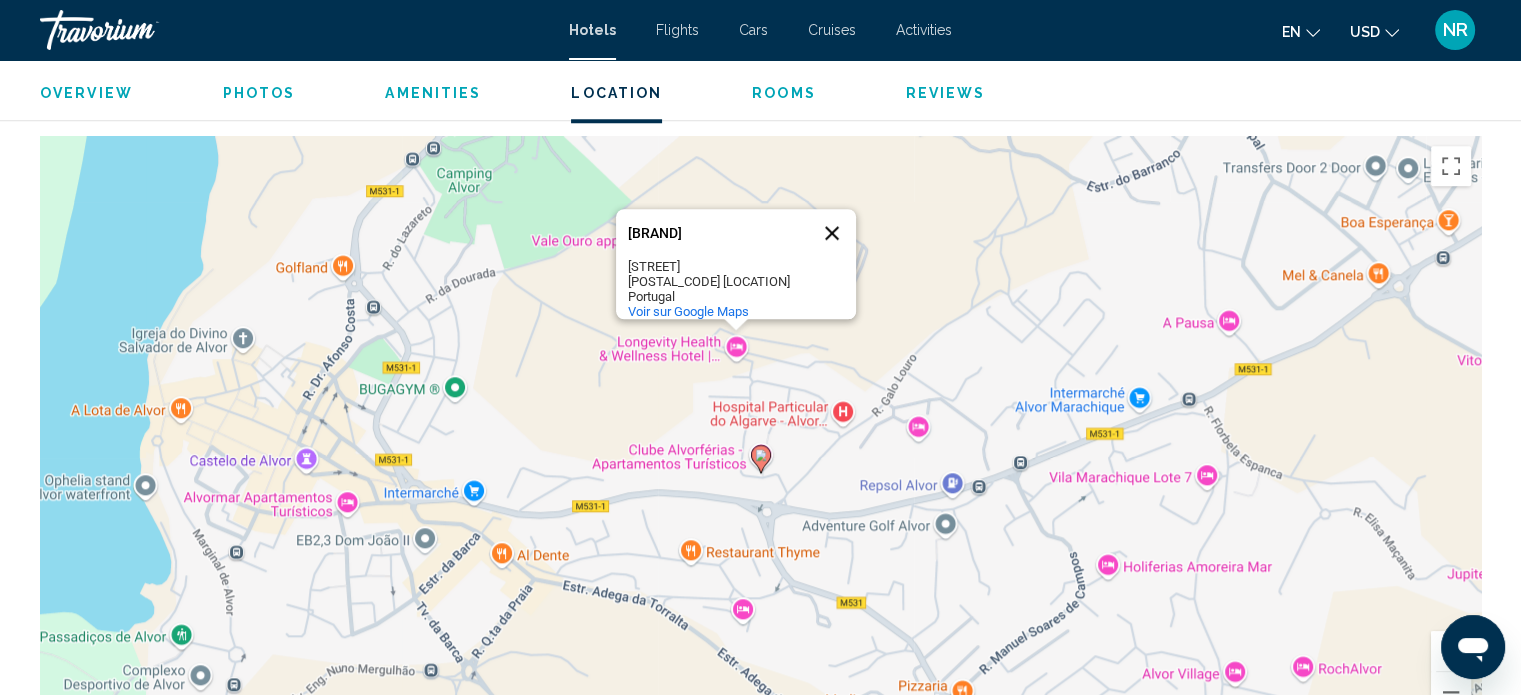 click at bounding box center [832, 233] 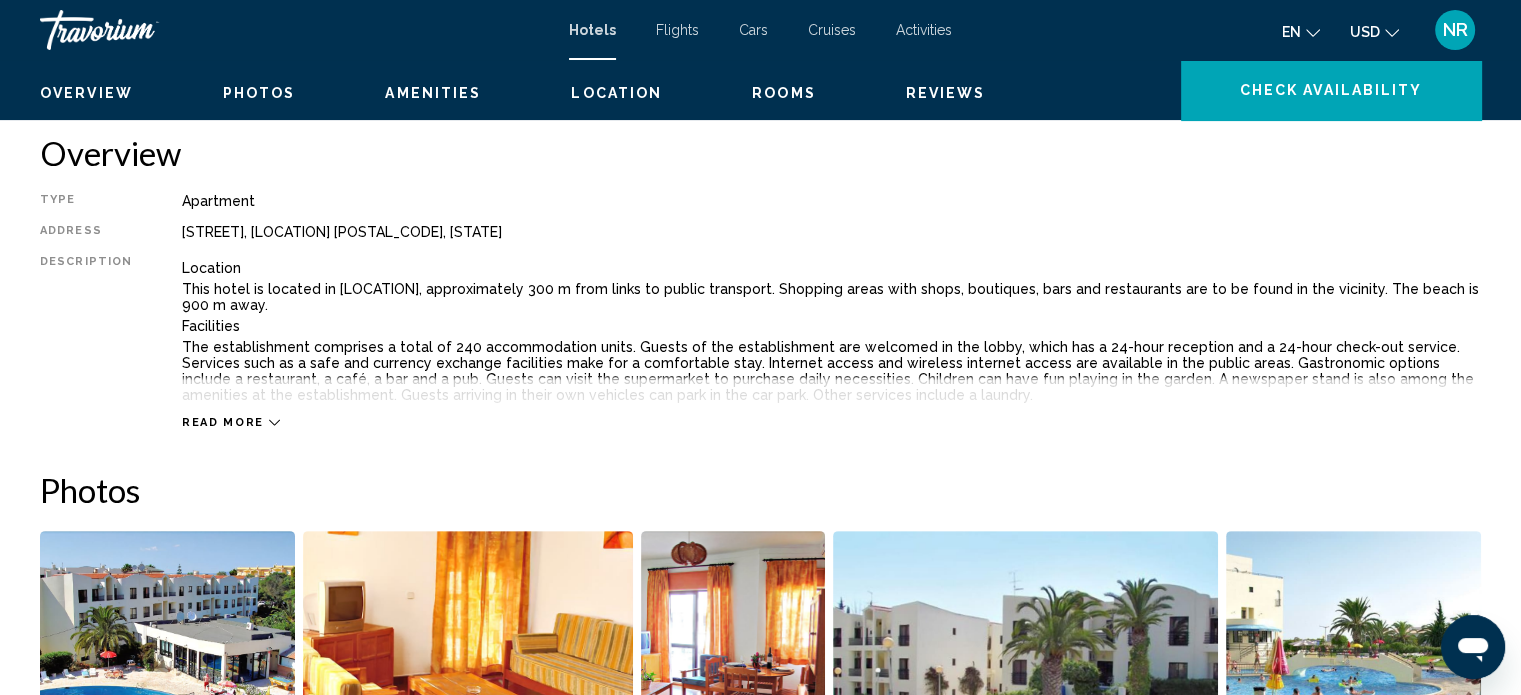scroll, scrollTop: 0, scrollLeft: 0, axis: both 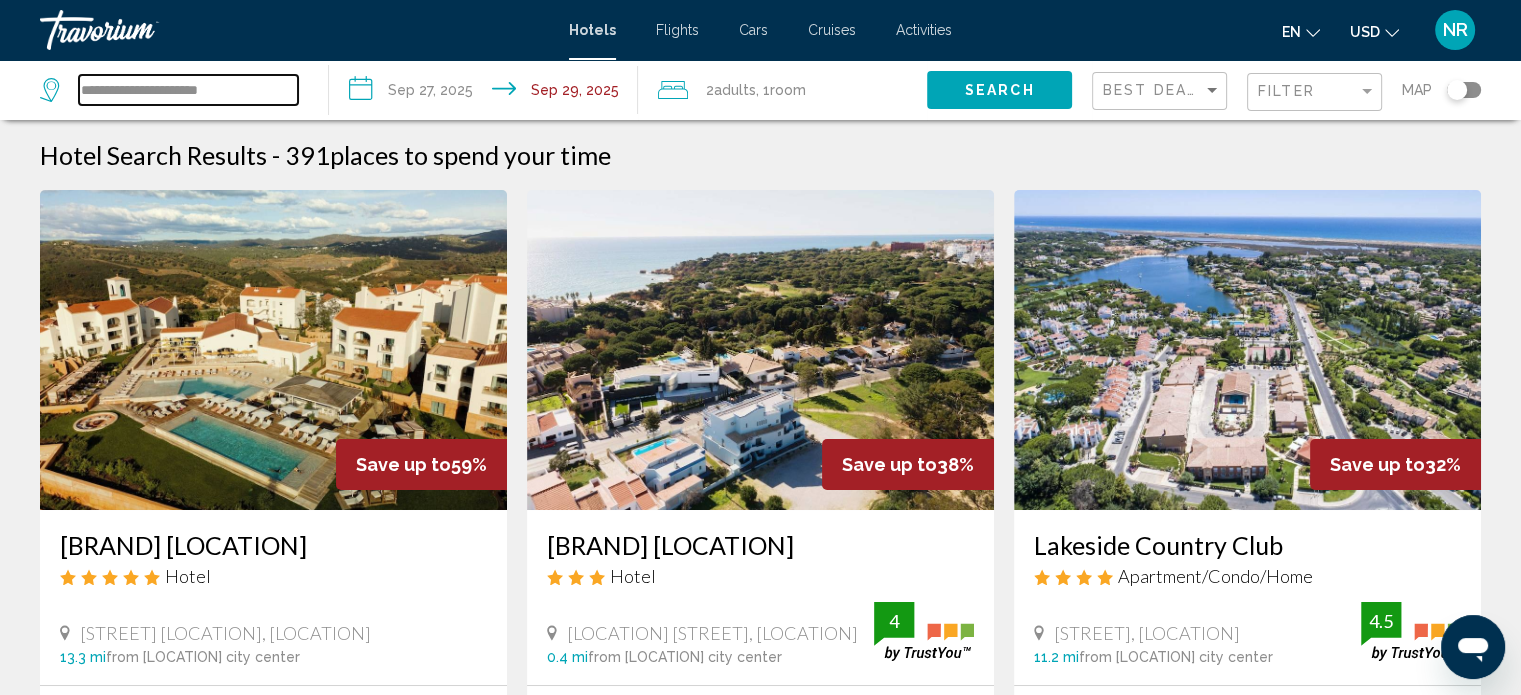 click on "**********" at bounding box center (188, 90) 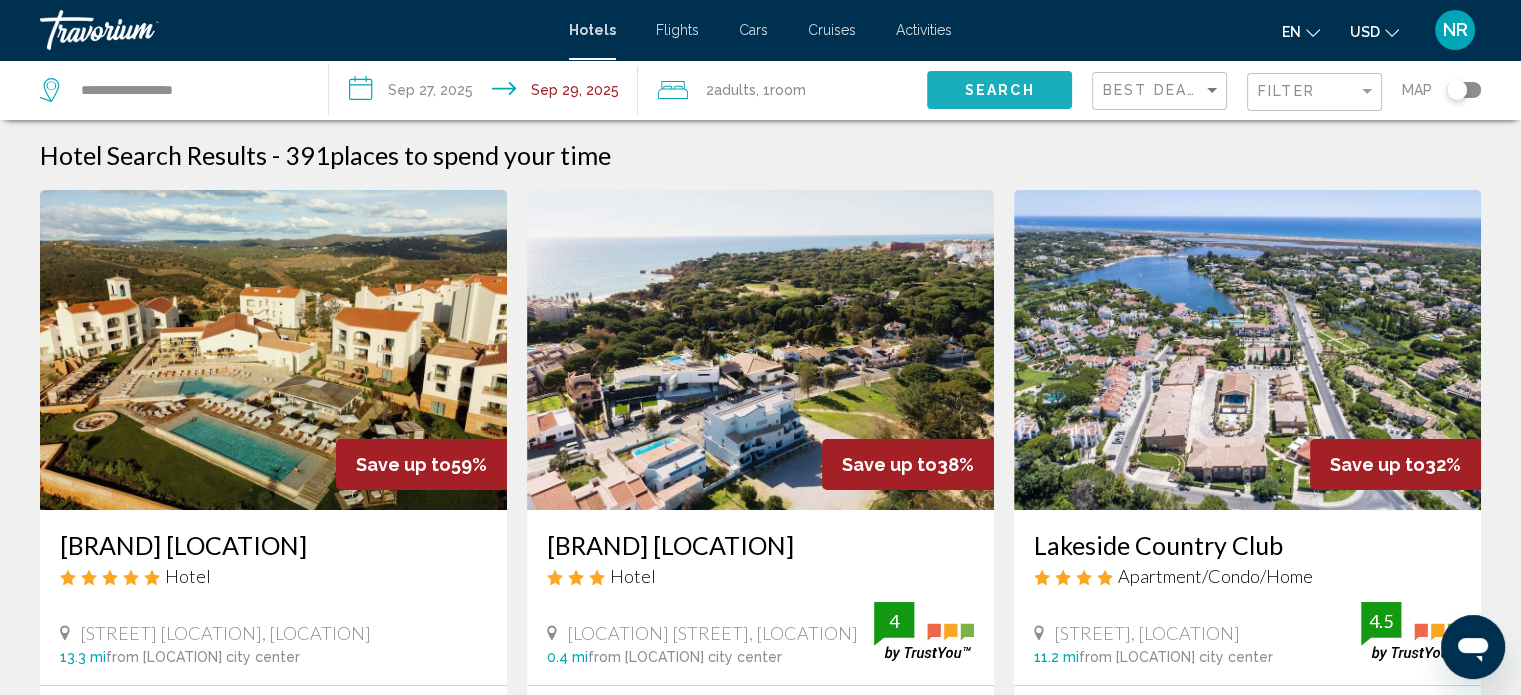 click on "Search" 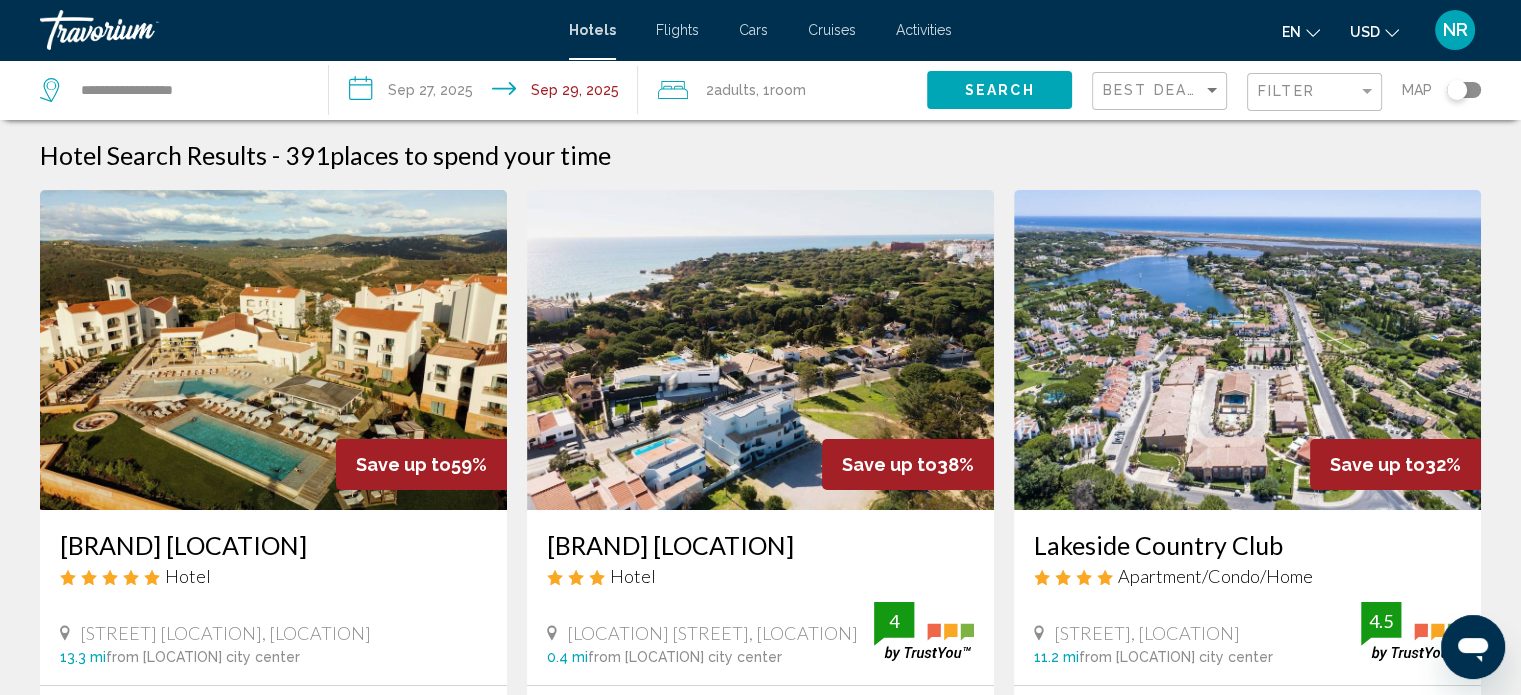 scroll, scrollTop: 40, scrollLeft: 0, axis: vertical 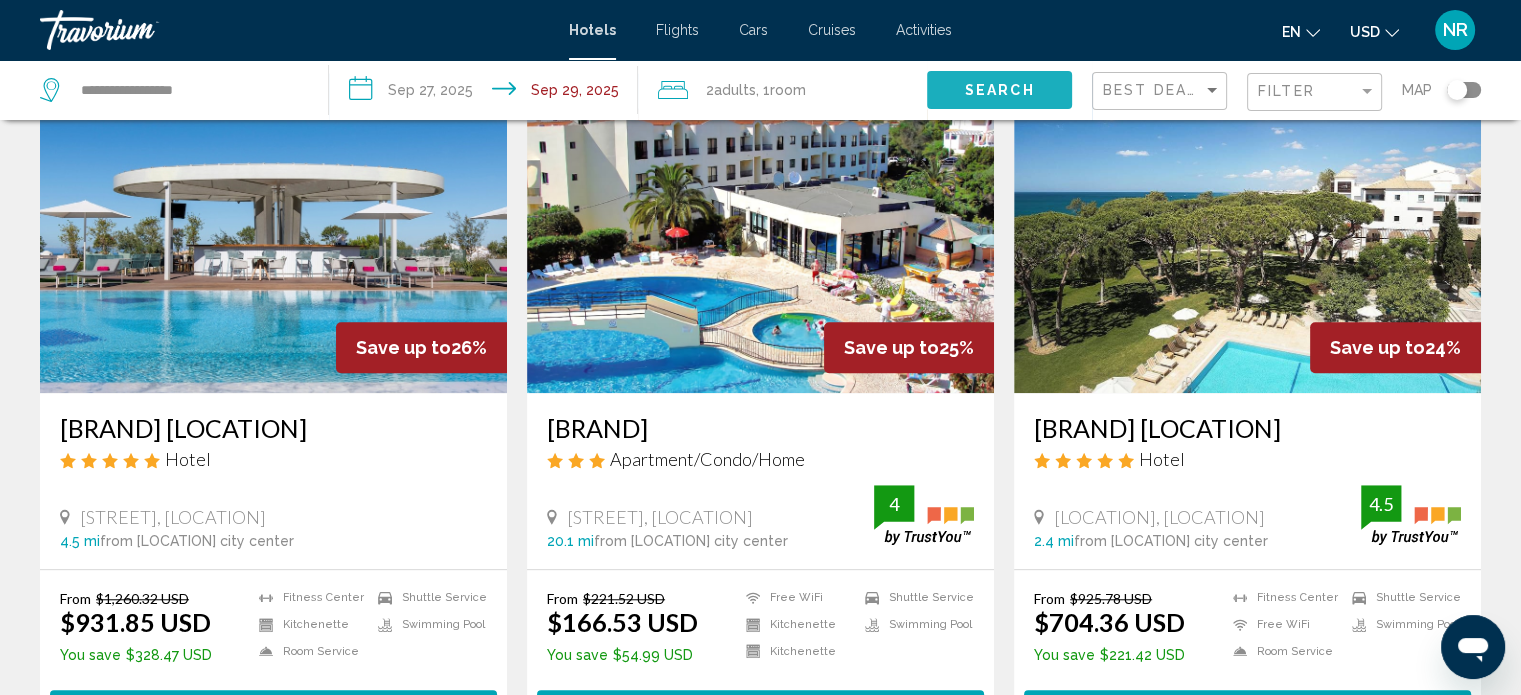 click on "Search" 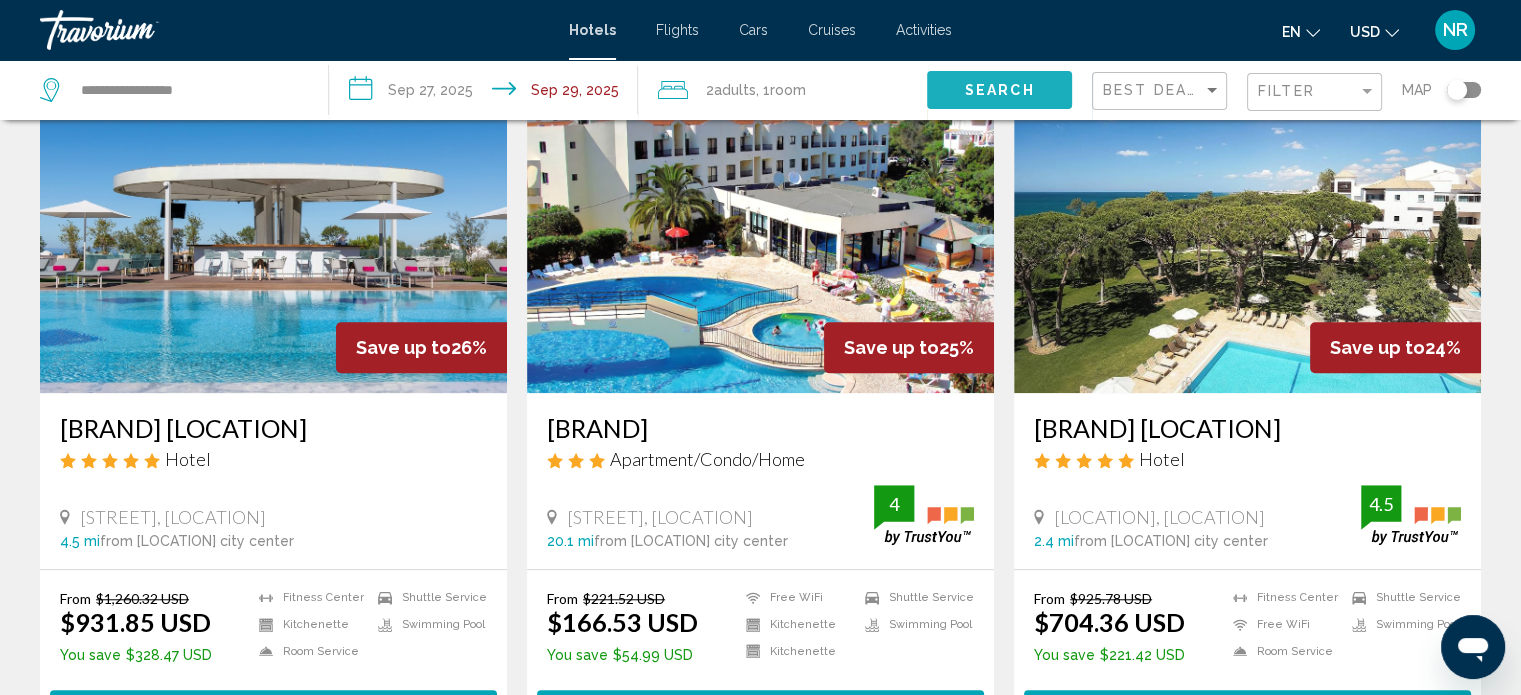 click on "Search" 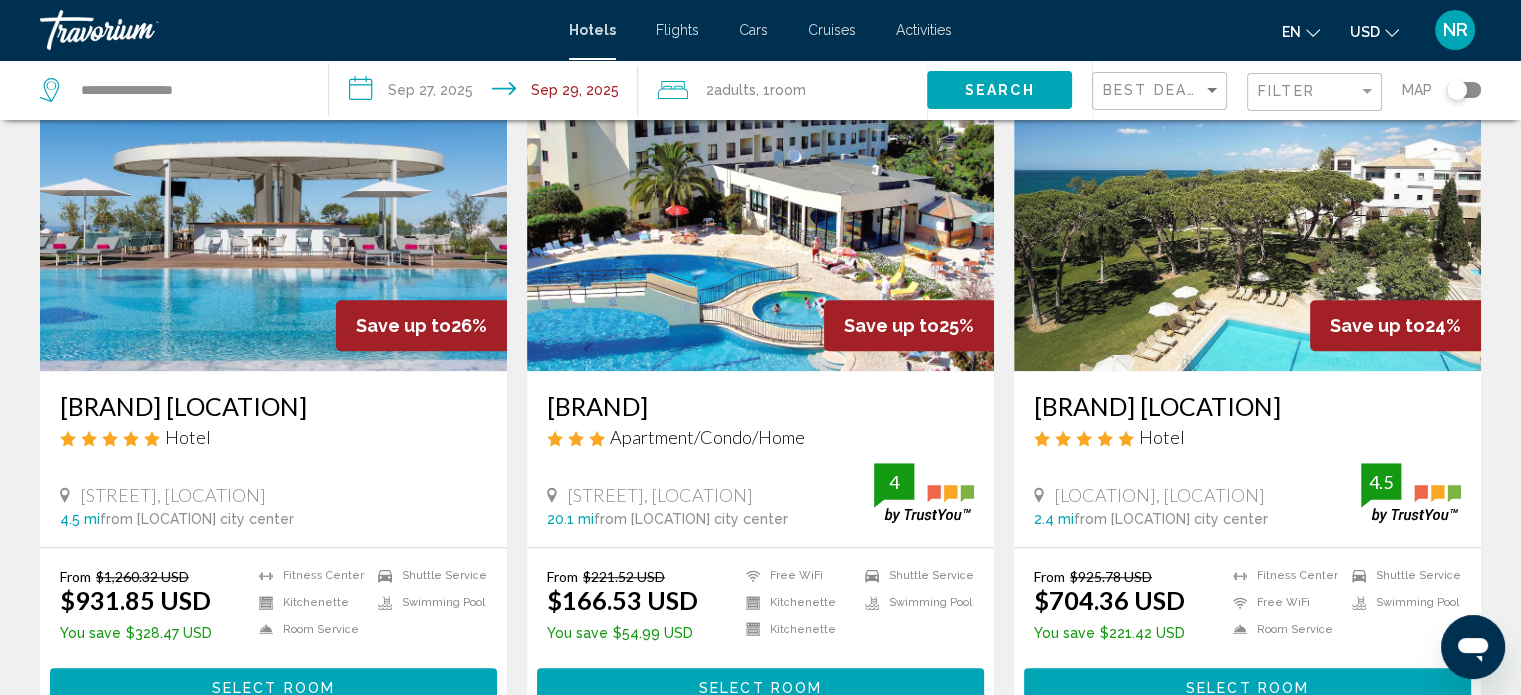 scroll, scrollTop: 1586, scrollLeft: 0, axis: vertical 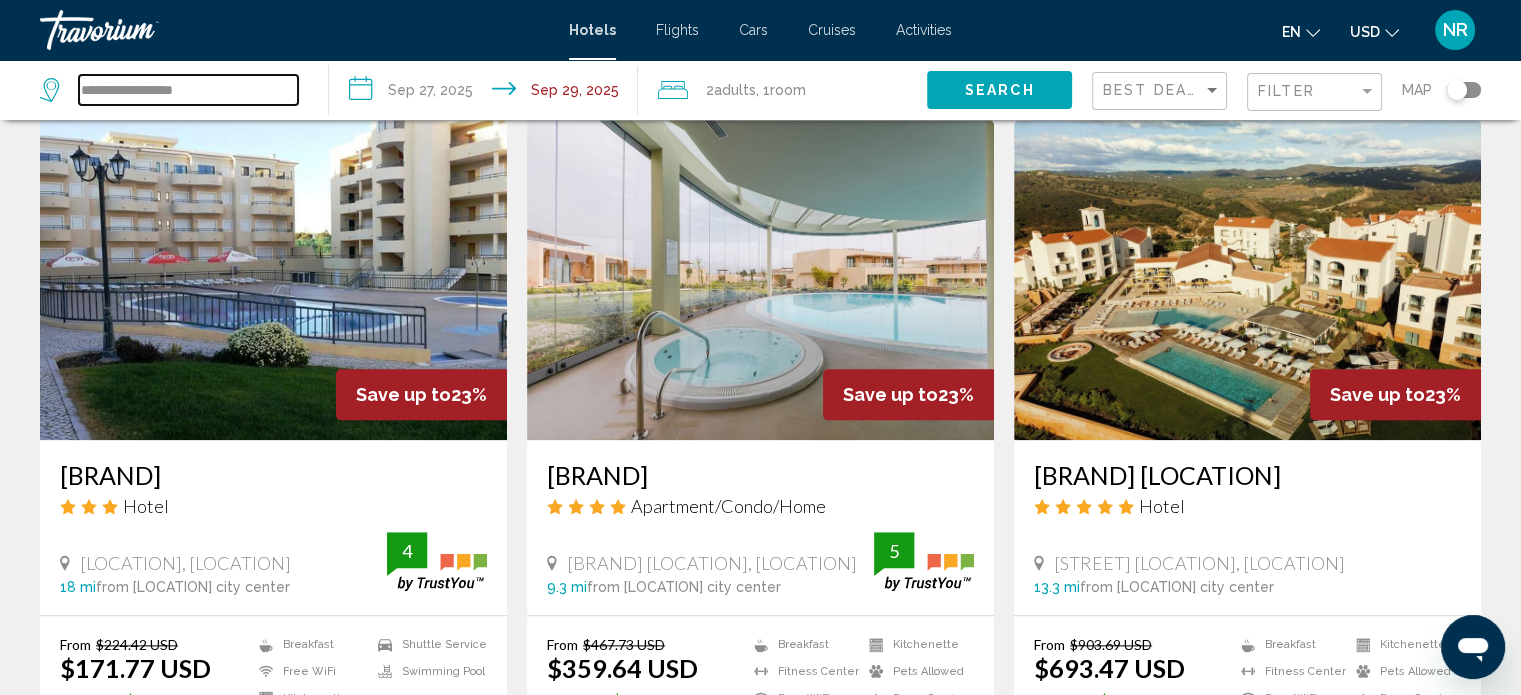 click on "**********" at bounding box center [188, 90] 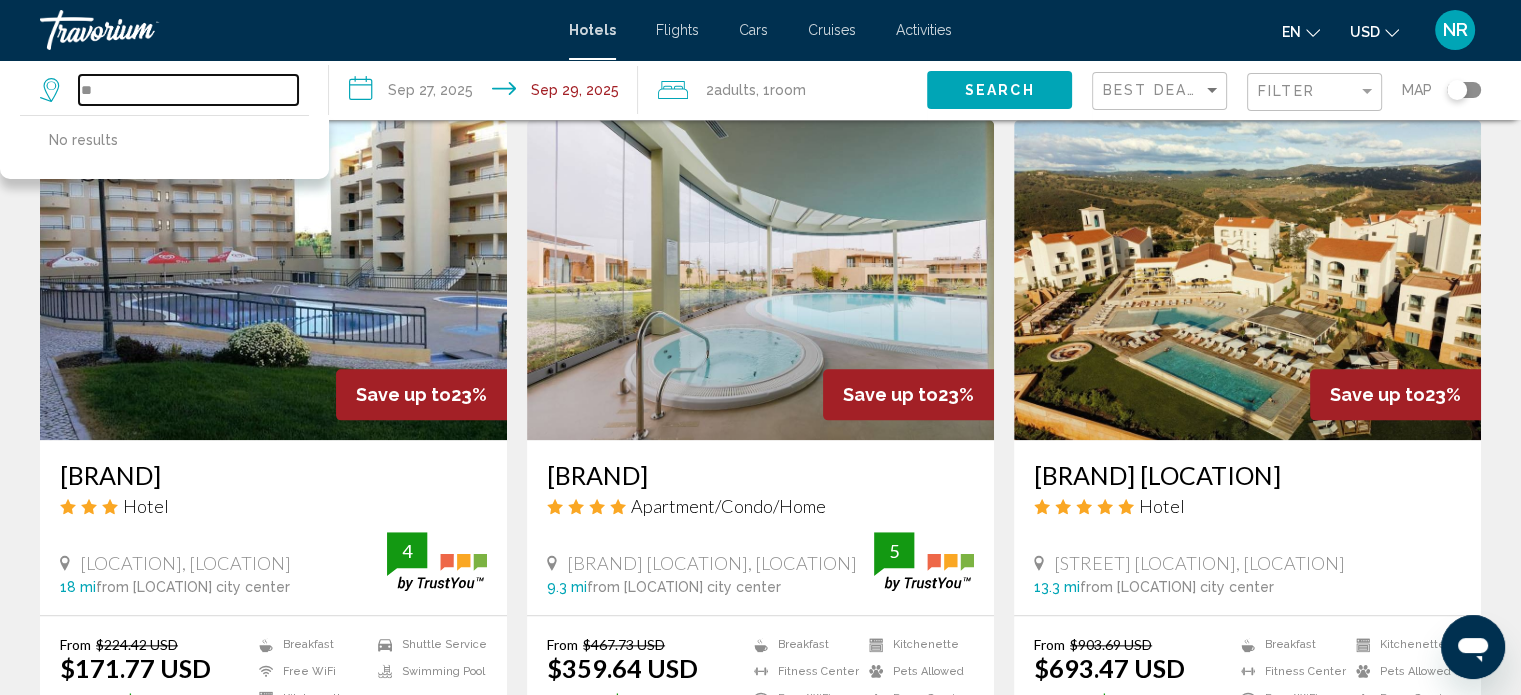 type on "*" 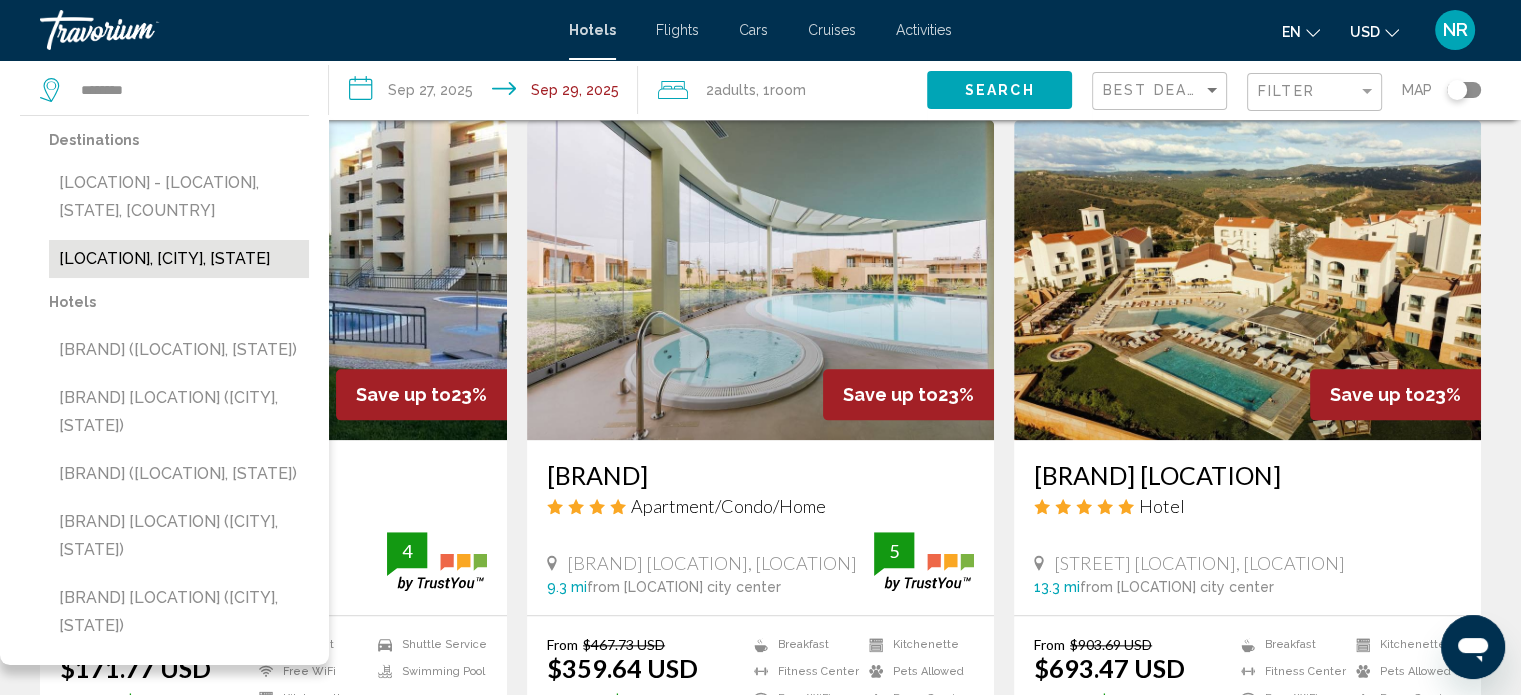 click on "[LOCATION_NAME], [CITY], [COUNTRY]" at bounding box center (179, 259) 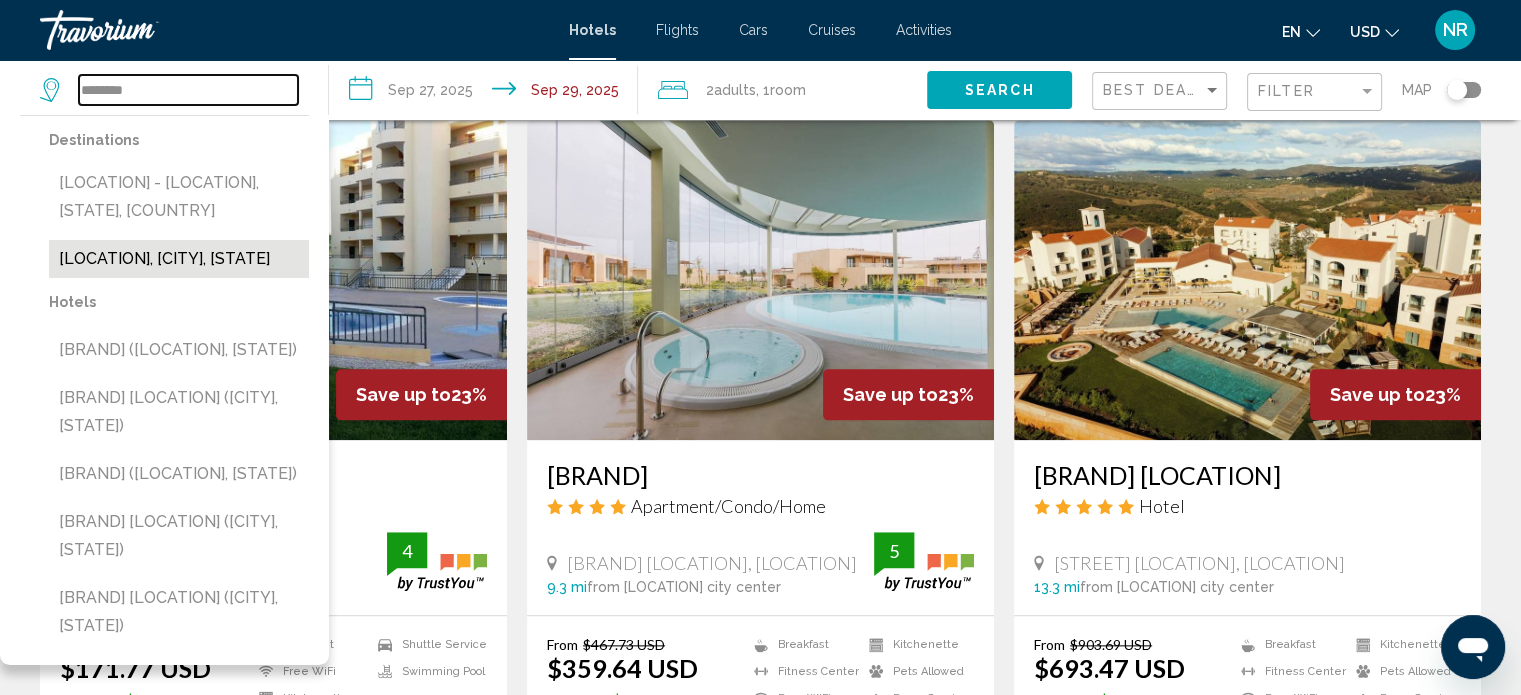 type on "**********" 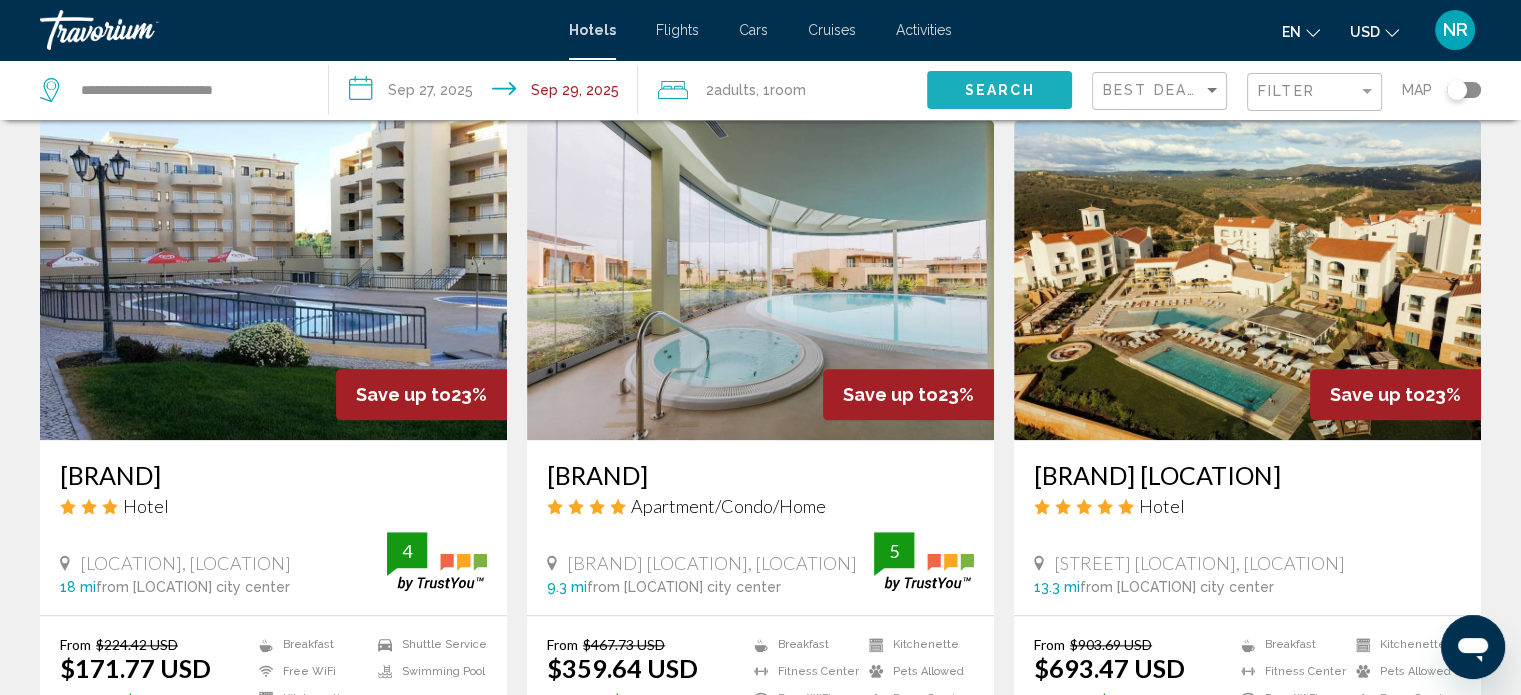 click on "Search" 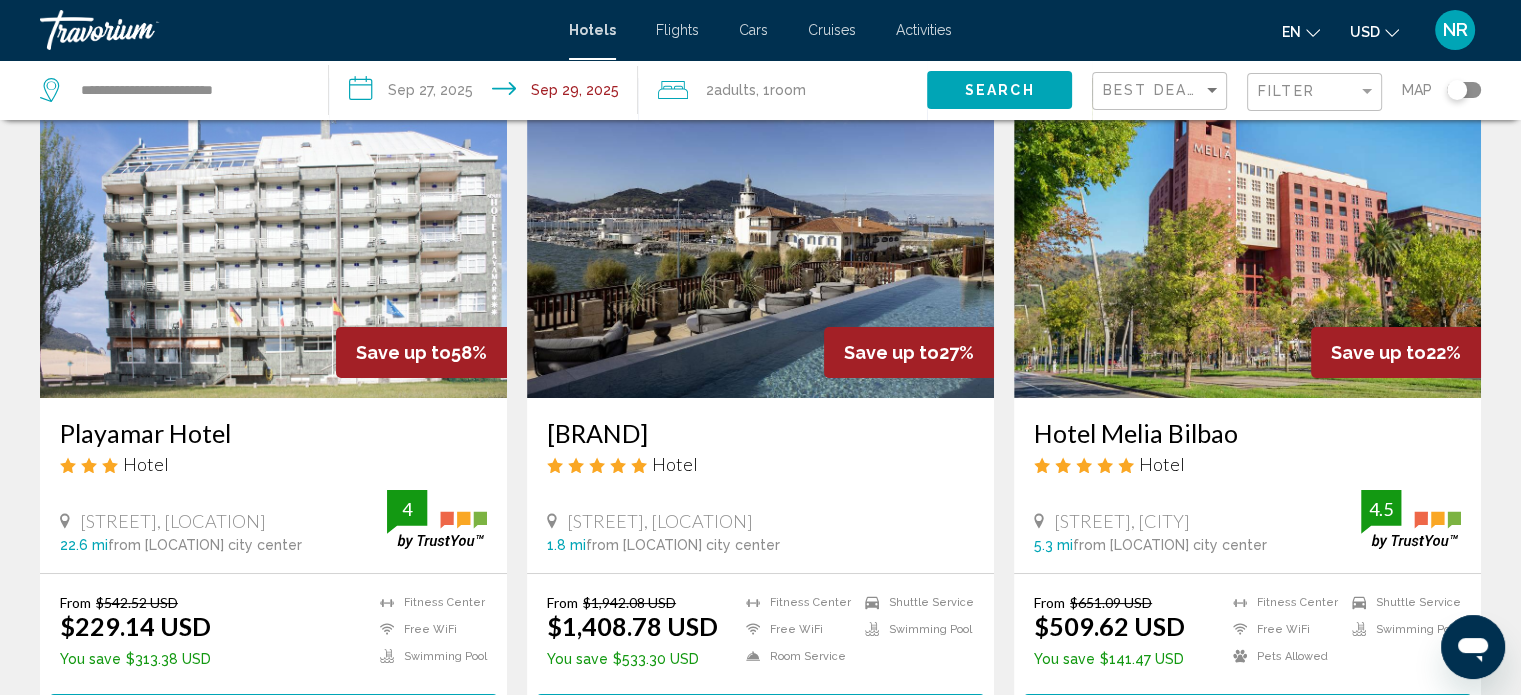 scroll, scrollTop: 120, scrollLeft: 0, axis: vertical 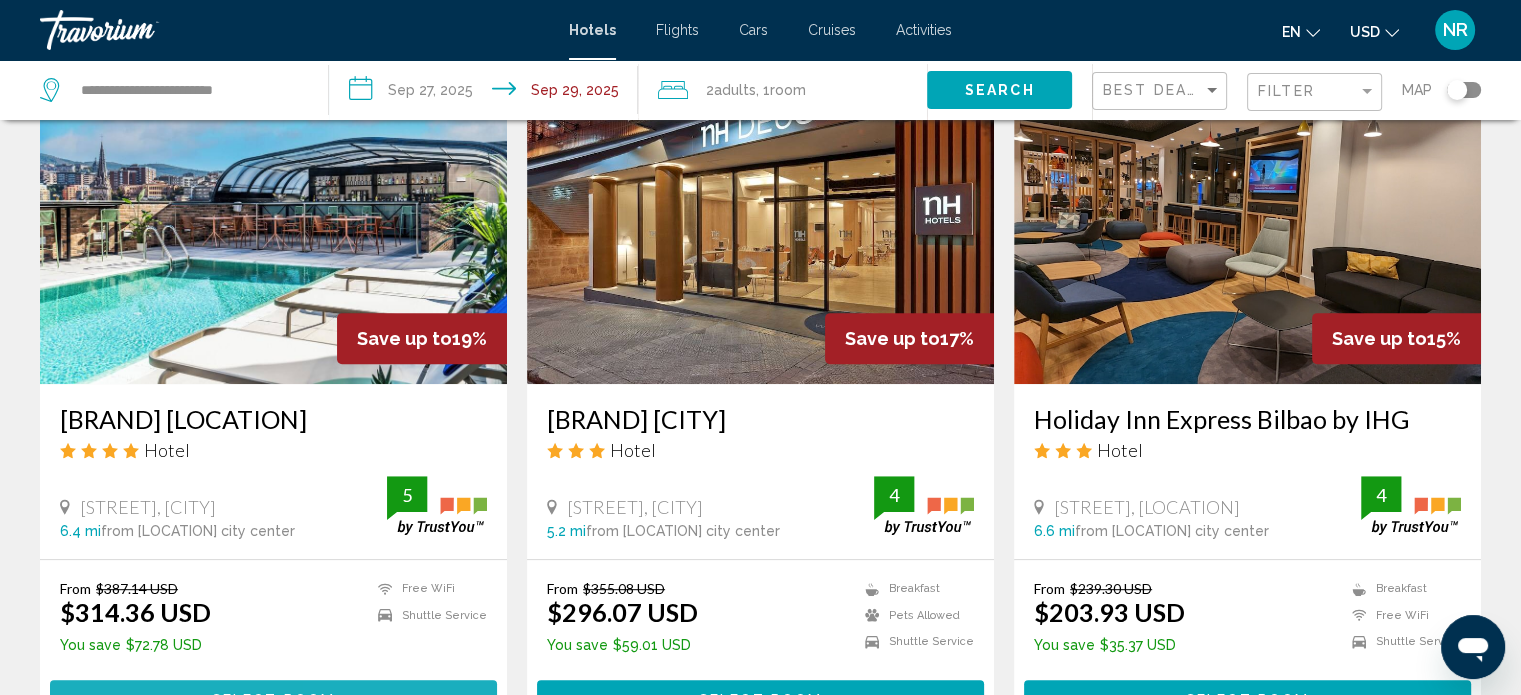 click on "Select Room" at bounding box center [273, 698] 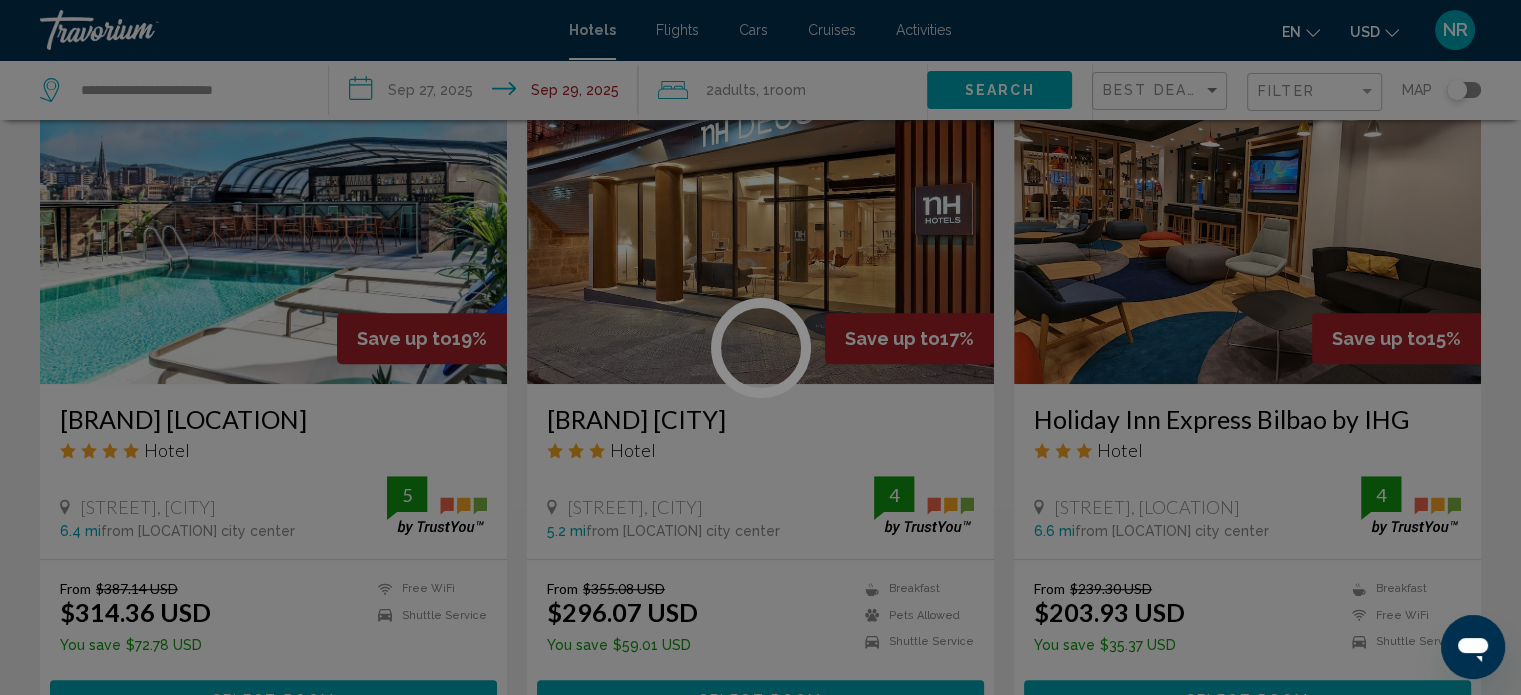 scroll, scrollTop: 12, scrollLeft: 0, axis: vertical 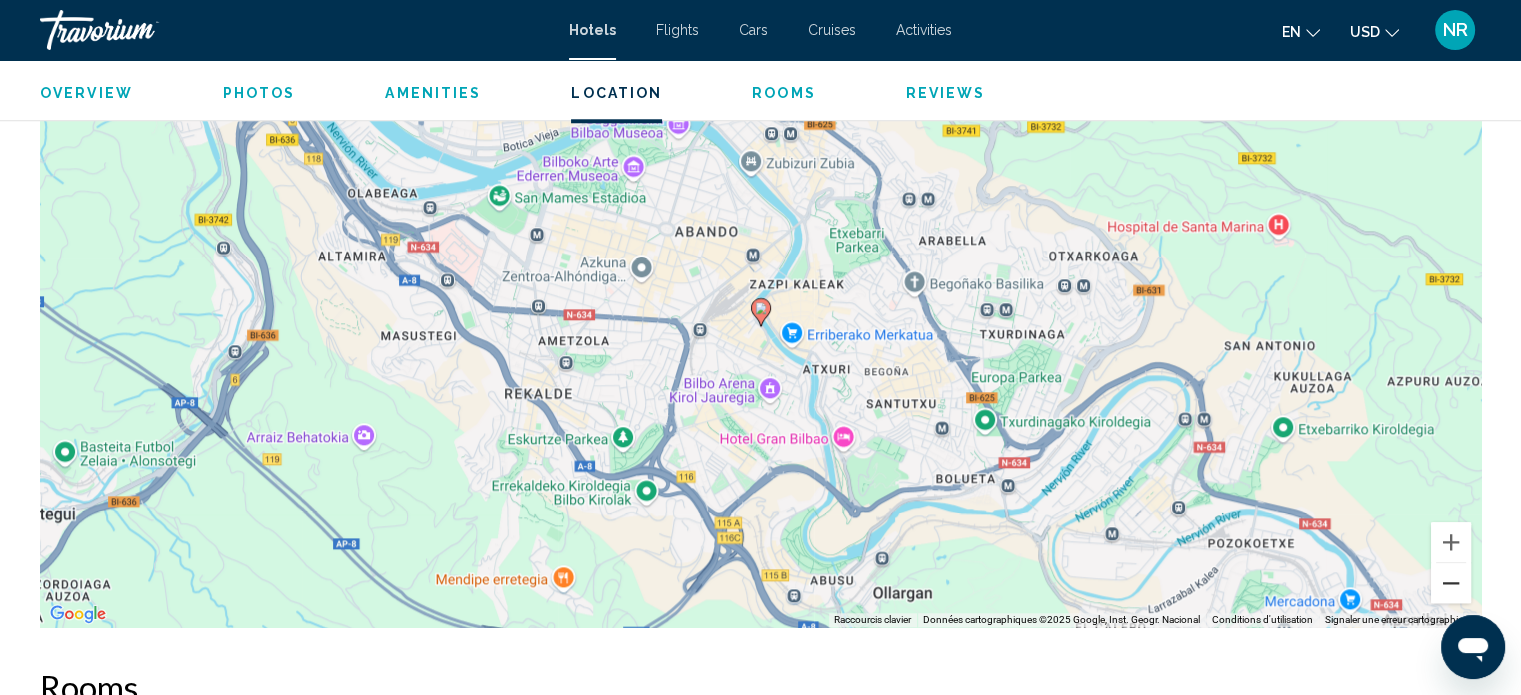 click at bounding box center [1451, 583] 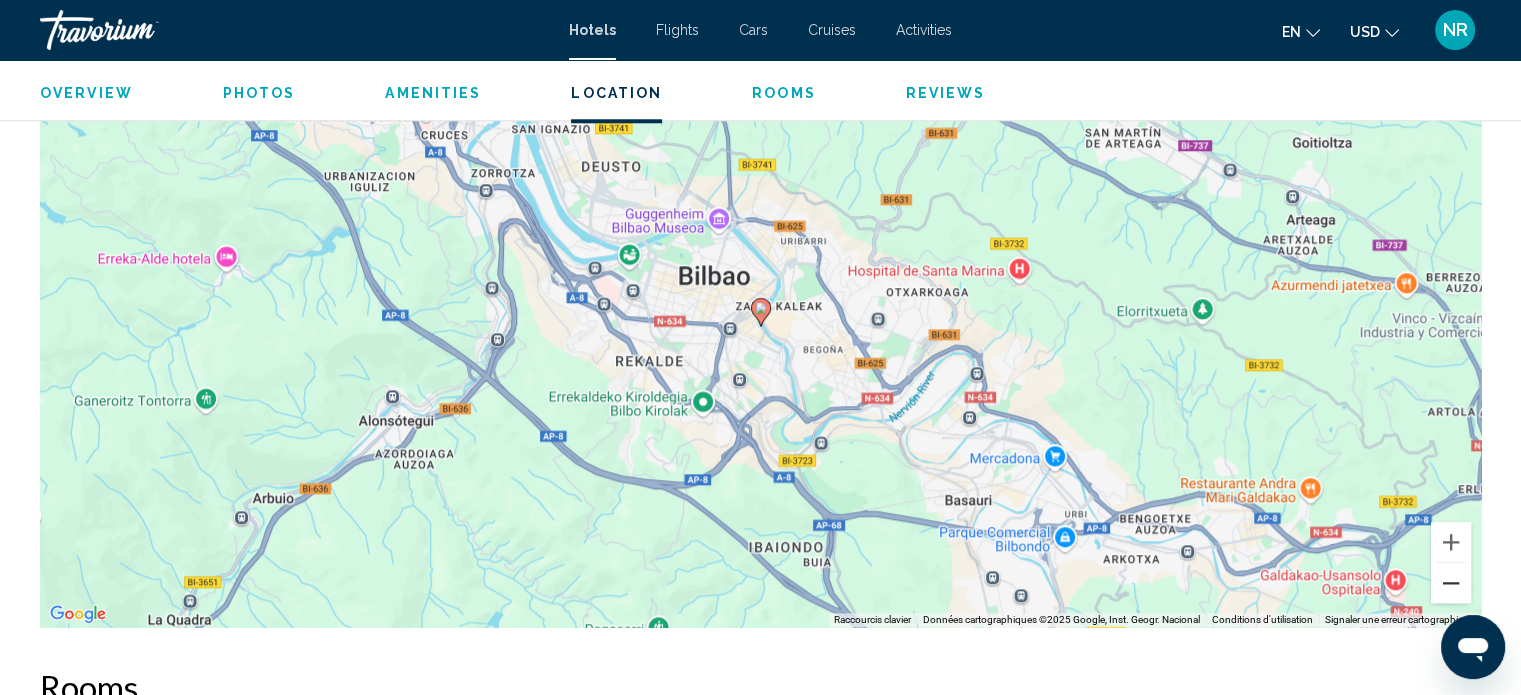 click at bounding box center [1451, 583] 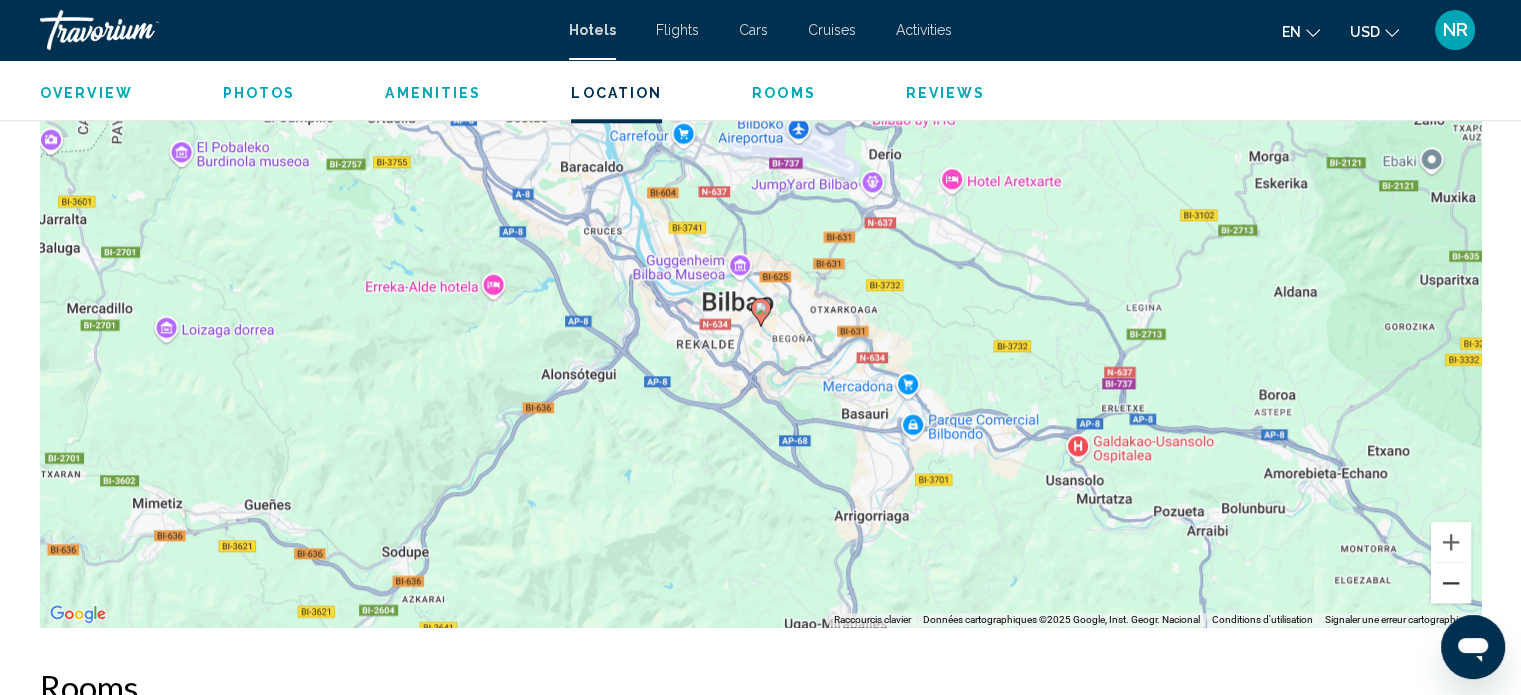 click at bounding box center [1451, 583] 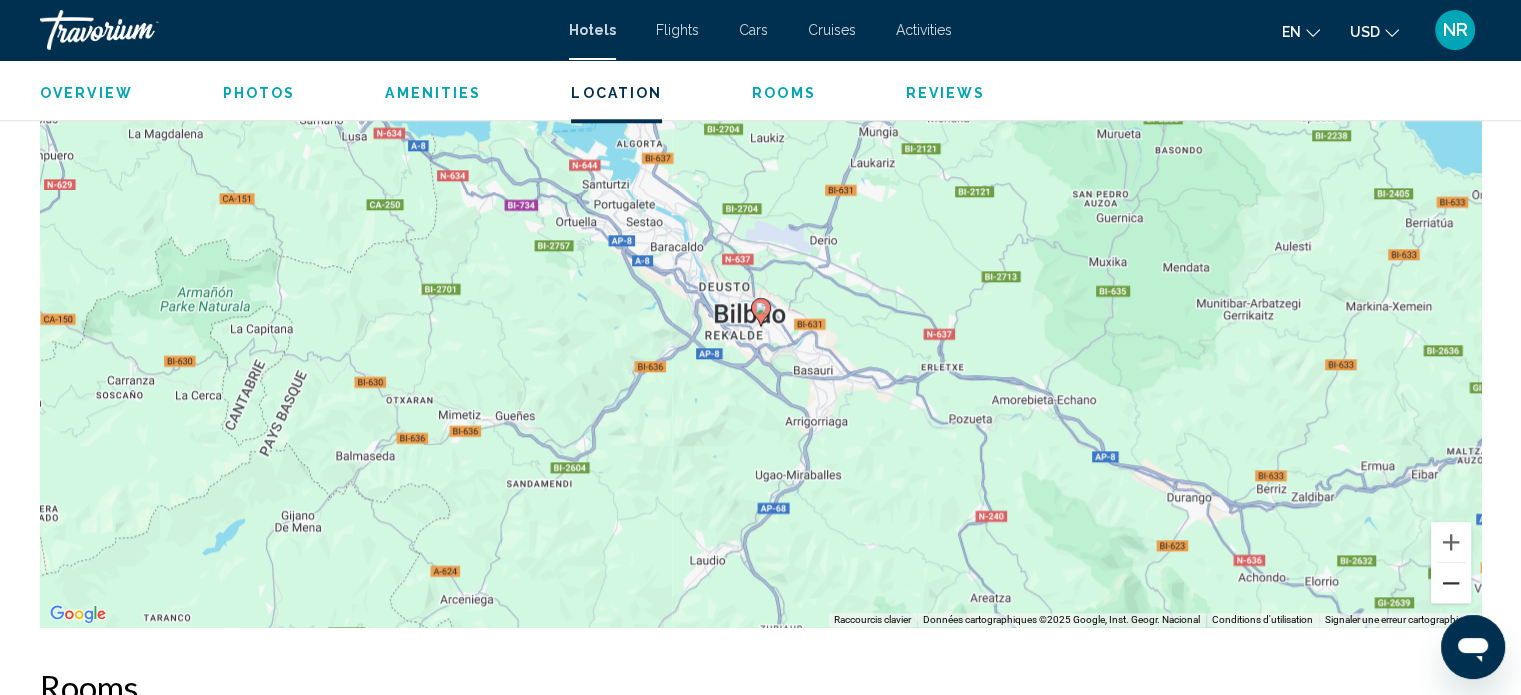 click at bounding box center (1451, 583) 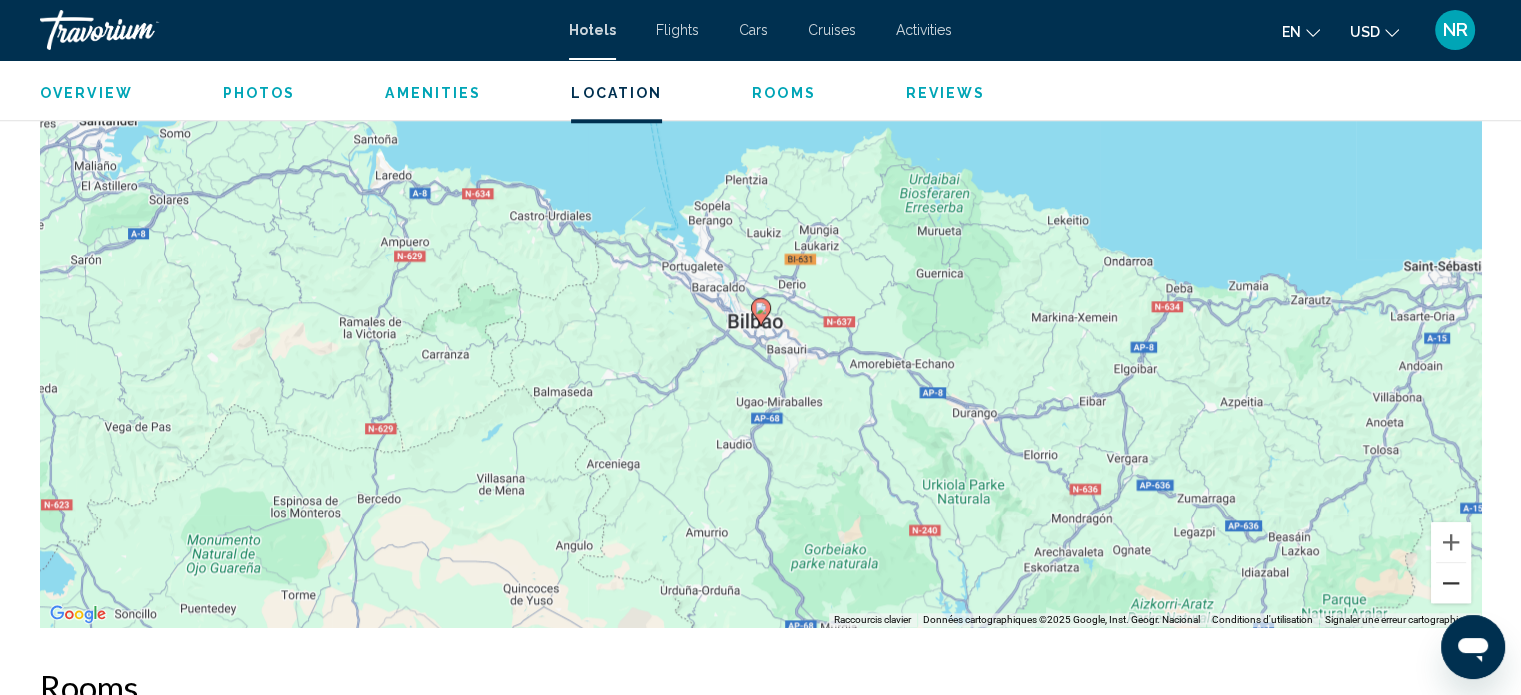 click at bounding box center (1451, 583) 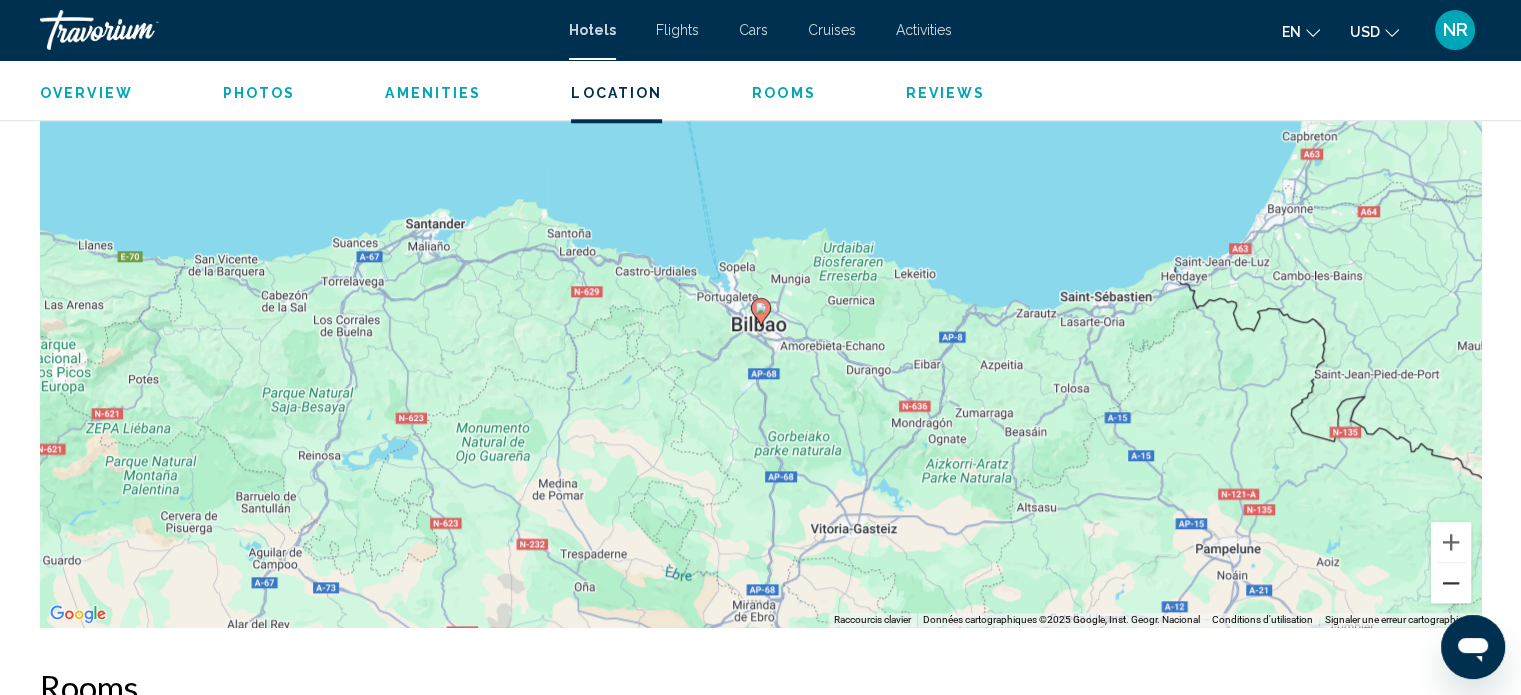 click at bounding box center [1451, 583] 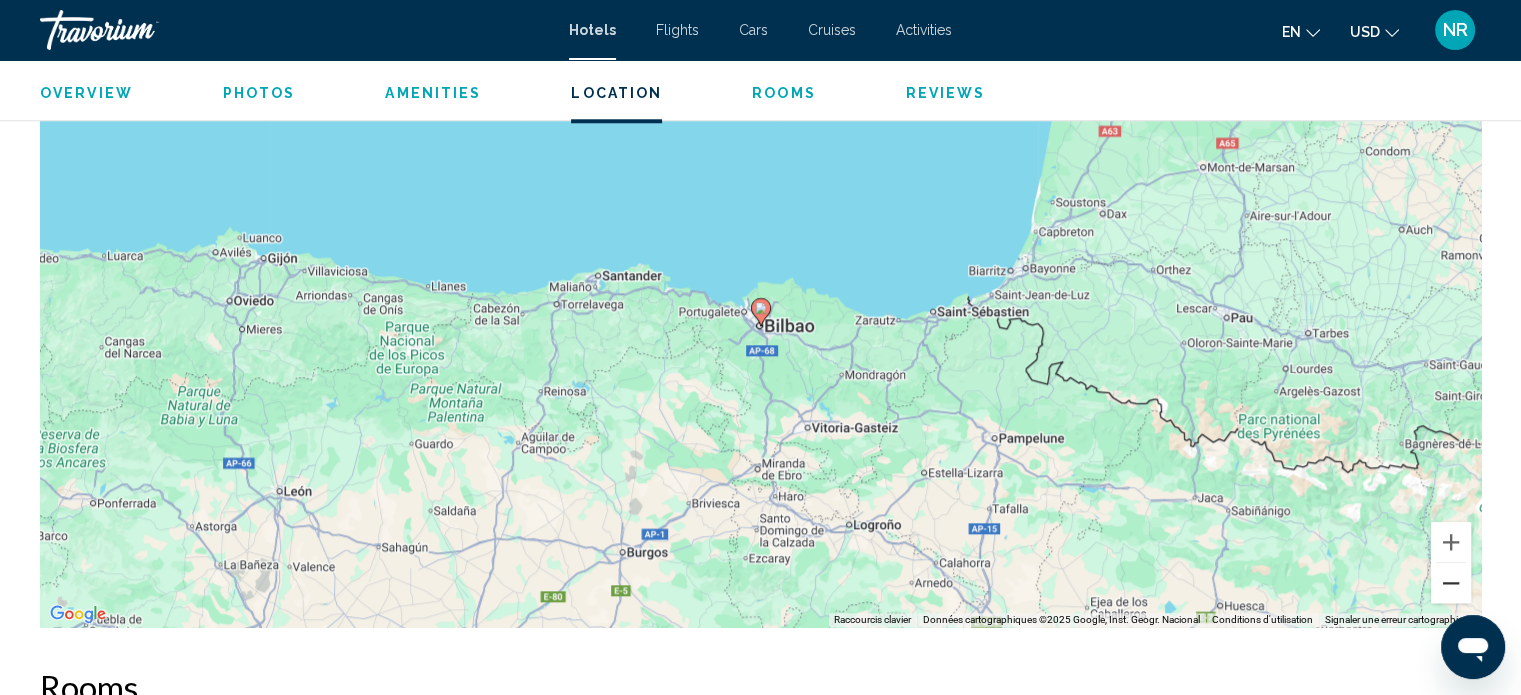 click at bounding box center [1451, 583] 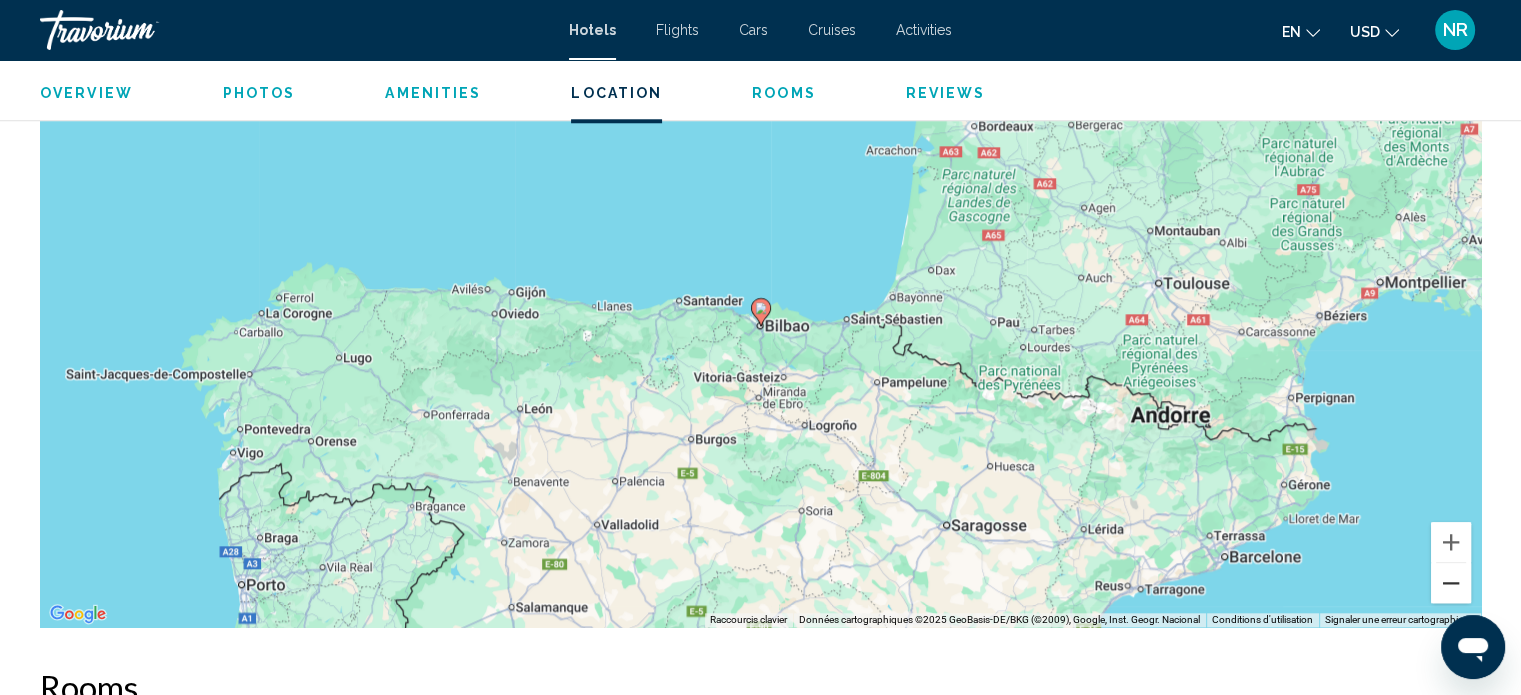 click at bounding box center [1451, 583] 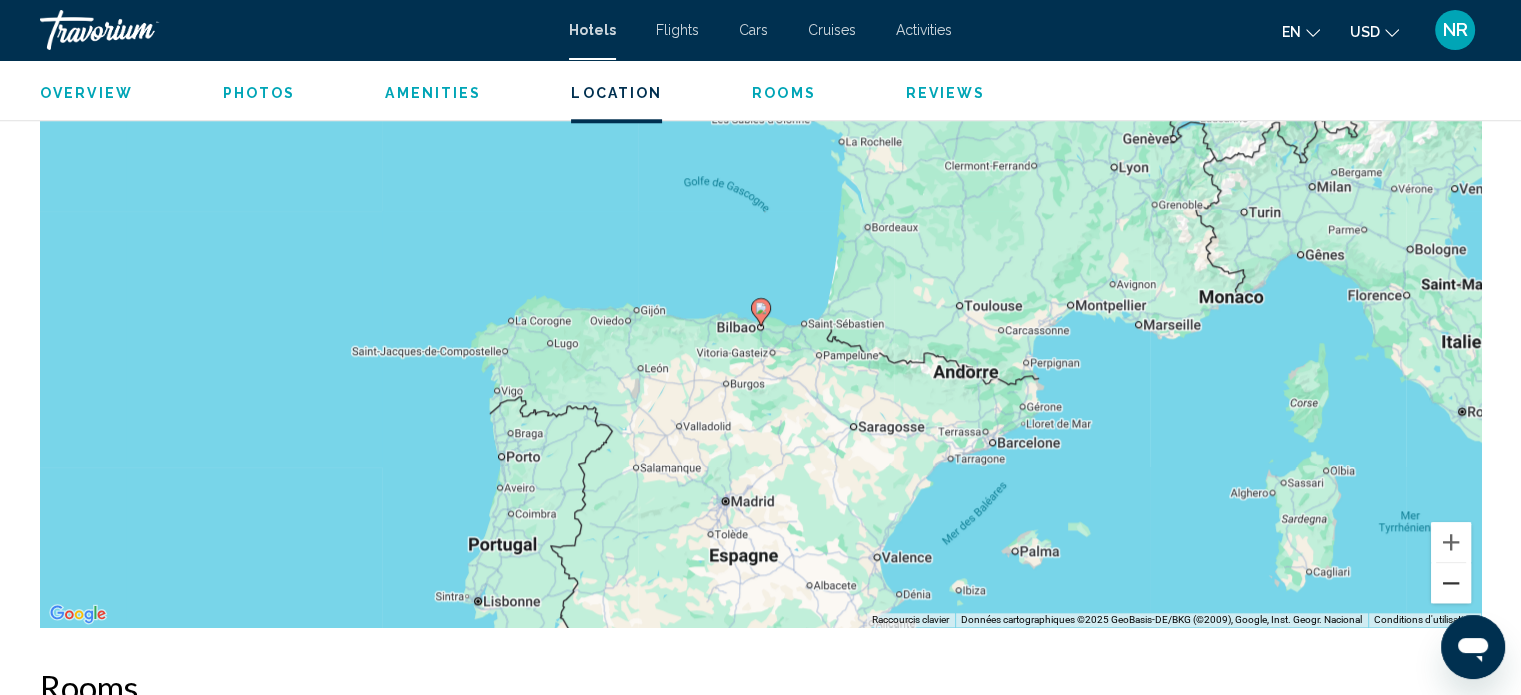 click at bounding box center [1451, 583] 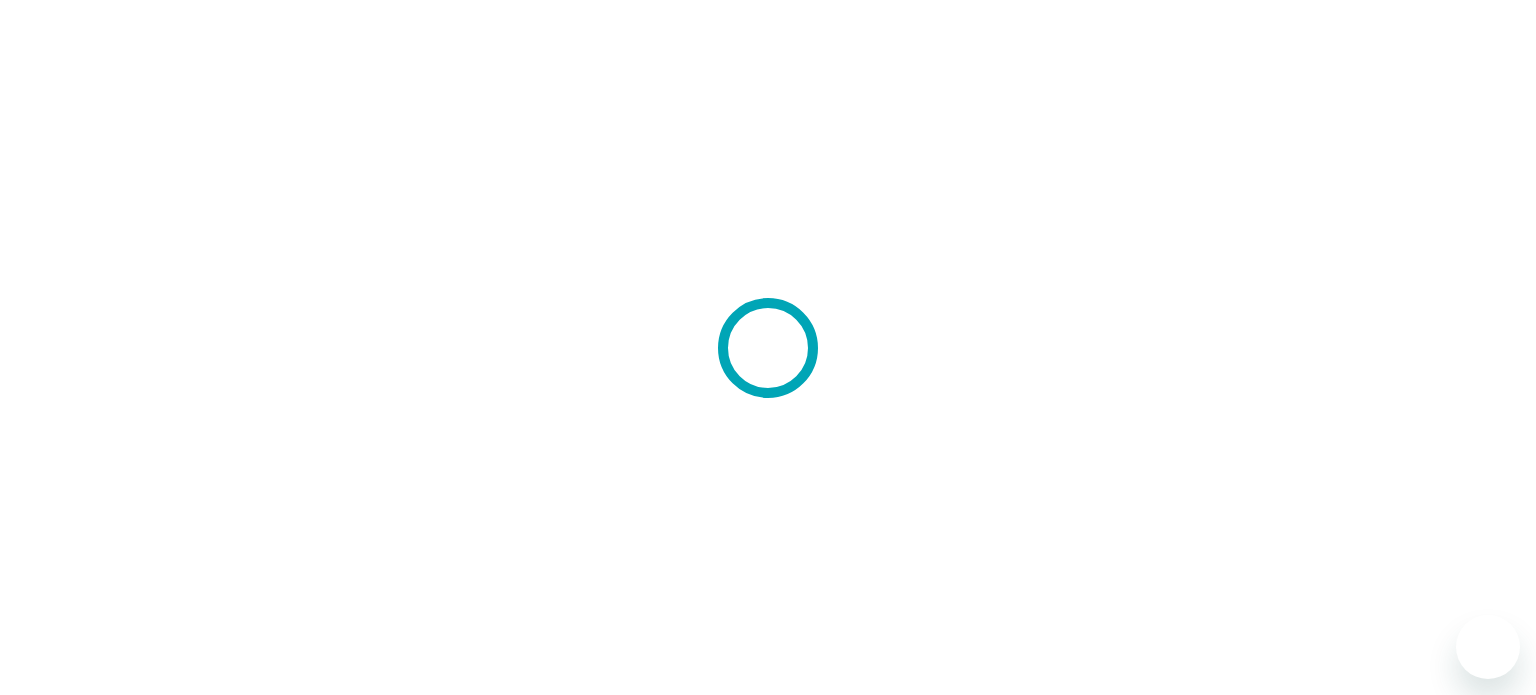 scroll, scrollTop: 0, scrollLeft: 0, axis: both 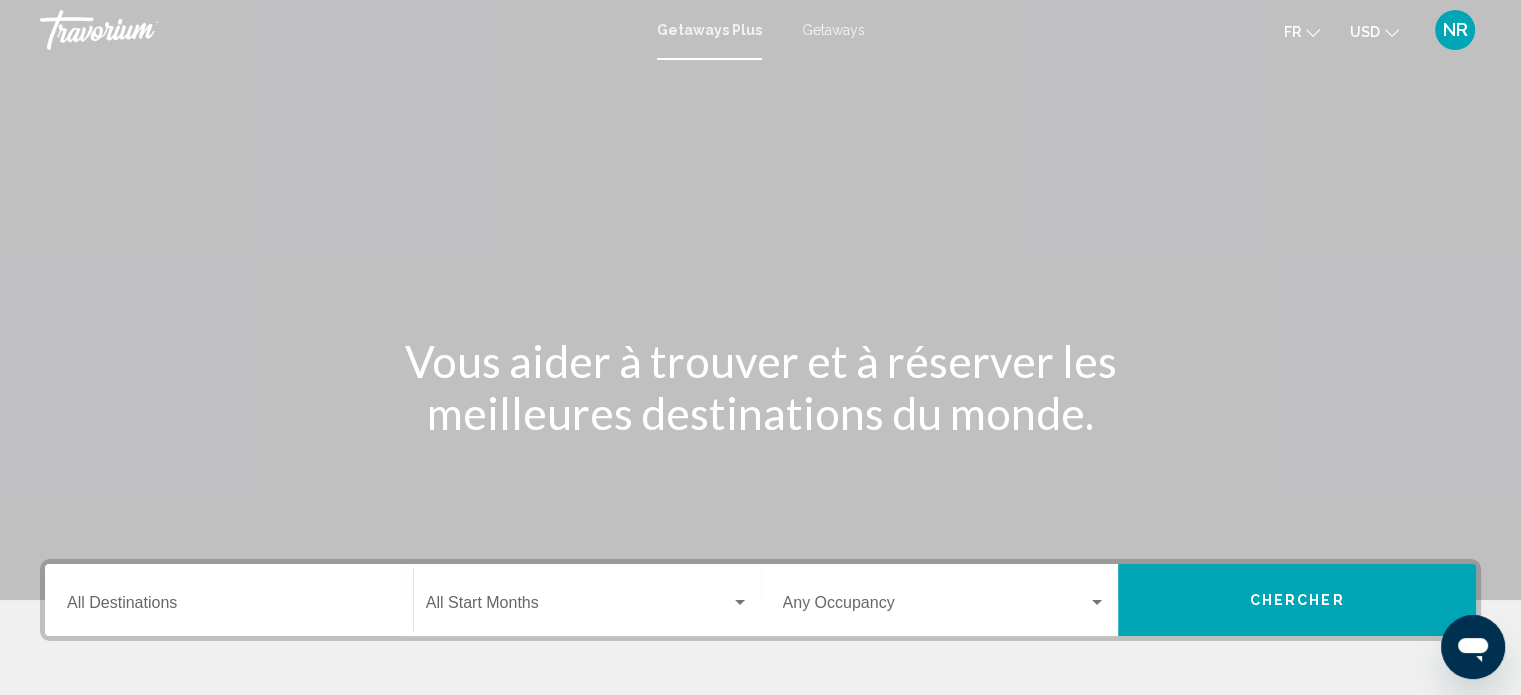 click on "Destination All Destinations" at bounding box center (229, 607) 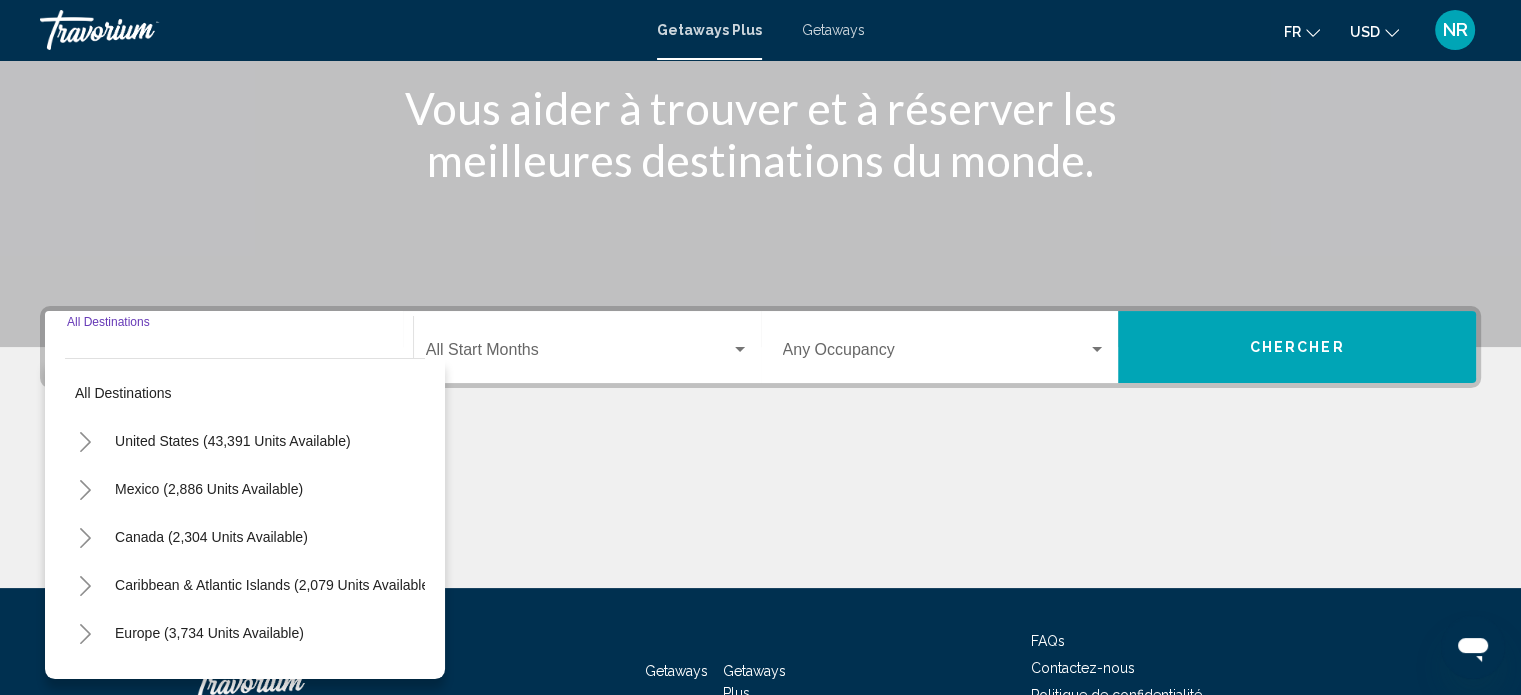 scroll, scrollTop: 390, scrollLeft: 0, axis: vertical 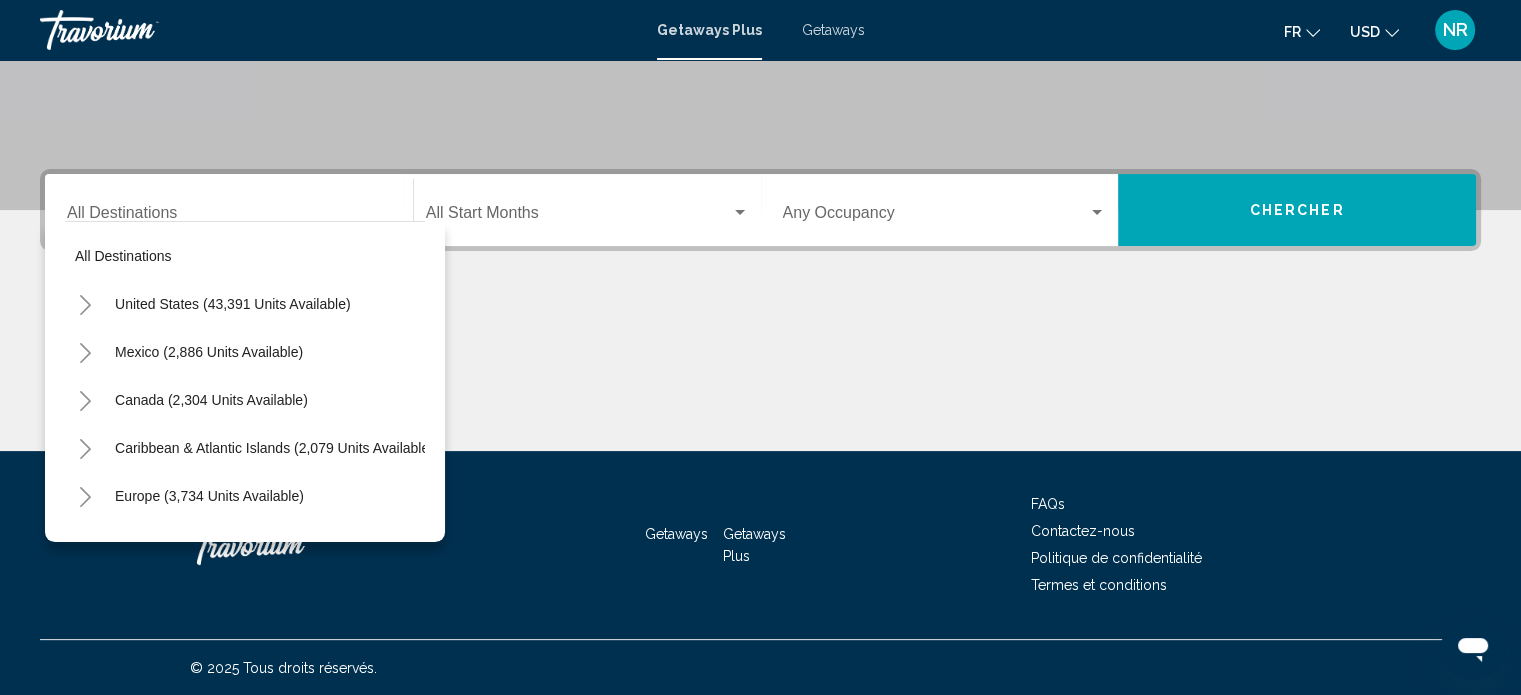 click on "Destination All Destinations" at bounding box center (229, 210) 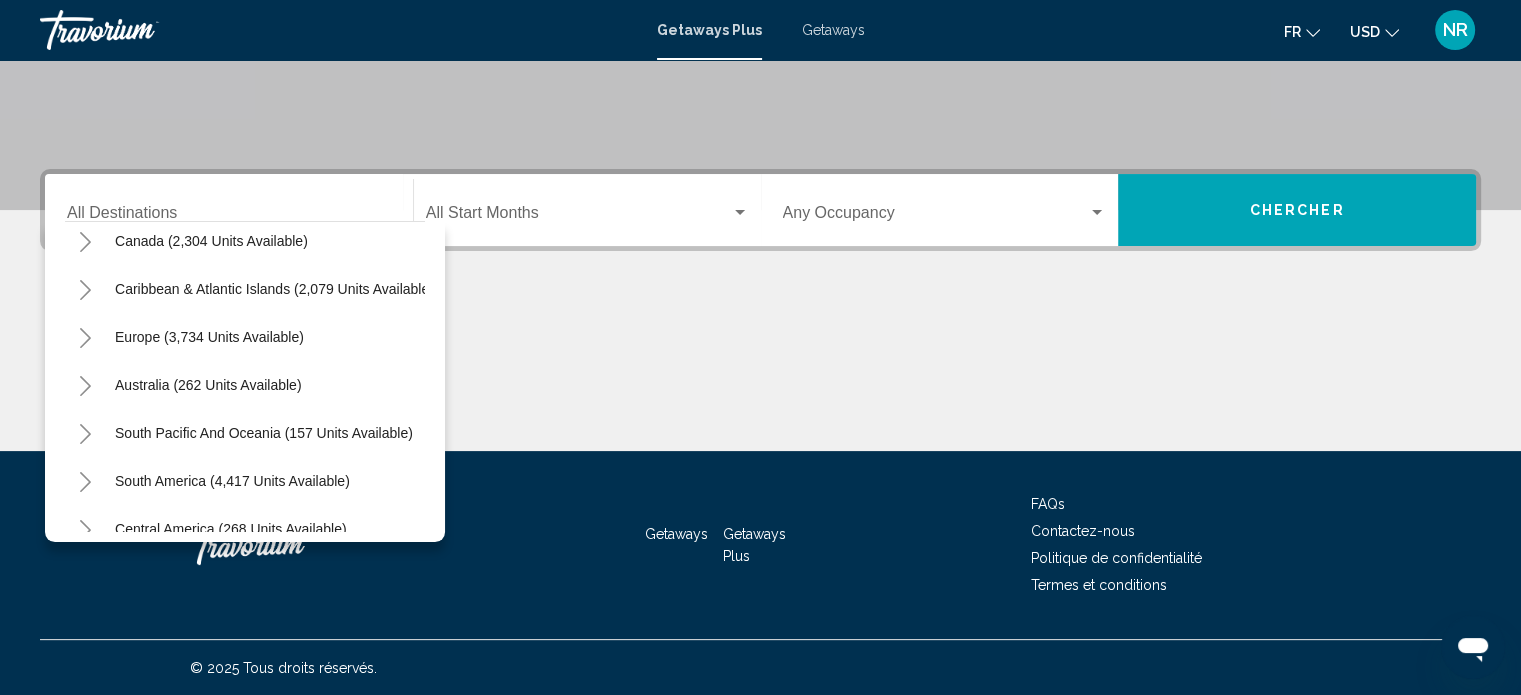 scroll, scrollTop: 164, scrollLeft: 0, axis: vertical 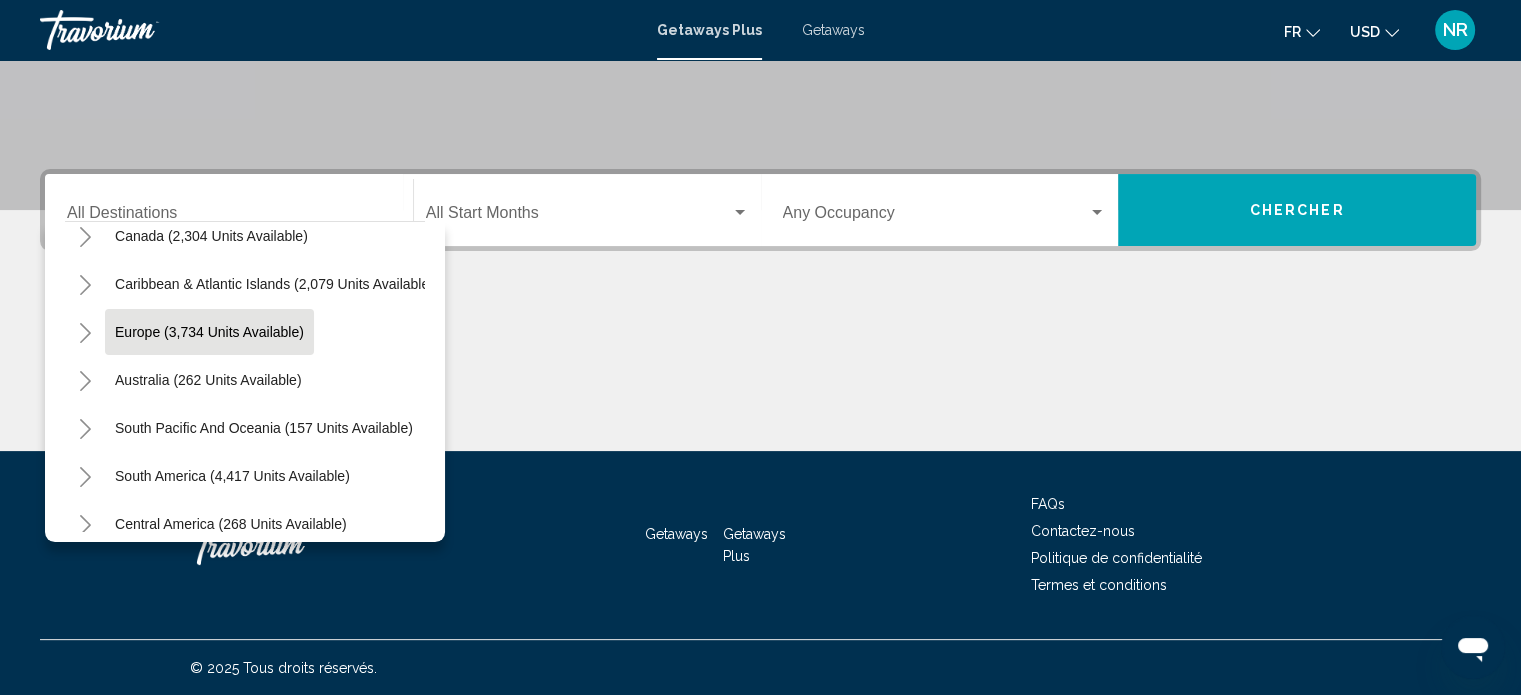 click on "Europe (3,734 units available)" at bounding box center (208, 380) 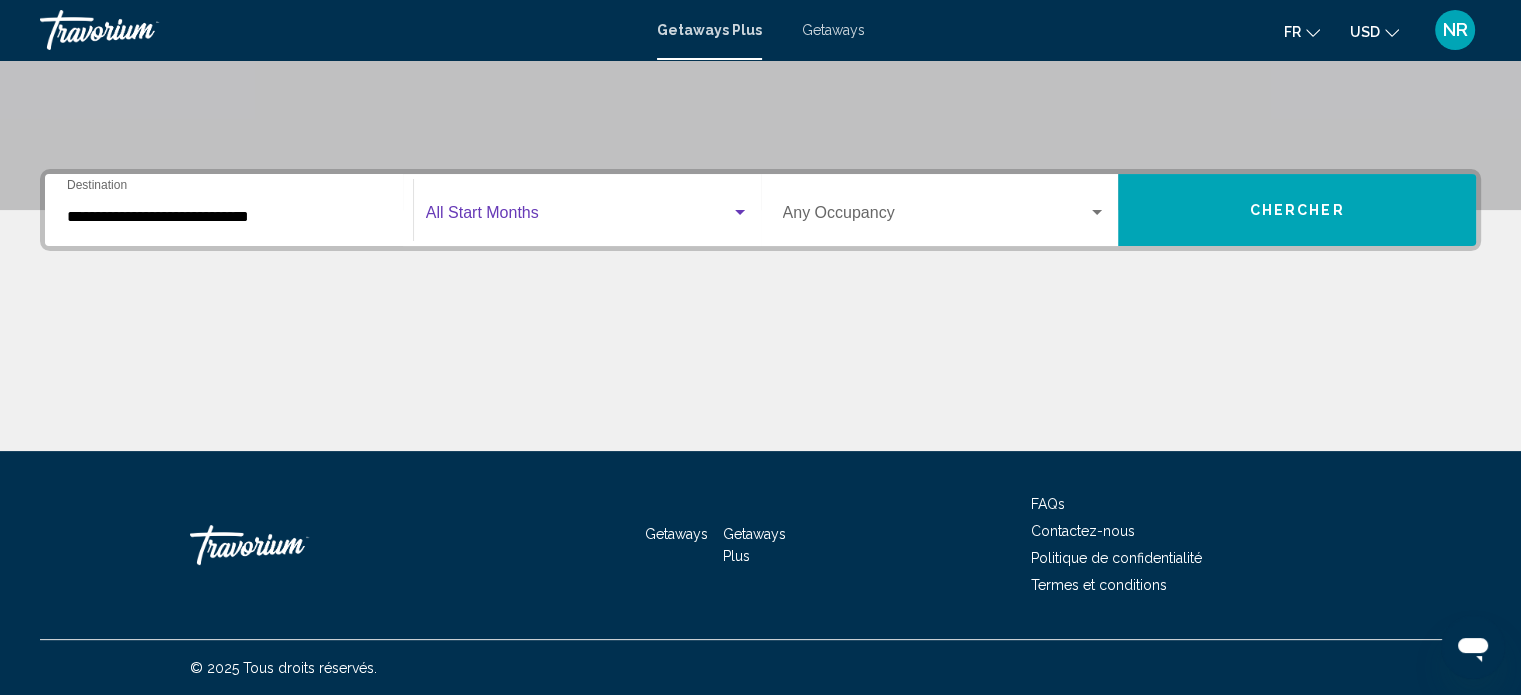 click at bounding box center [740, 213] 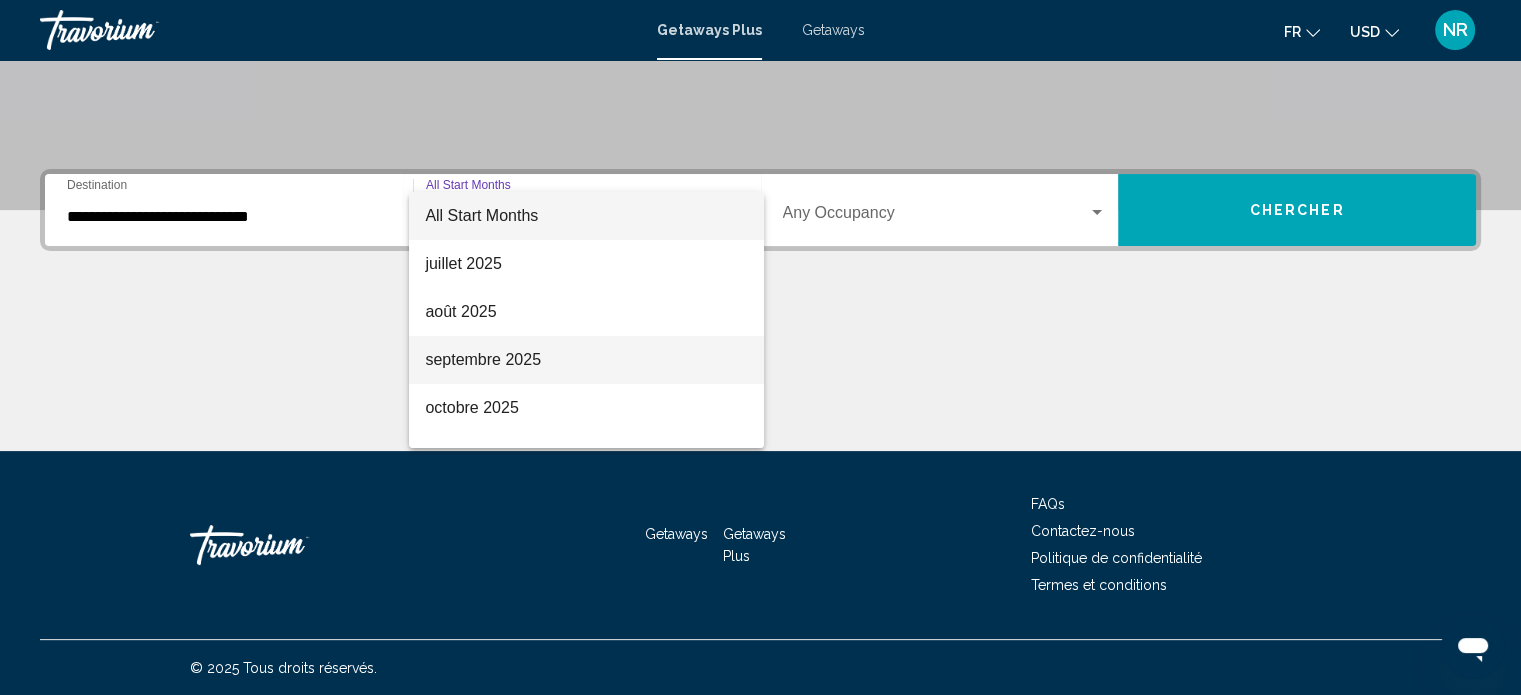 click on "septembre 2025" at bounding box center (586, 360) 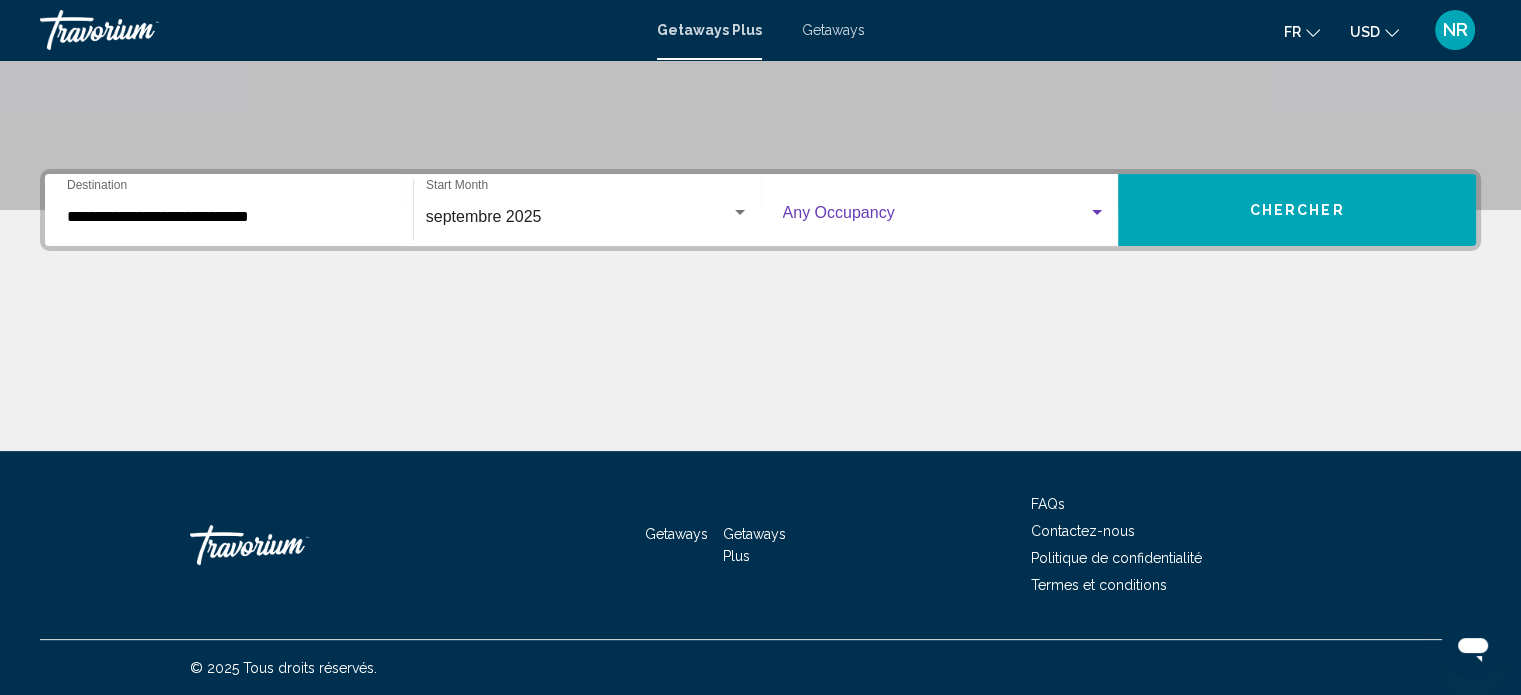click at bounding box center [1097, 212] 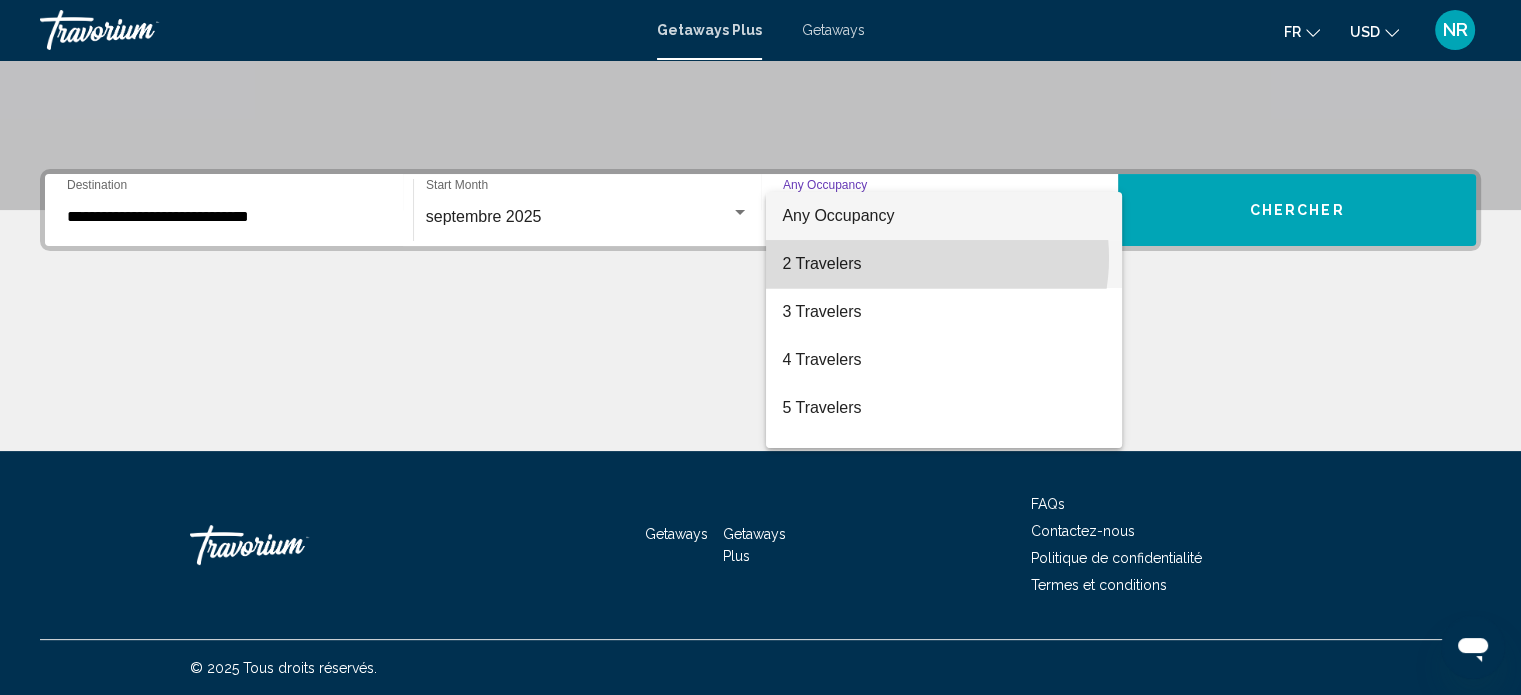 click on "2 Travelers" at bounding box center [944, 264] 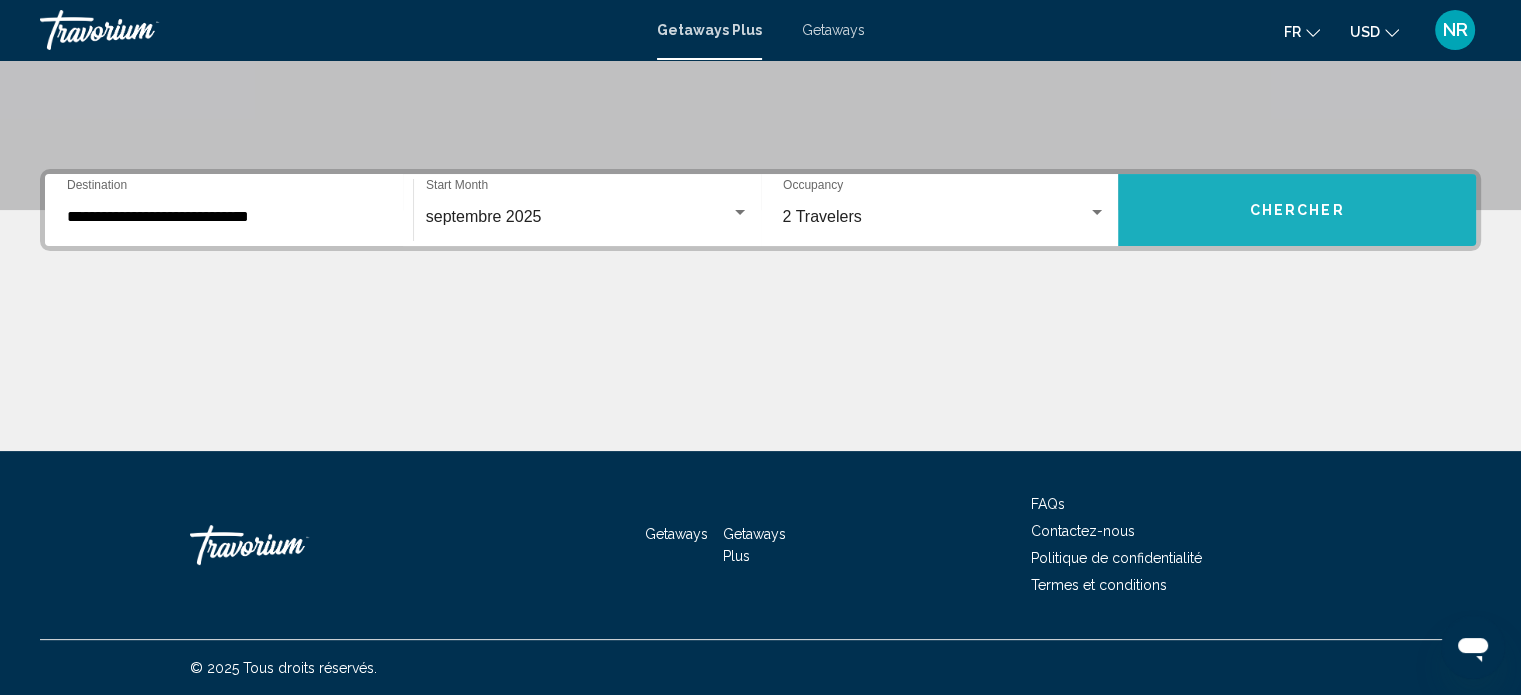 click on "Chercher" at bounding box center (1297, 210) 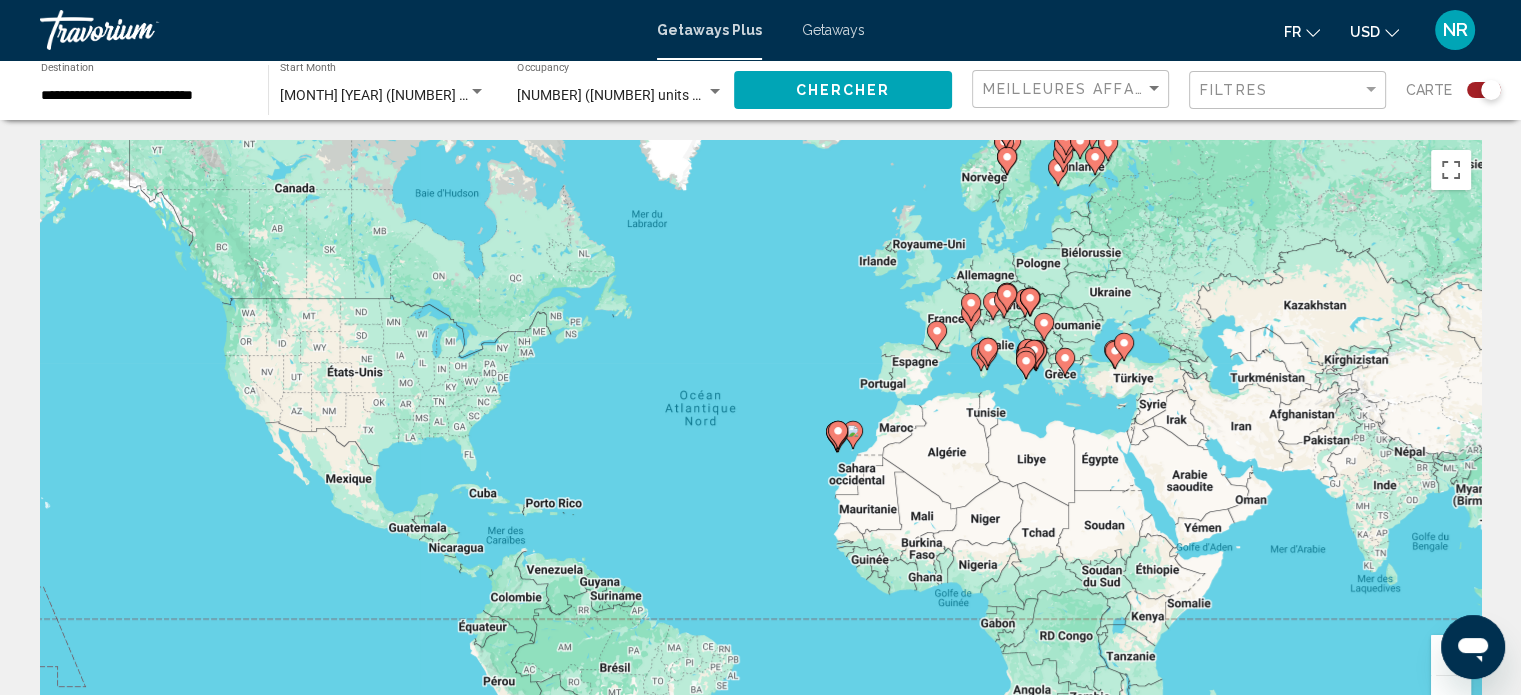 click on "Pour activer le glissement avec le clavier, appuyez sur Alt+Entrée. Une fois ce mode activé, utilisez les touches fléchées pour déplacer le repère. Pour valider le déplacement, appuyez sur Entrée. Pour annuler, appuyez sur Échap." at bounding box center (760, 440) 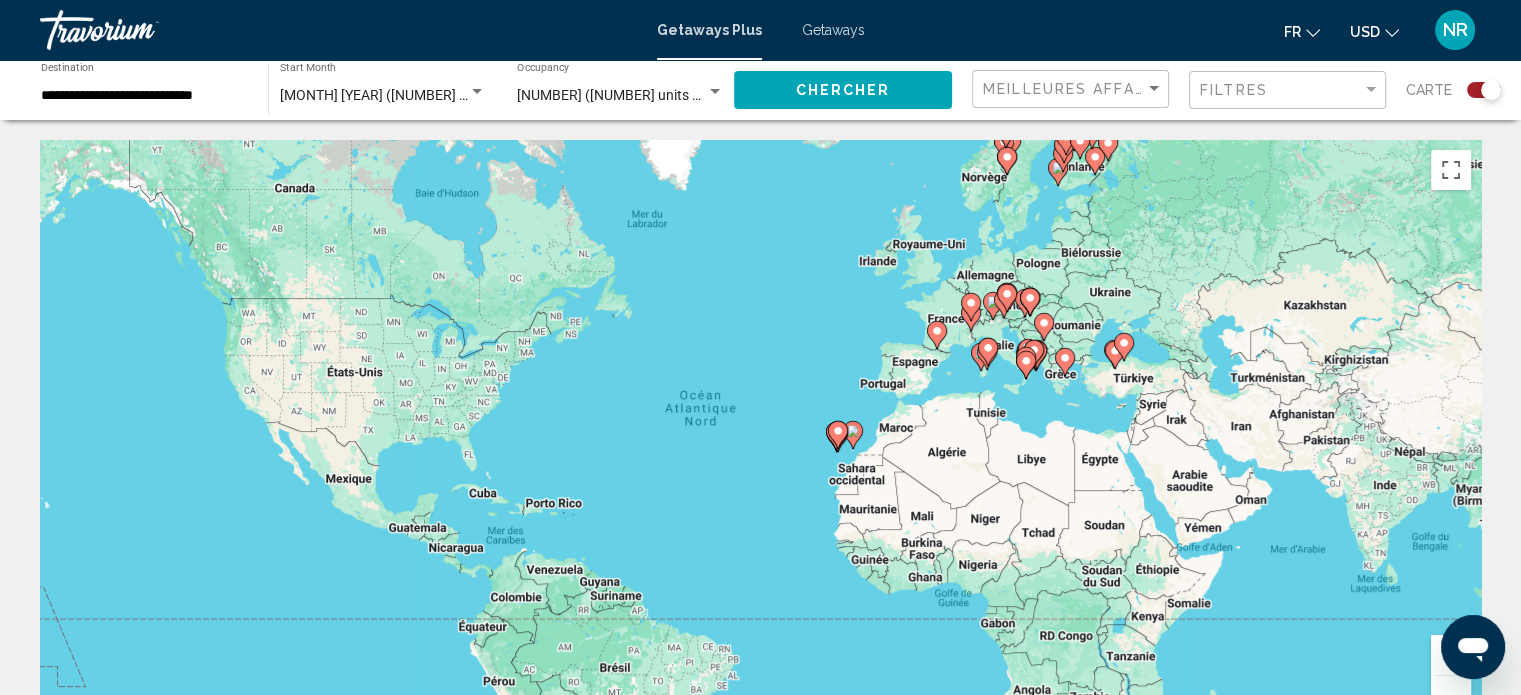 click on "Pour activer le glissement avec le clavier, appuyez sur Alt+Entrée. Une fois ce mode activé, utilisez les touches fléchées pour déplacer le repère. Pour valider le déplacement, appuyez sur Entrée. Pour annuler, appuyez sur Échap." at bounding box center [760, 440] 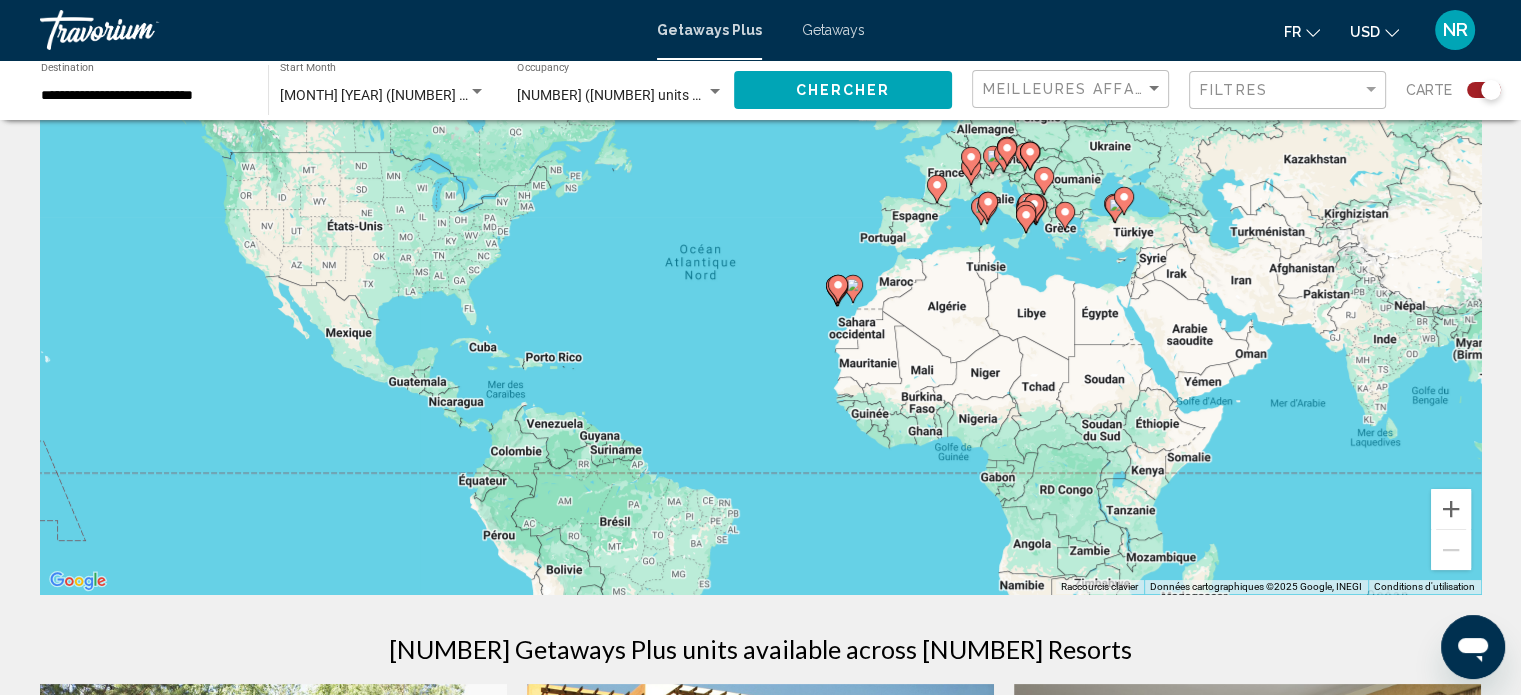 scroll, scrollTop: 0, scrollLeft: 0, axis: both 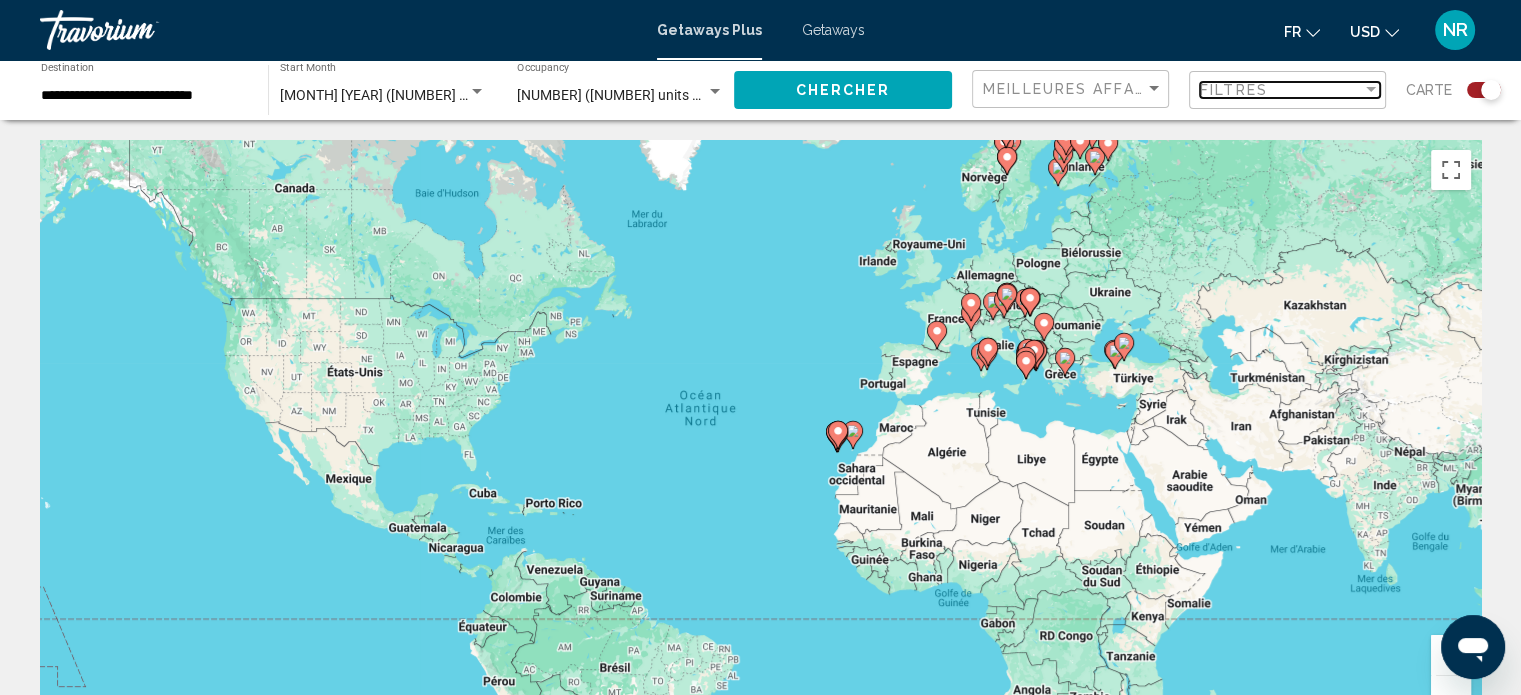 click on "Filtres" at bounding box center [1281, 90] 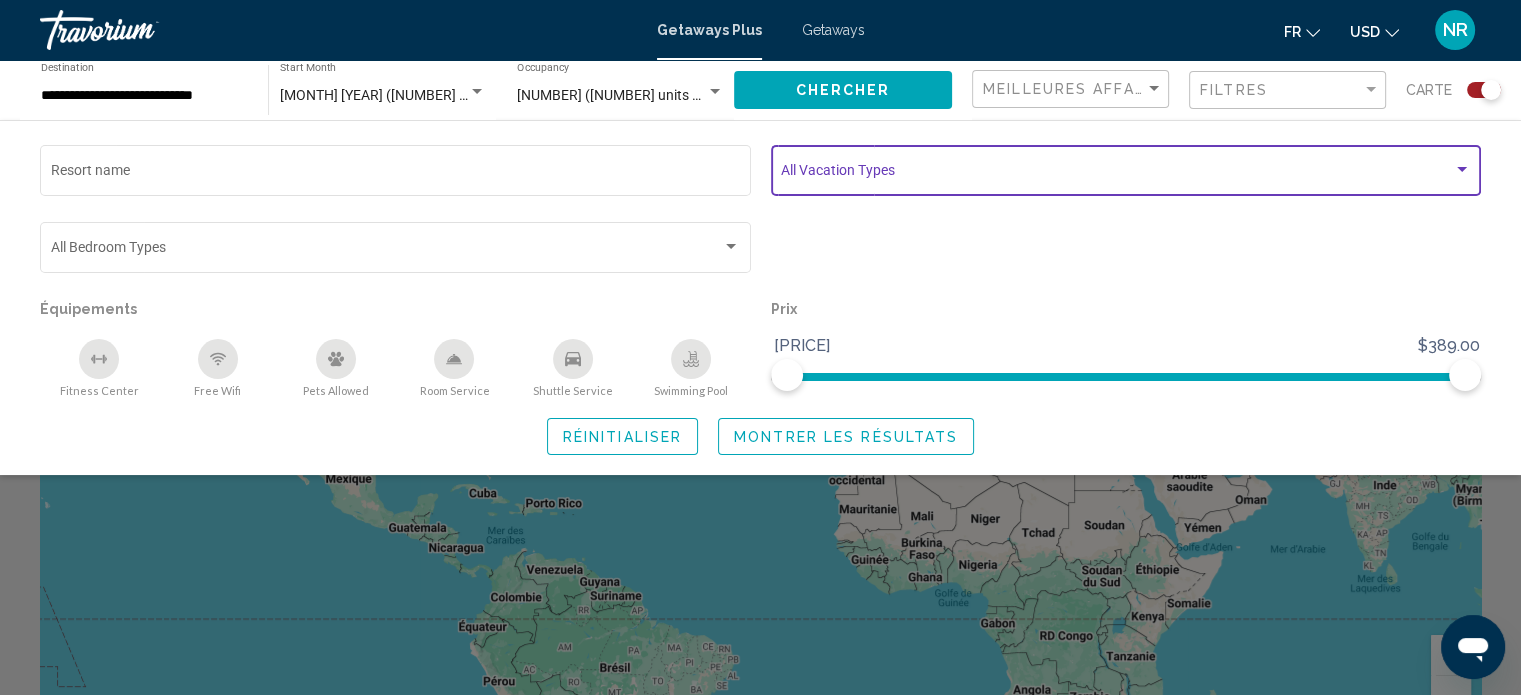 click at bounding box center [1126, 174] 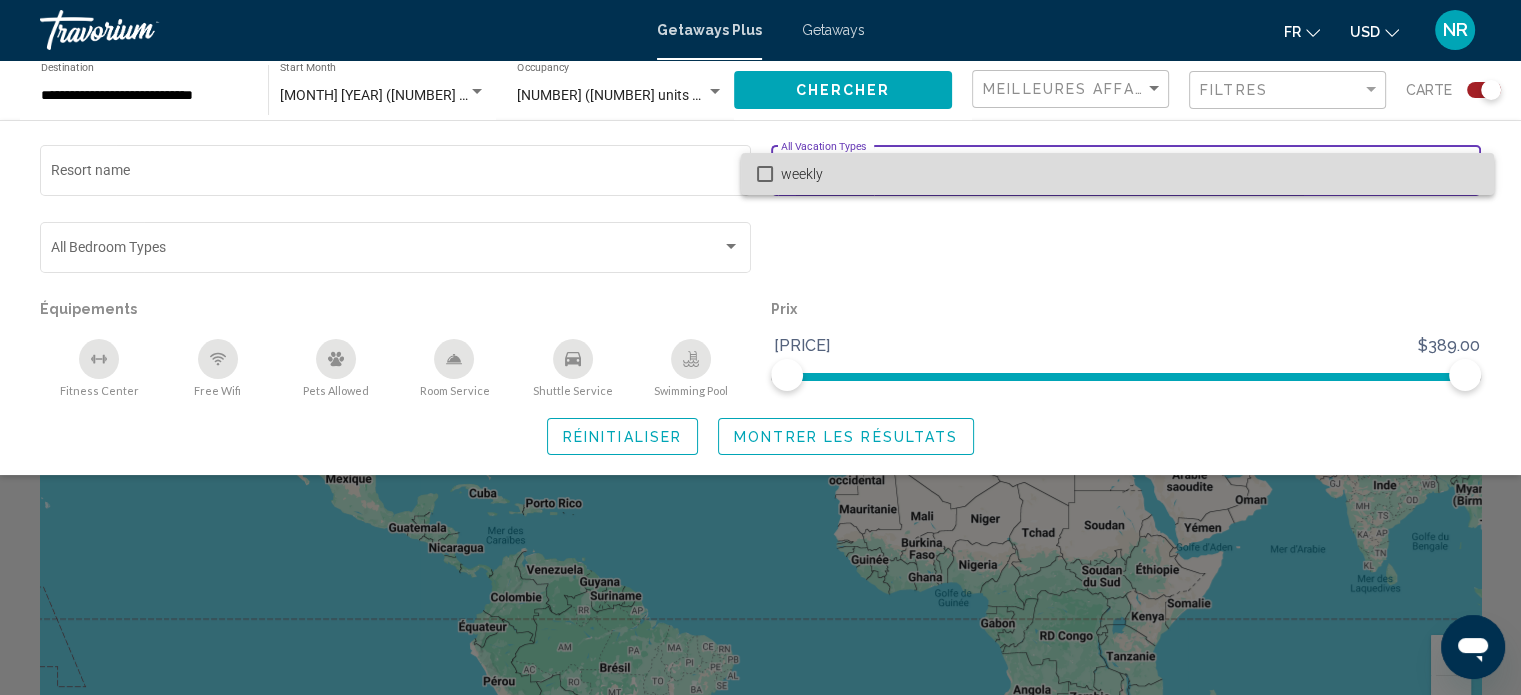 click at bounding box center (765, 174) 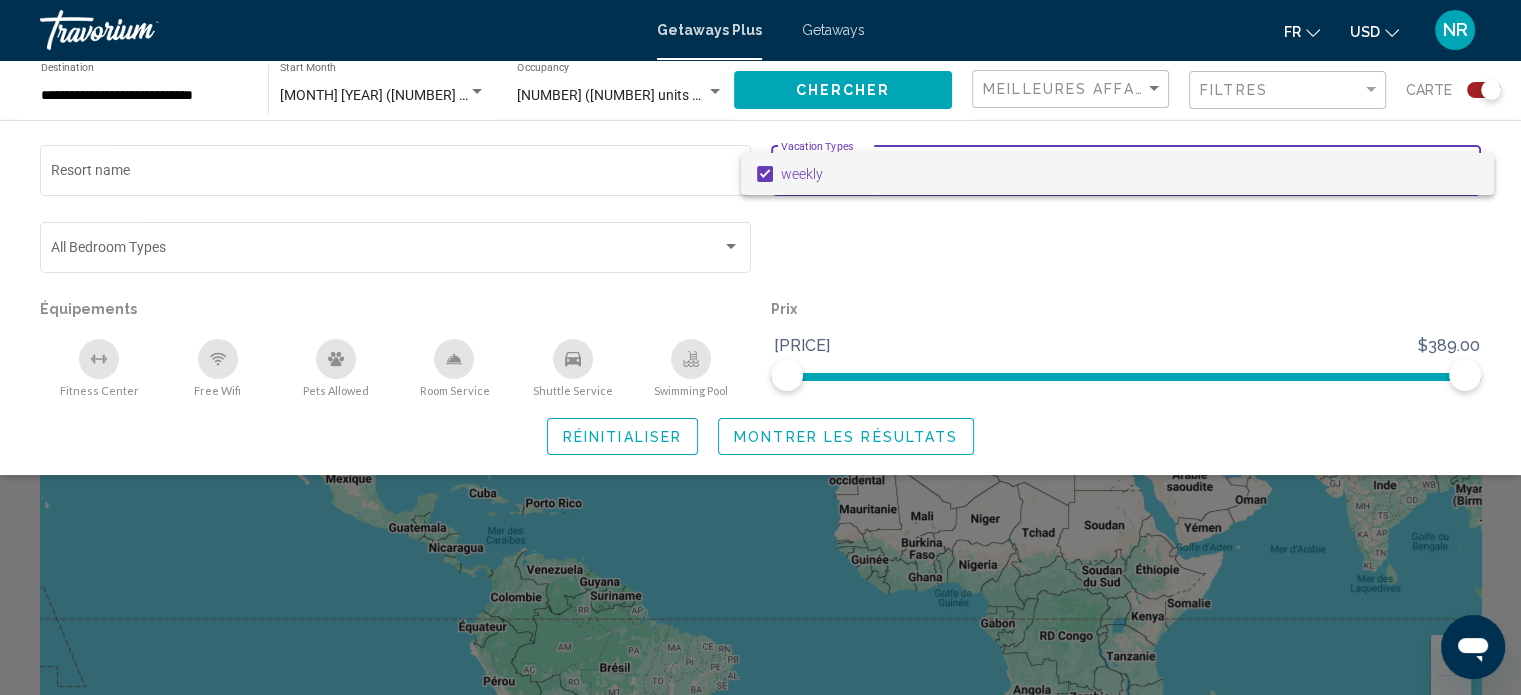 click at bounding box center (760, 347) 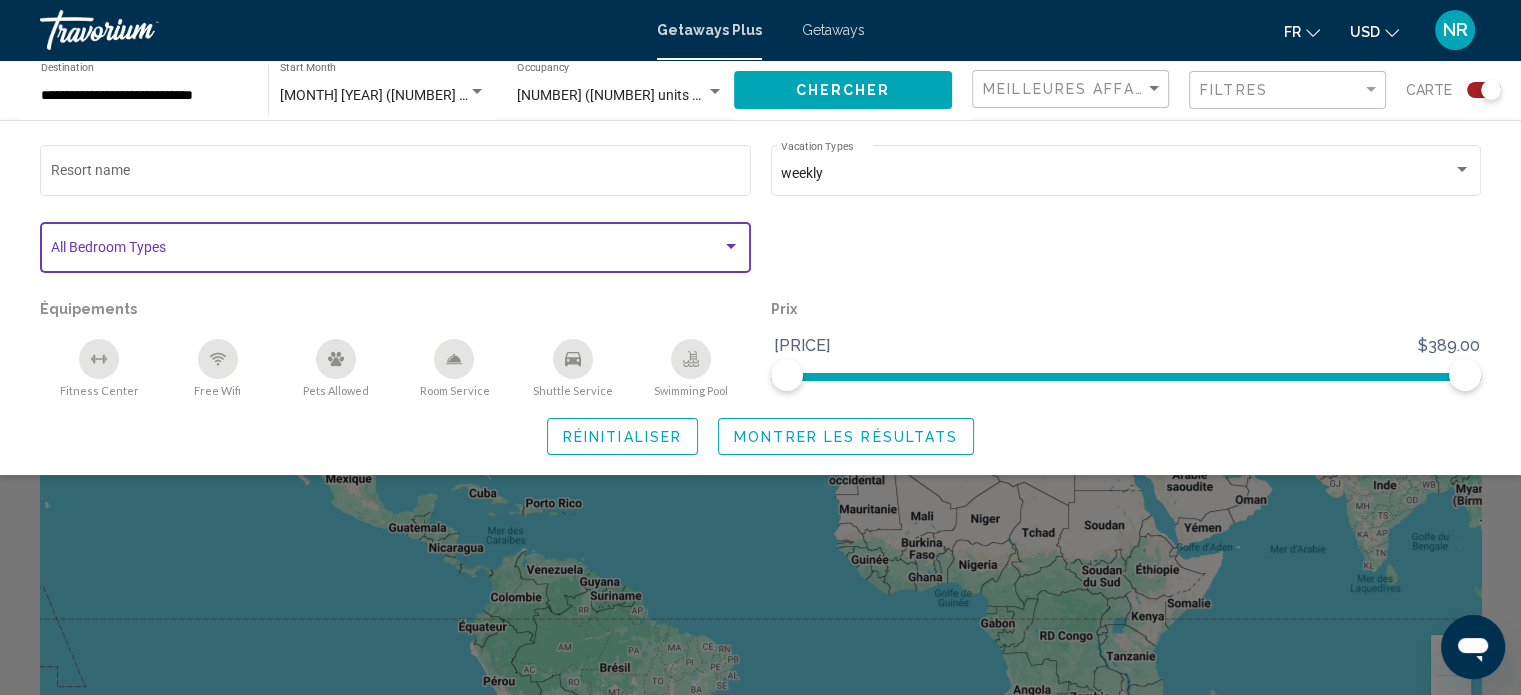 click at bounding box center [731, 247] 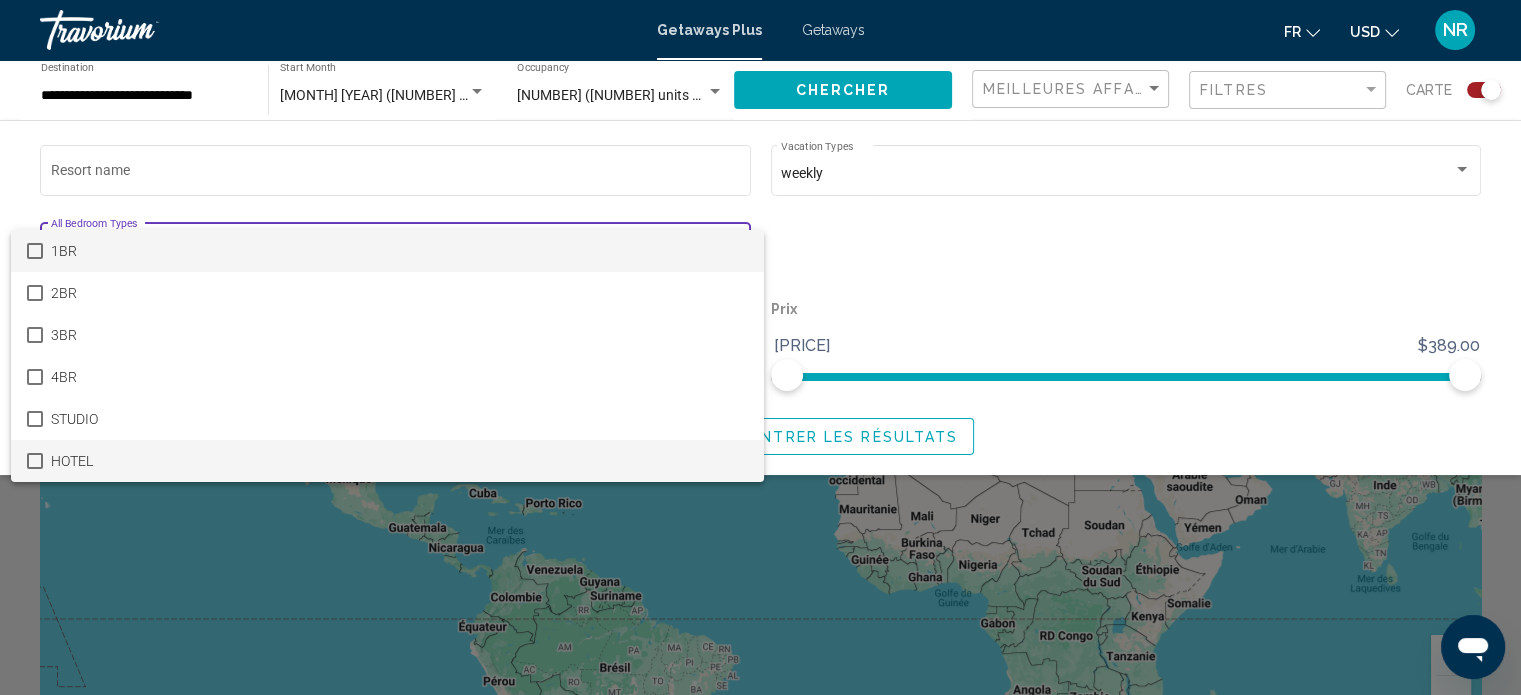 click at bounding box center (35, 461) 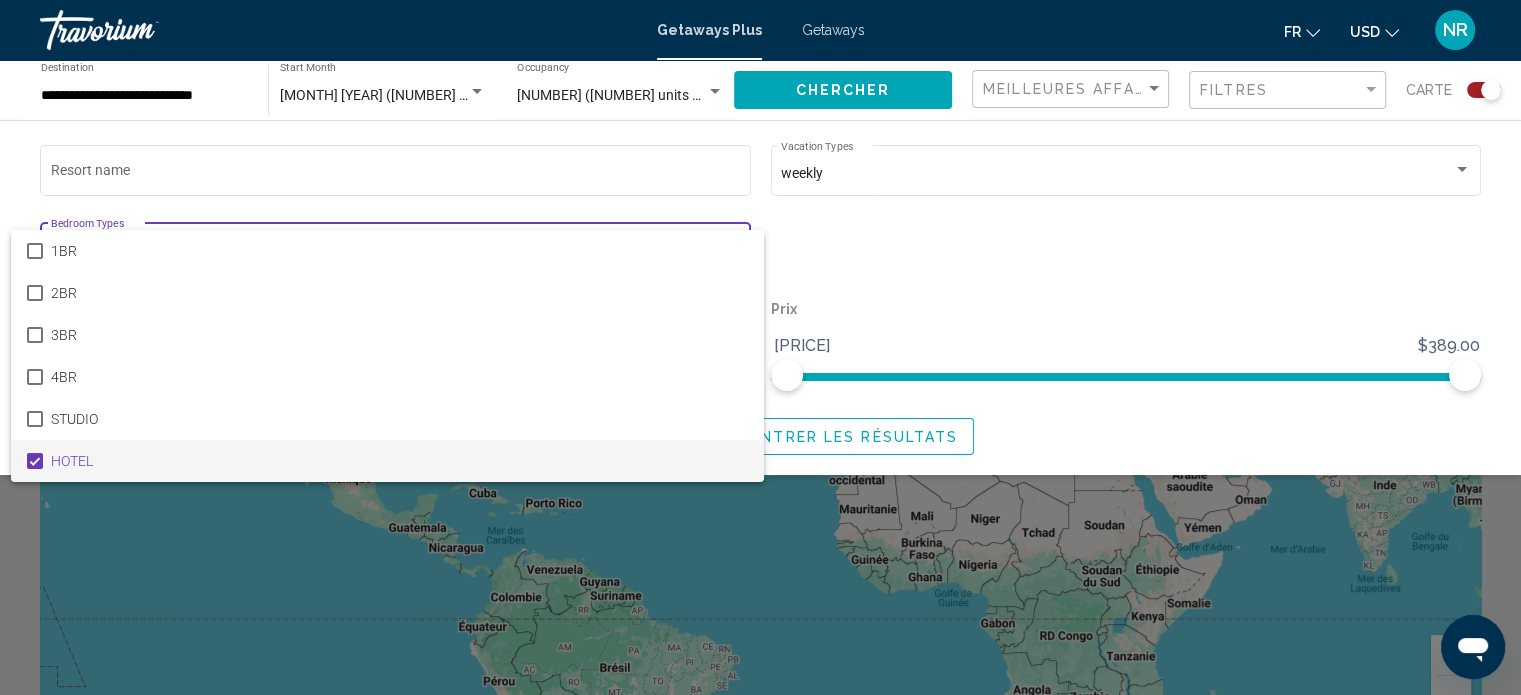 click at bounding box center [760, 347] 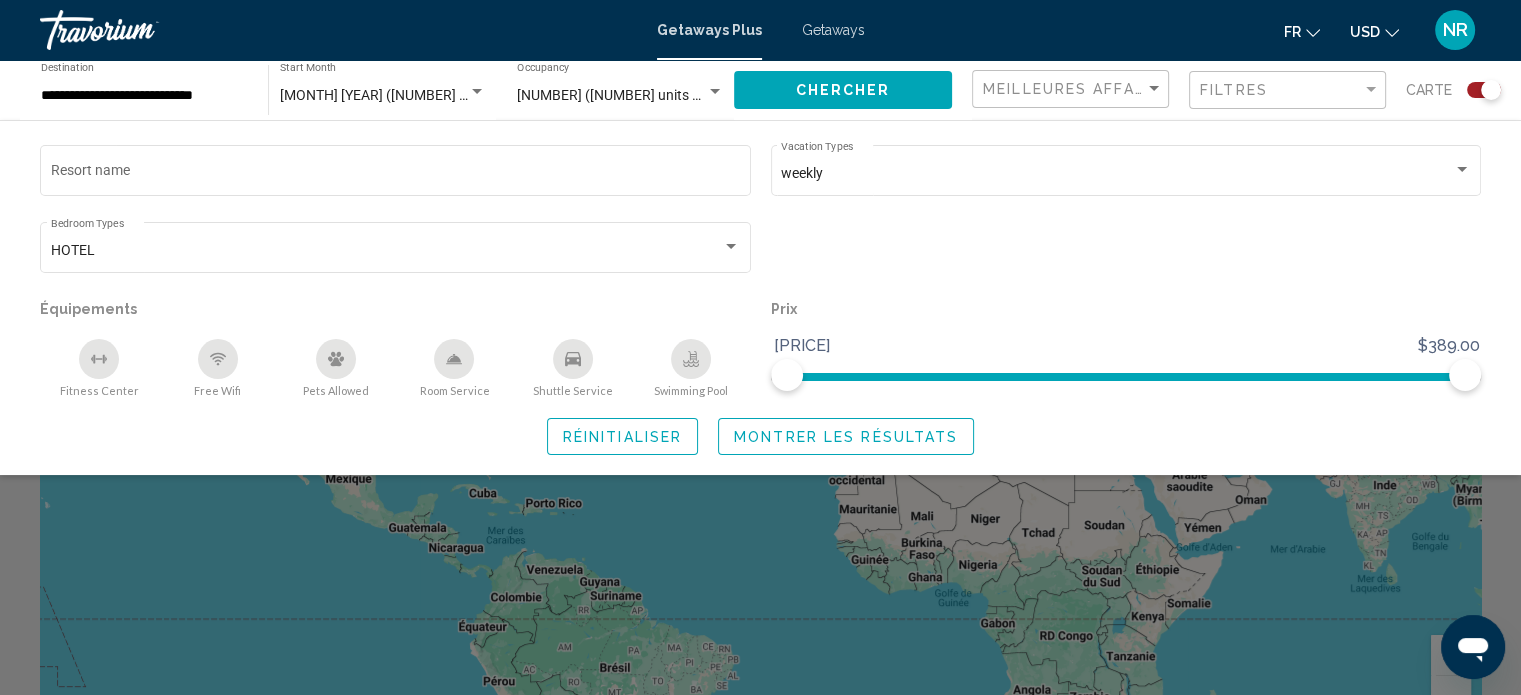 click on "Montrer les résultats" 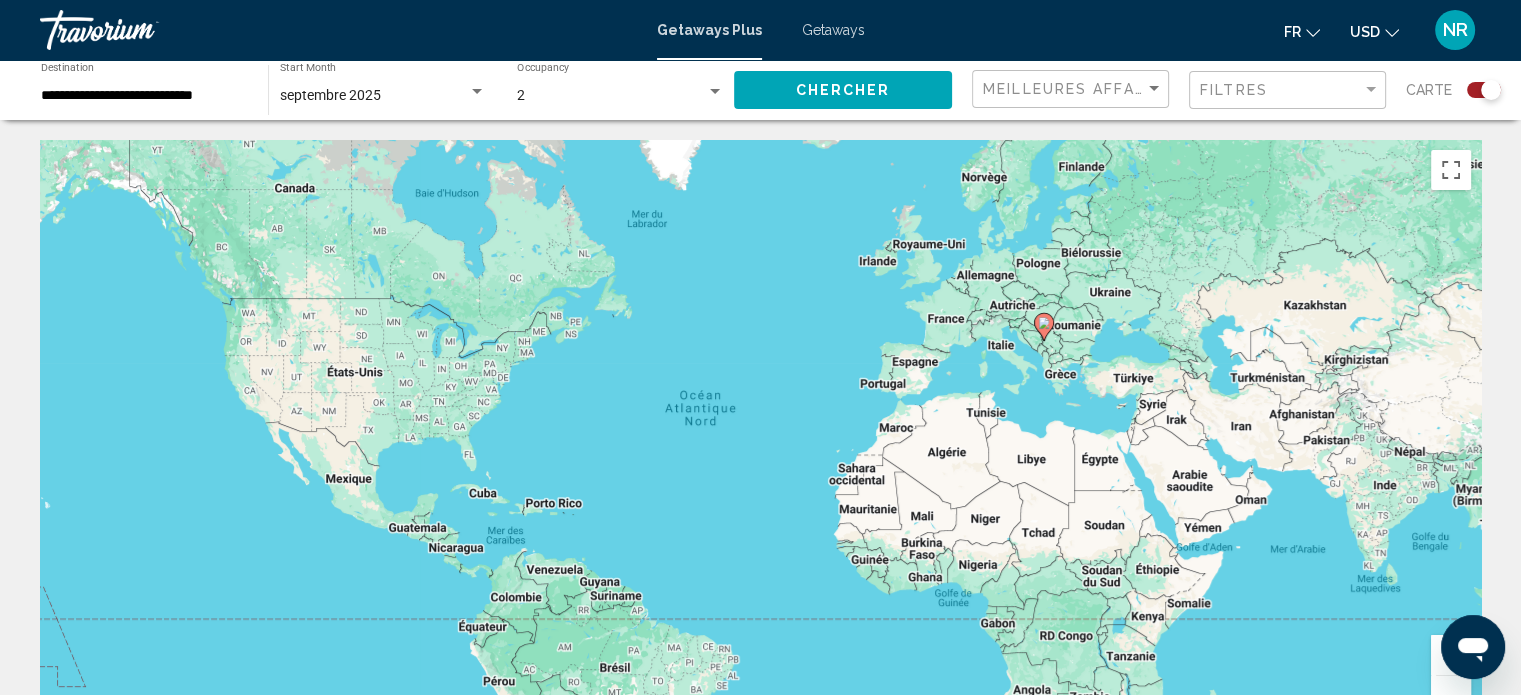 click on "Pour activer le glissement avec le clavier, appuyez sur Alt+Entrée. Une fois ce mode activé, utilisez les touches fléchées pour déplacer le repère. Pour valider le déplacement, appuyez sur Entrée. Pour annuler, appuyez sur Échap." at bounding box center (760, 440) 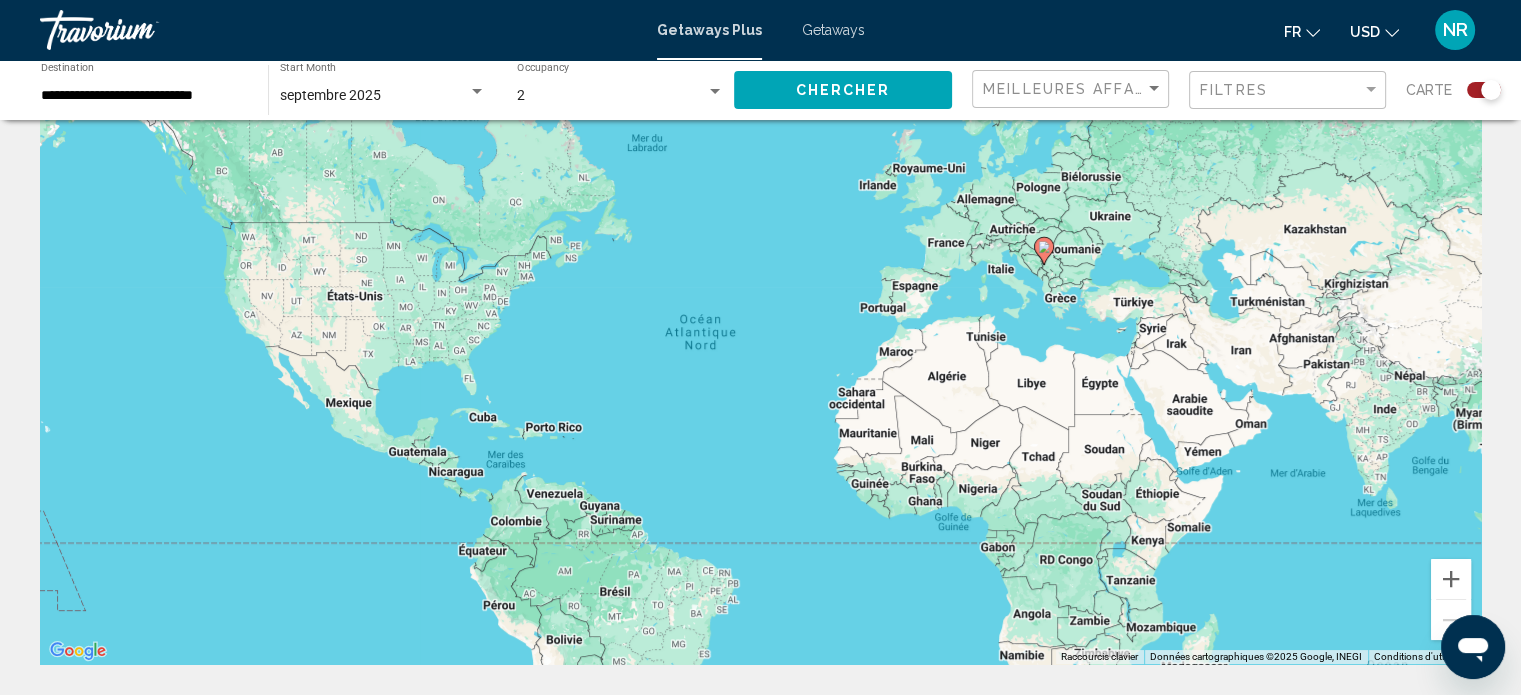 scroll, scrollTop: 64, scrollLeft: 0, axis: vertical 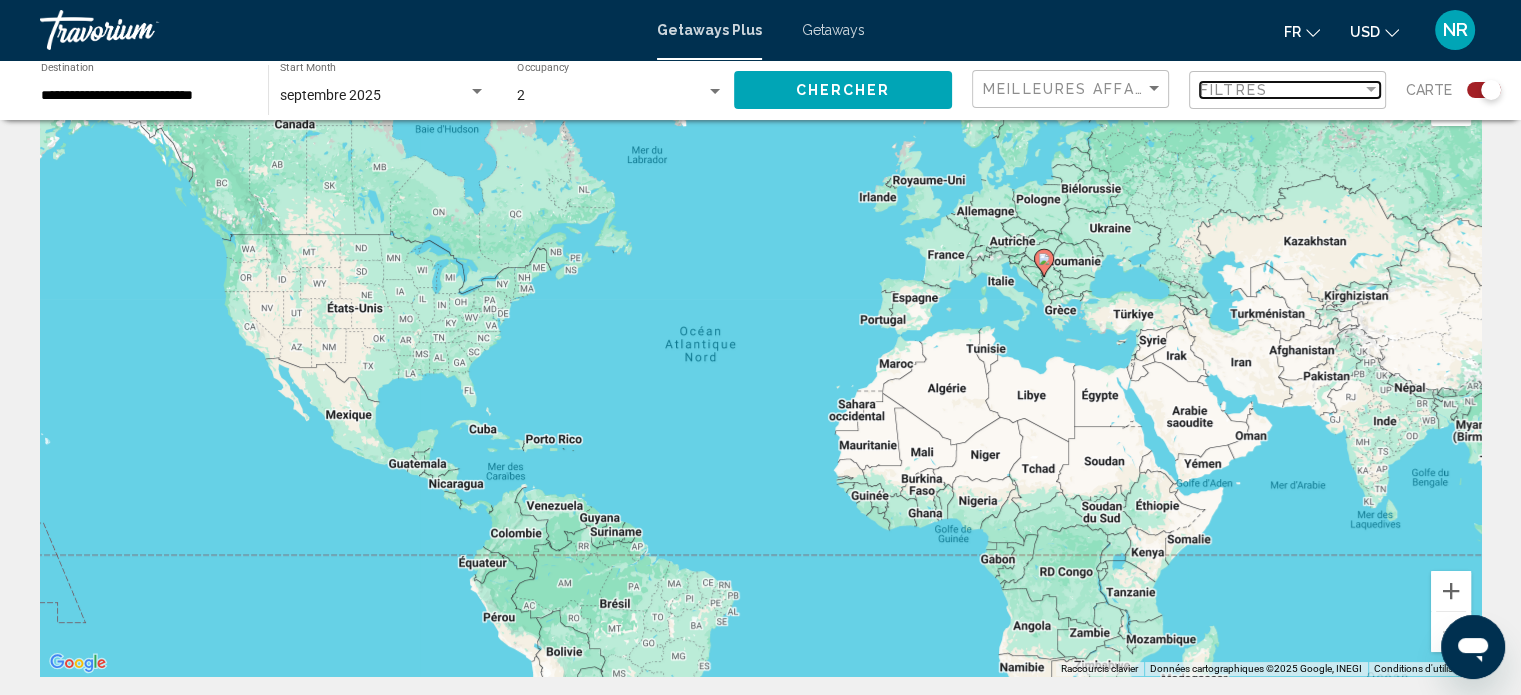 click on "Filtres" at bounding box center [1234, 90] 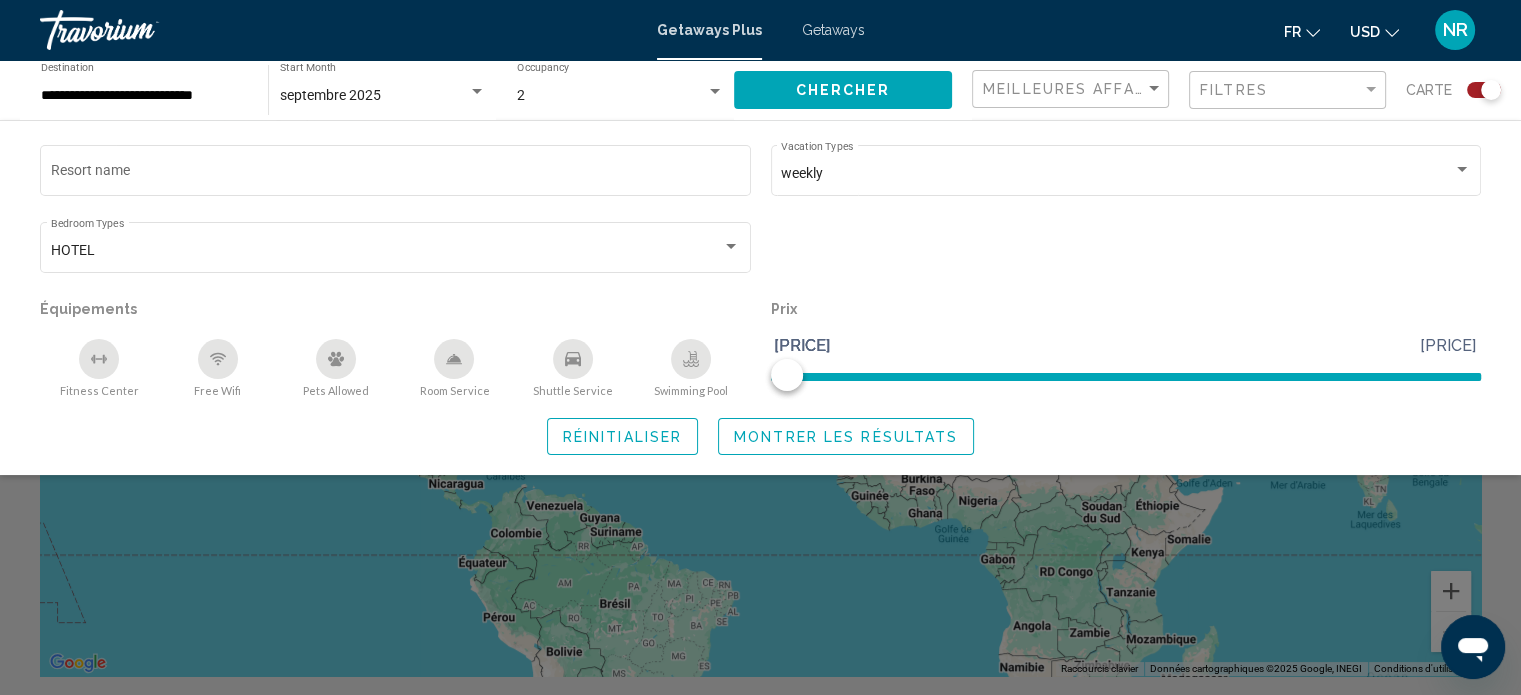 click on "Réinitialiser" 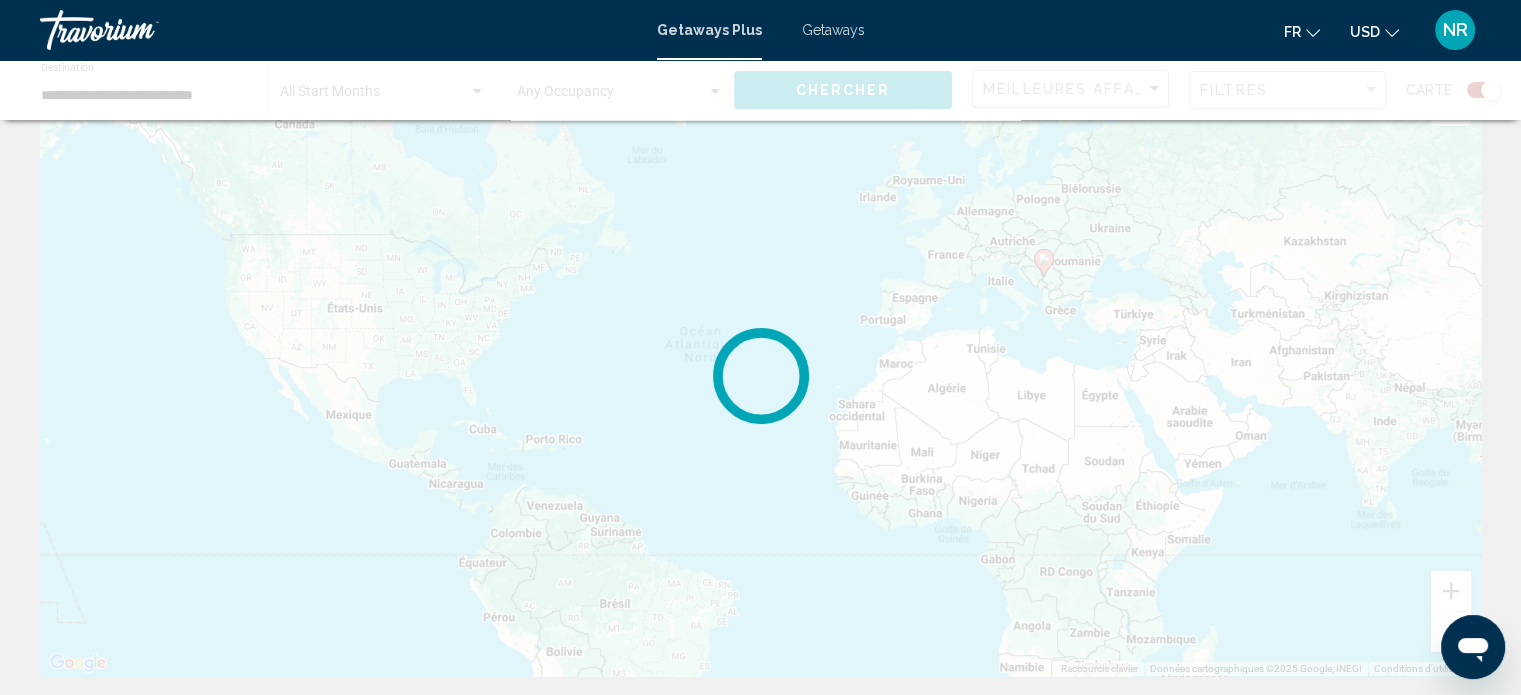 scroll, scrollTop: 0, scrollLeft: 0, axis: both 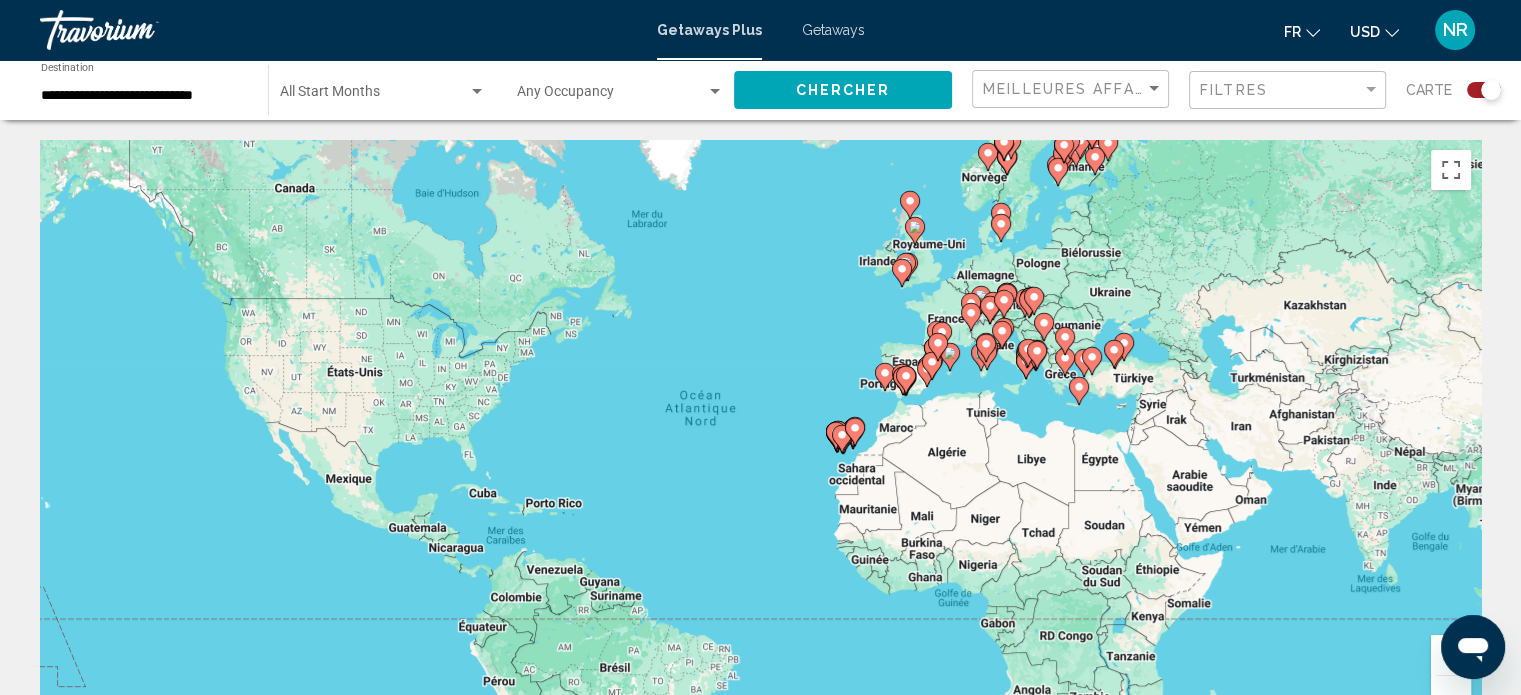 click 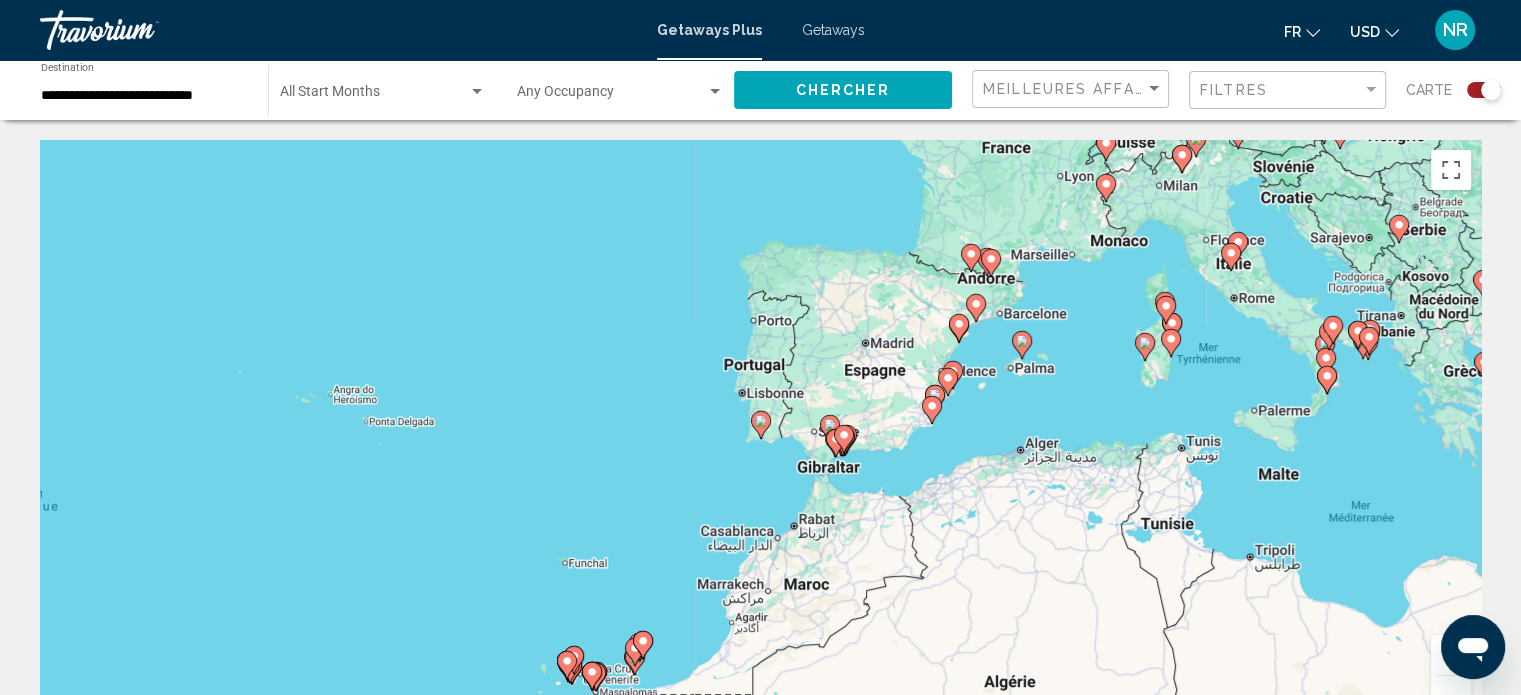 click 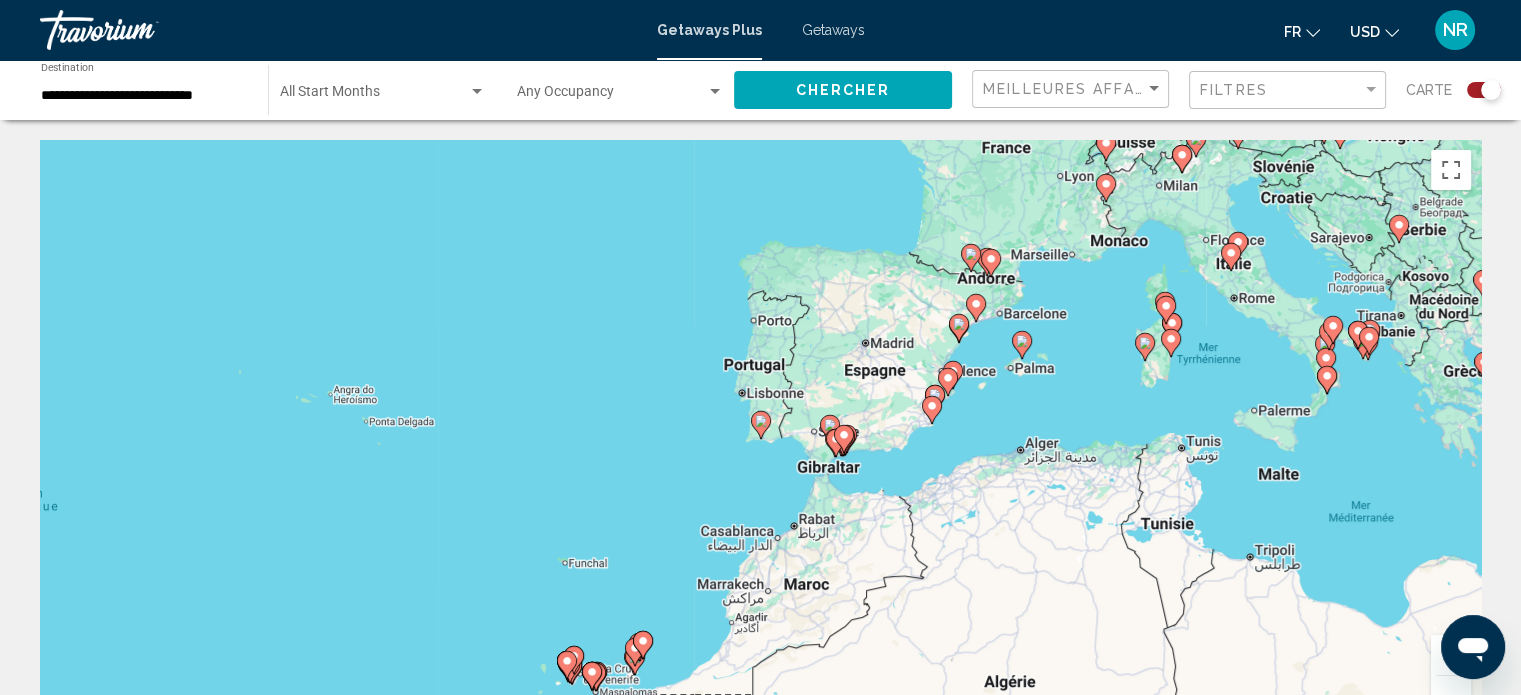 type on "**********" 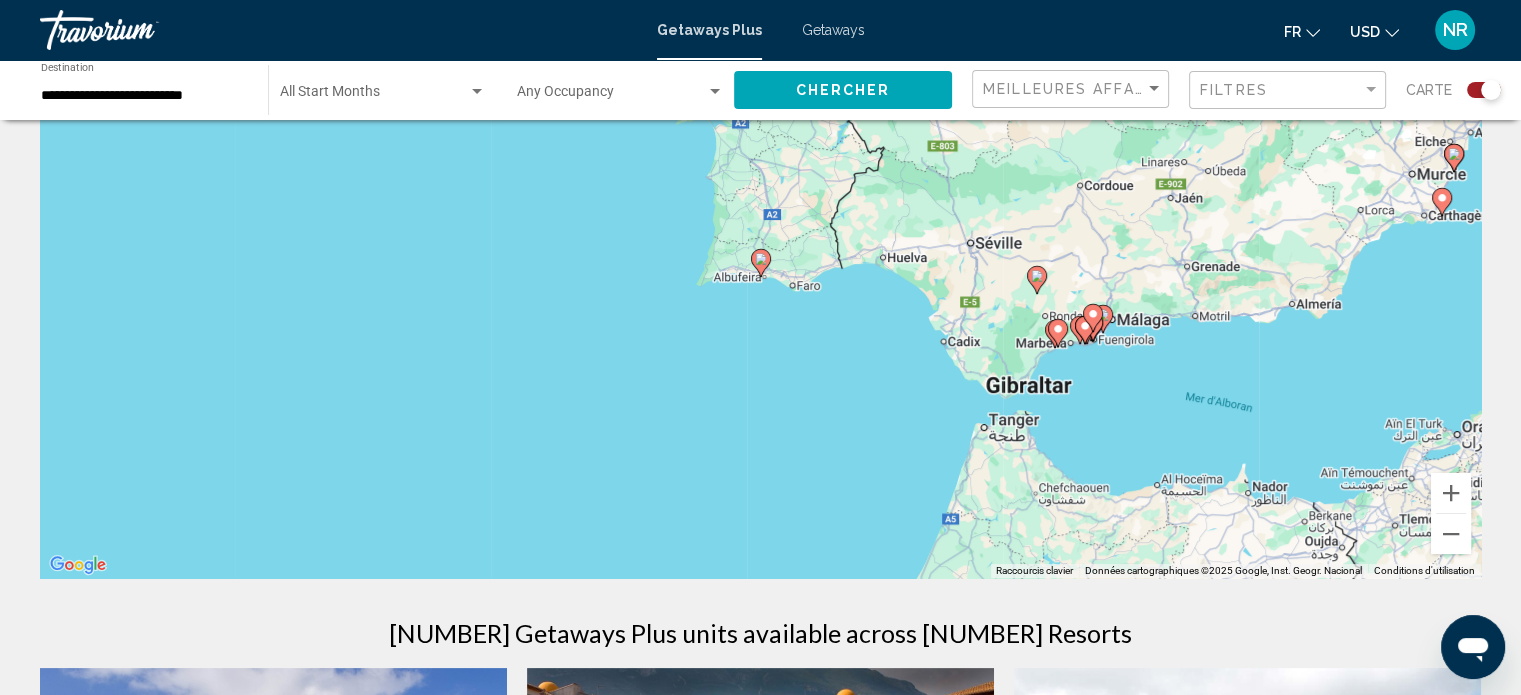 scroll, scrollTop: 185, scrollLeft: 0, axis: vertical 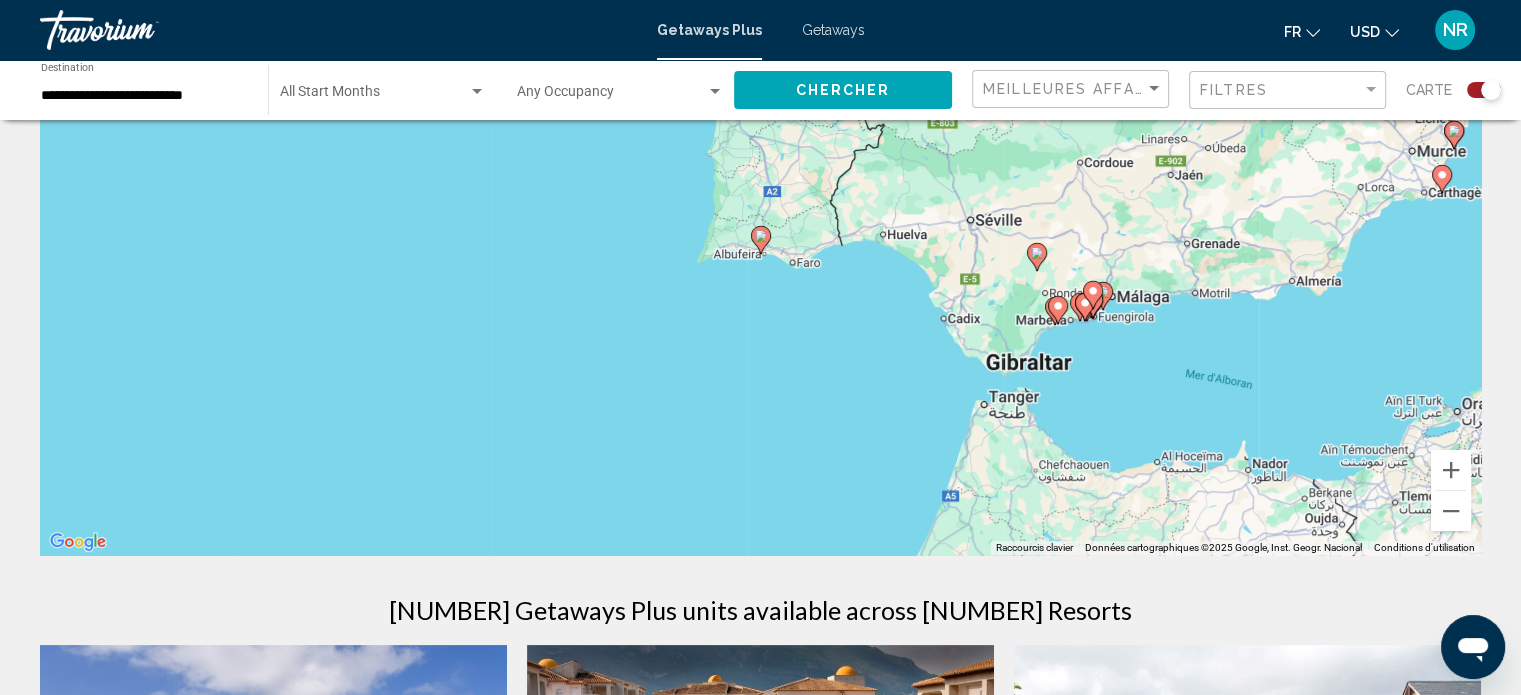 click 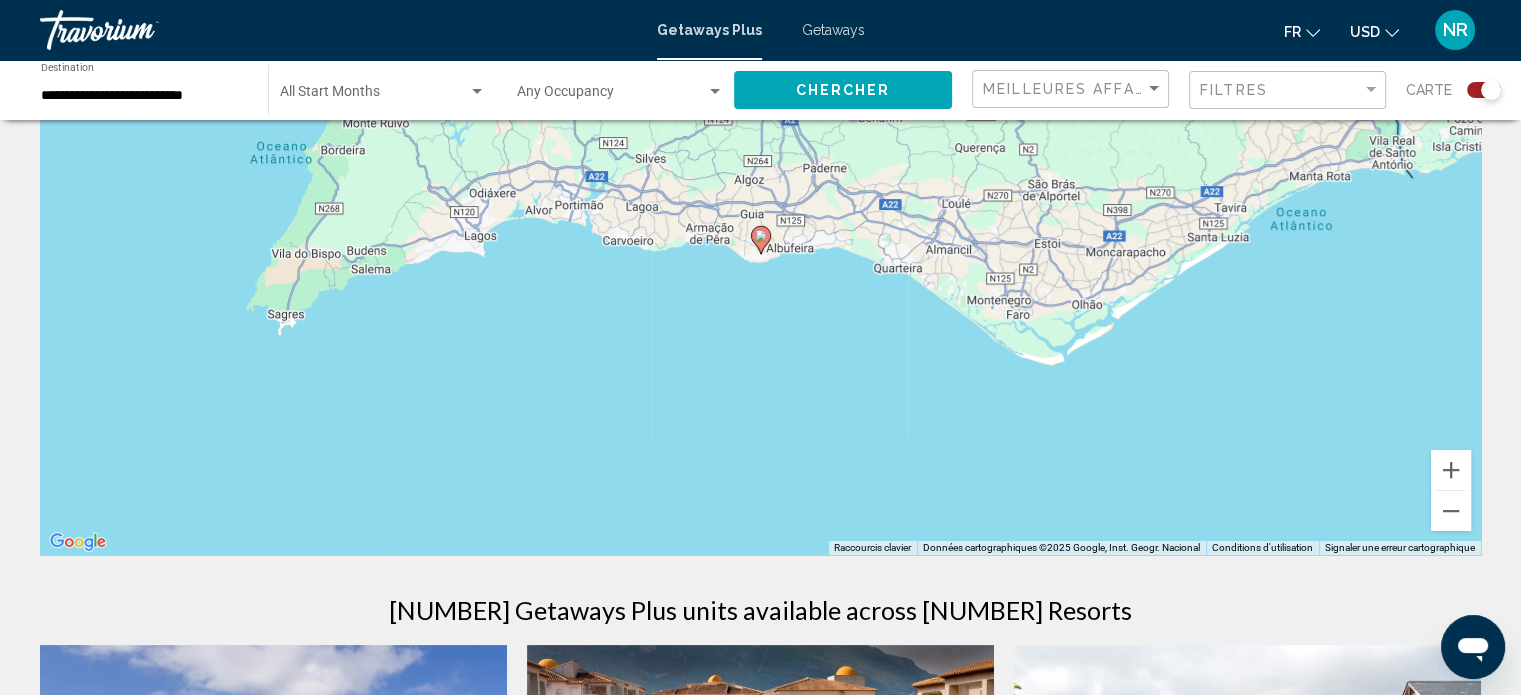 click 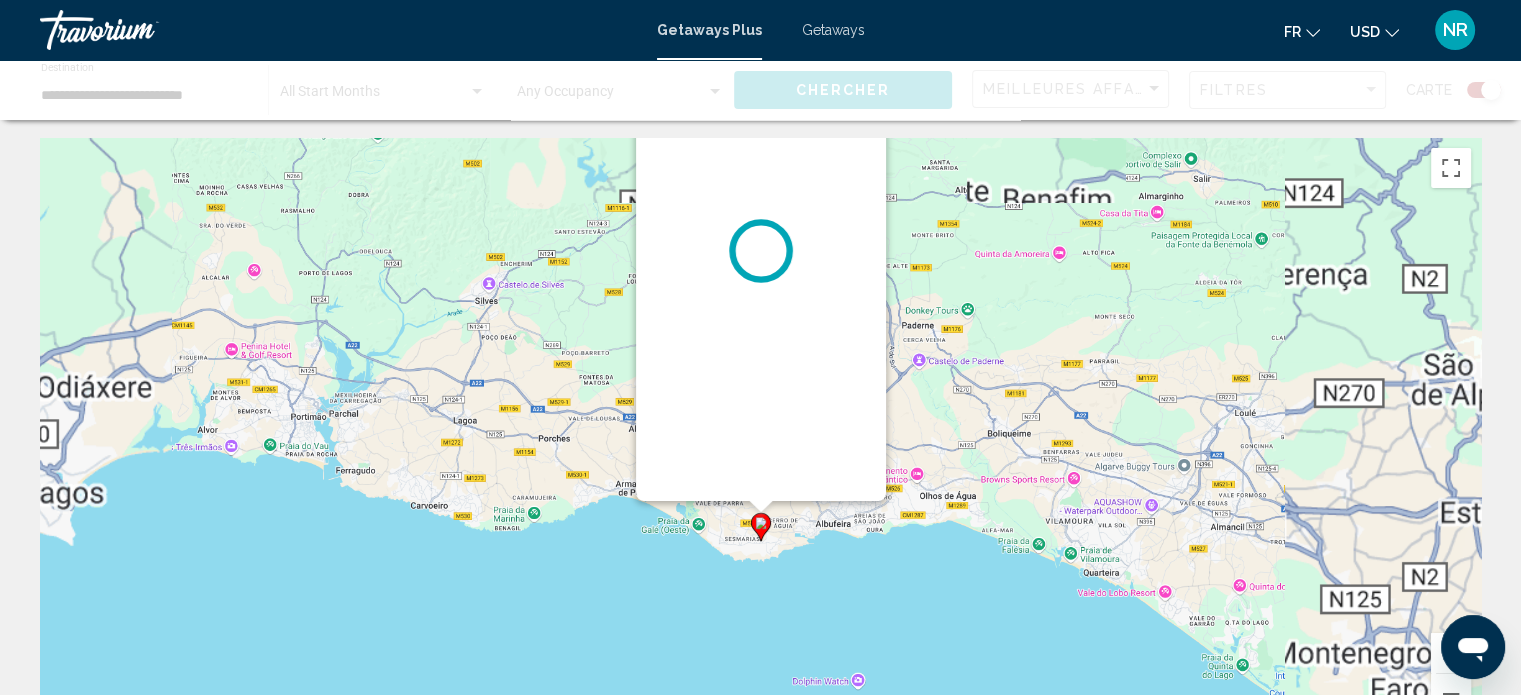 scroll, scrollTop: 0, scrollLeft: 0, axis: both 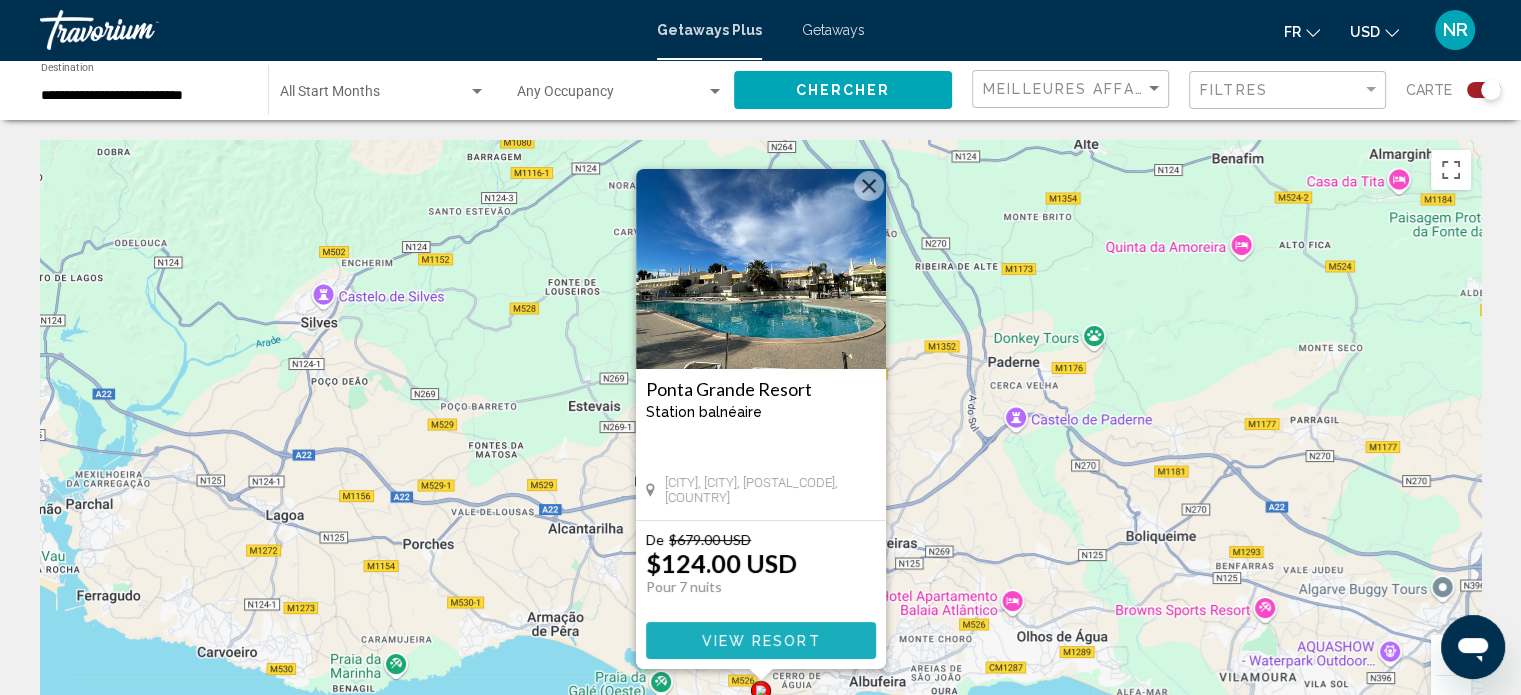 click on "View Resort" at bounding box center (760, 641) 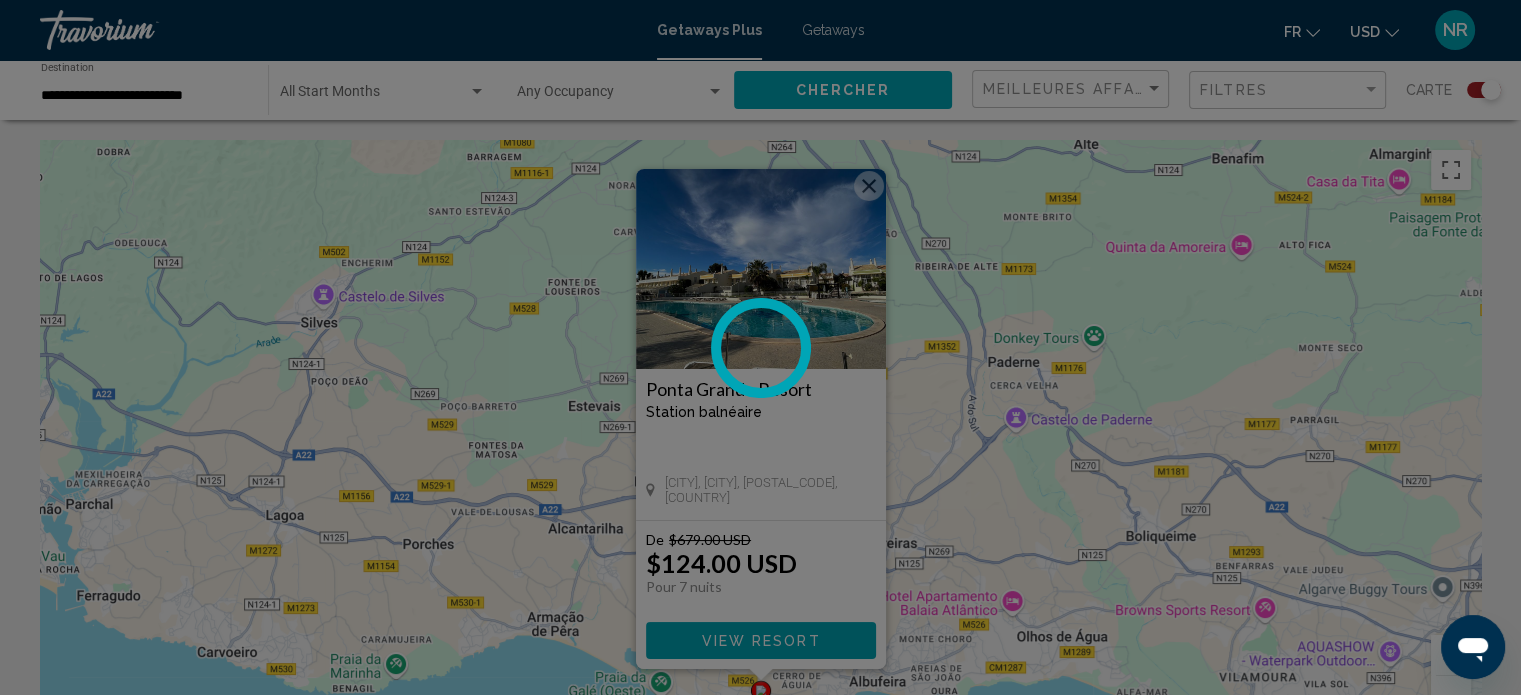 scroll, scrollTop: 12, scrollLeft: 0, axis: vertical 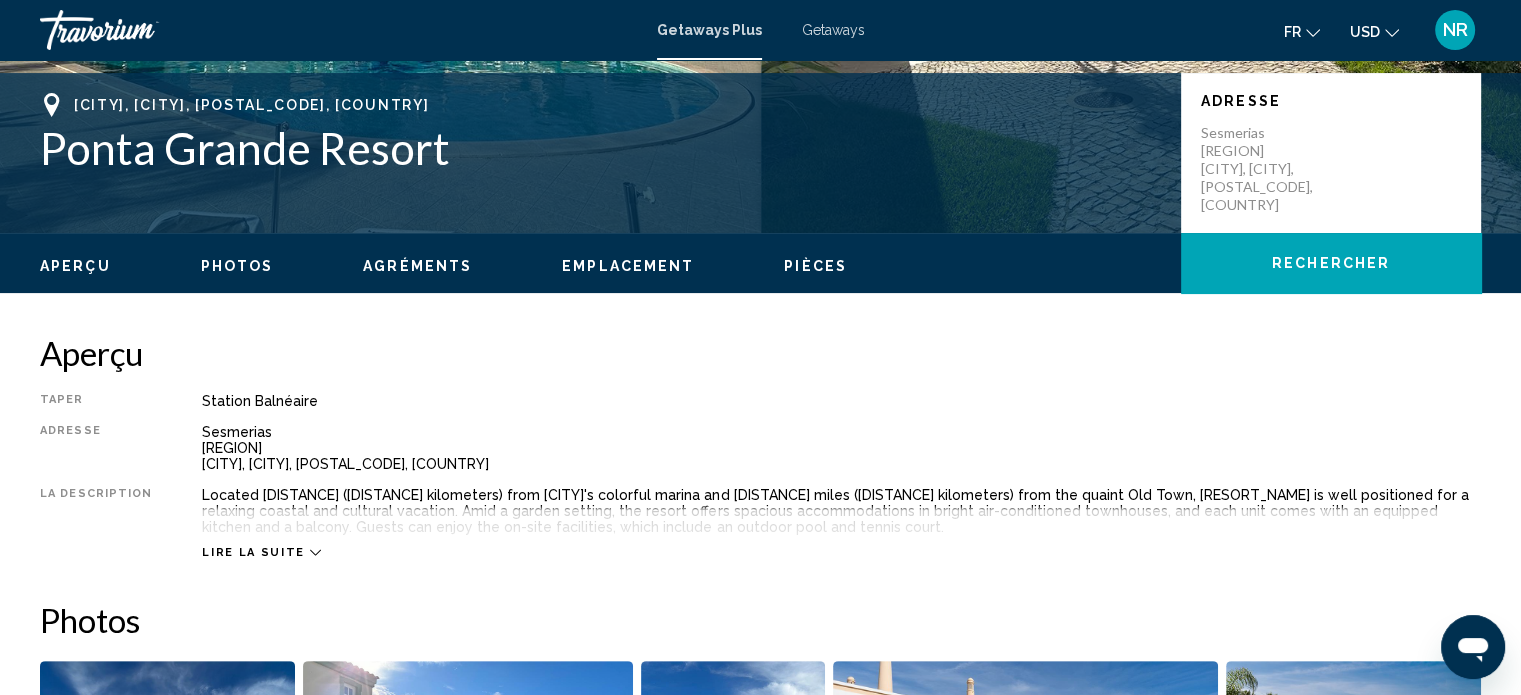 click 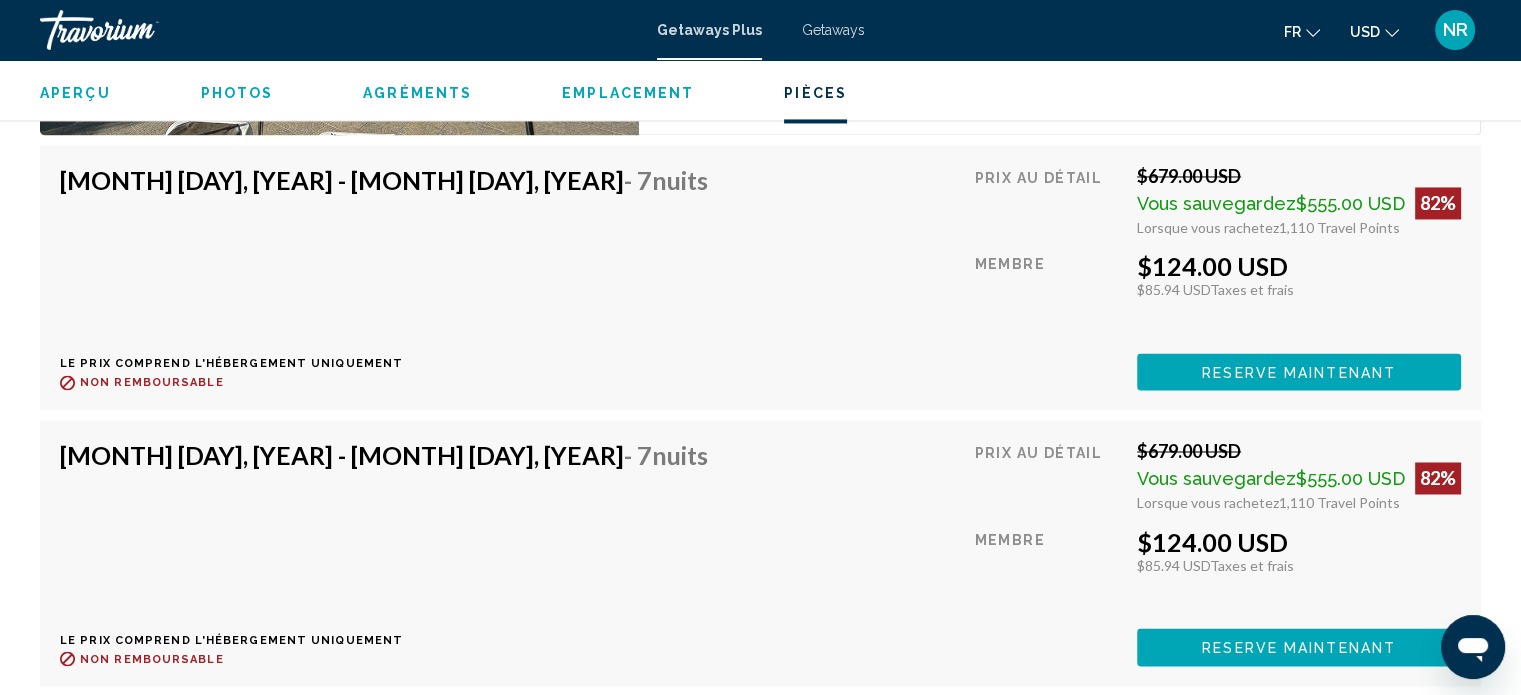 scroll, scrollTop: 3280, scrollLeft: 0, axis: vertical 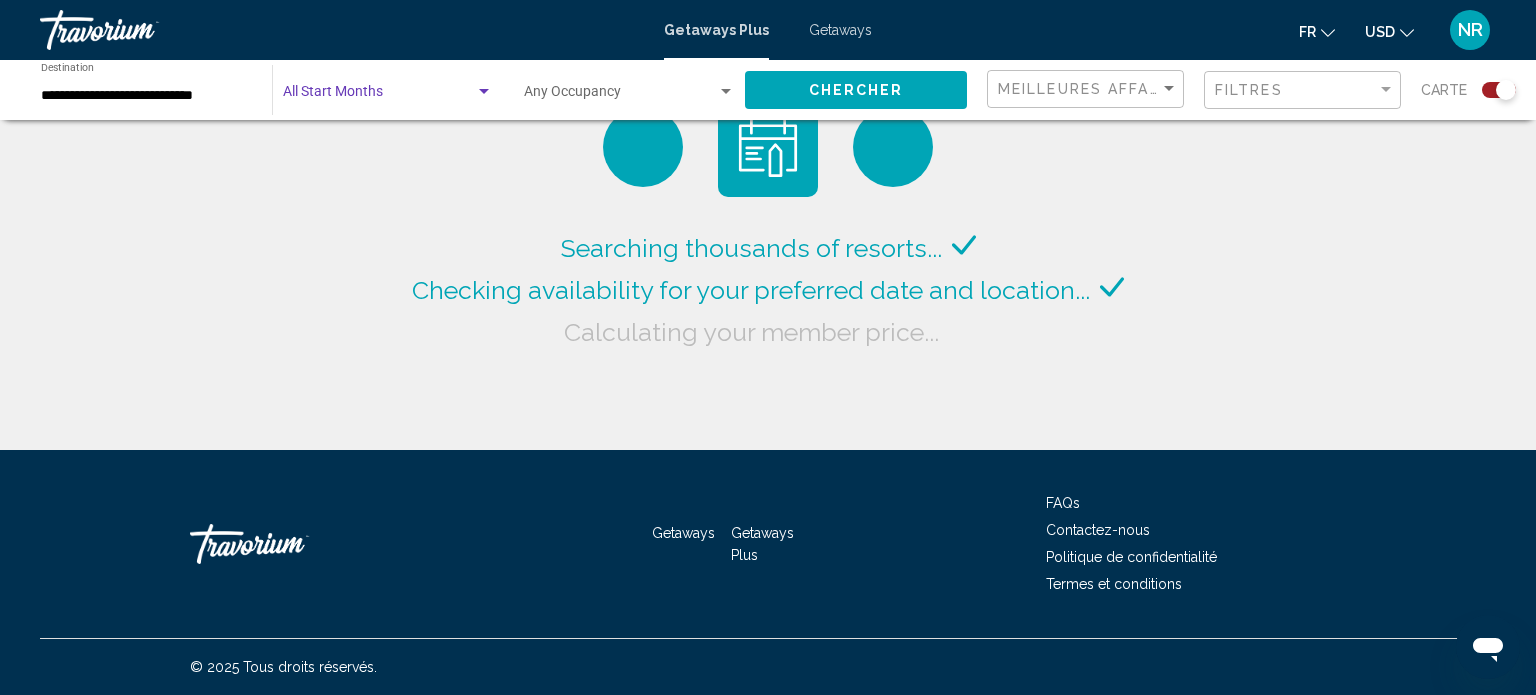click at bounding box center [484, 91] 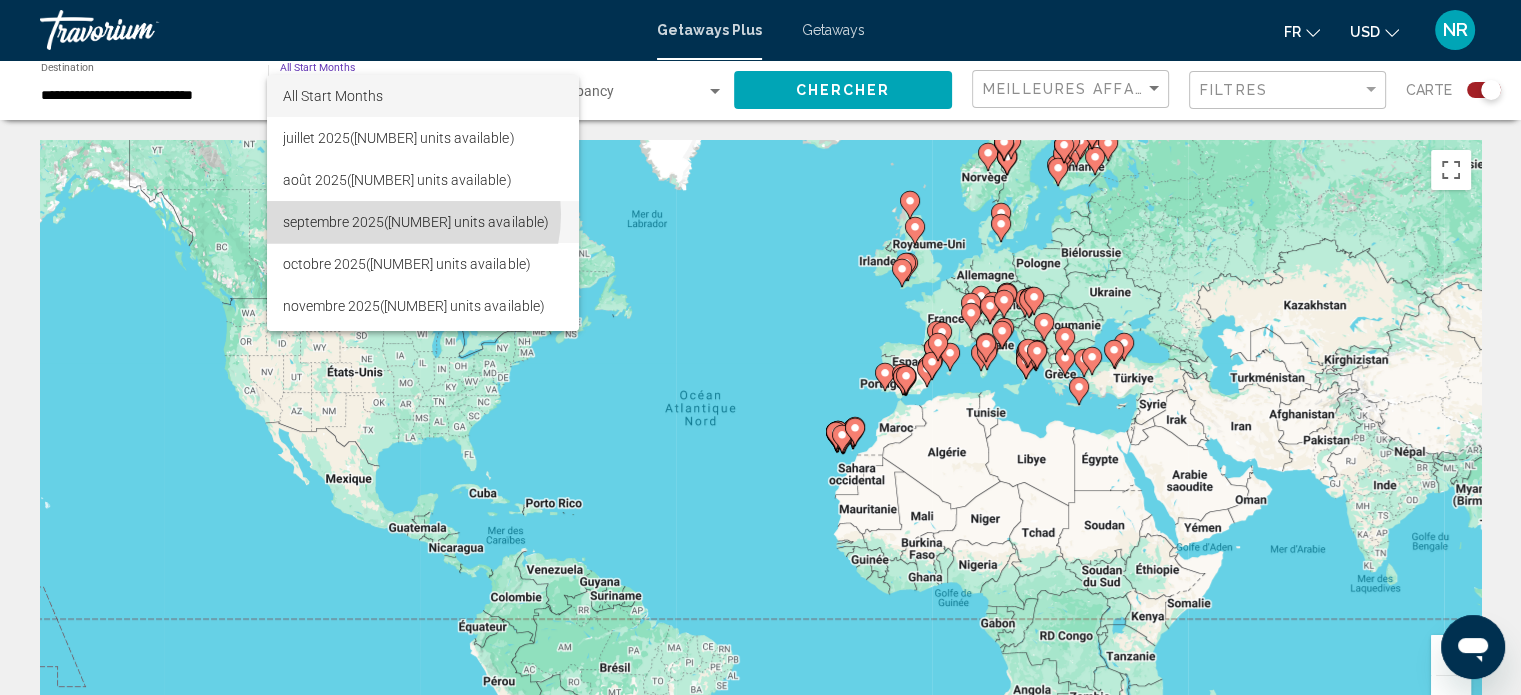 click on "septembre 2025  (738 units available)" at bounding box center [423, 222] 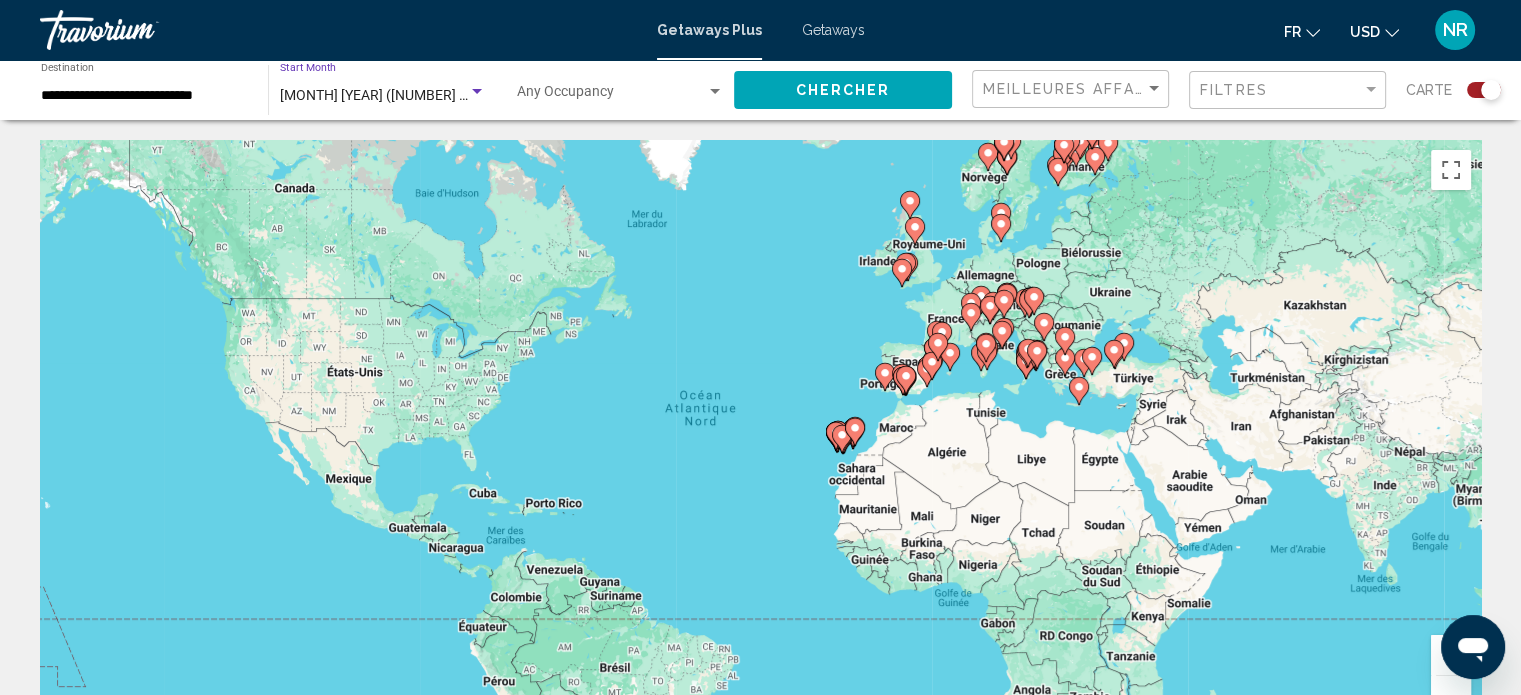 click at bounding box center (611, 96) 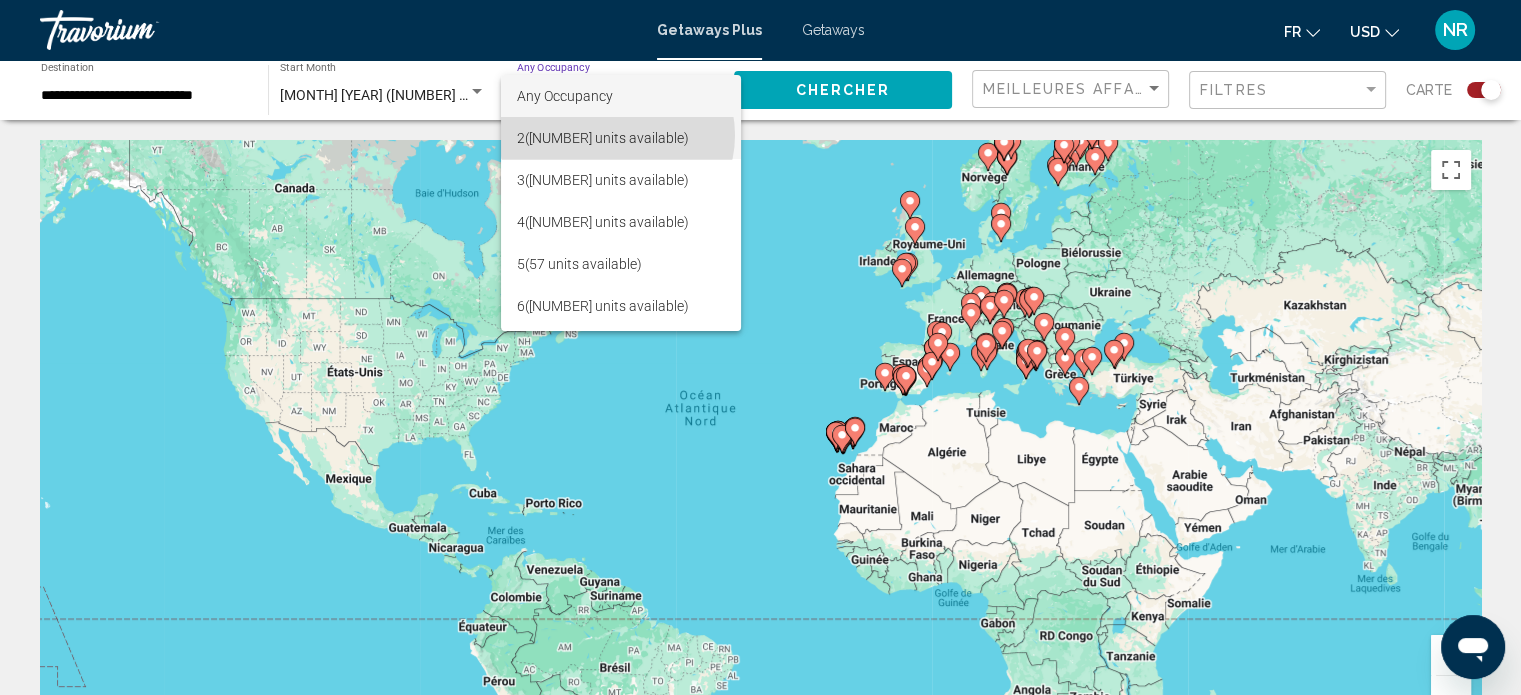 click on "2  (1,203 units available)" at bounding box center [620, 138] 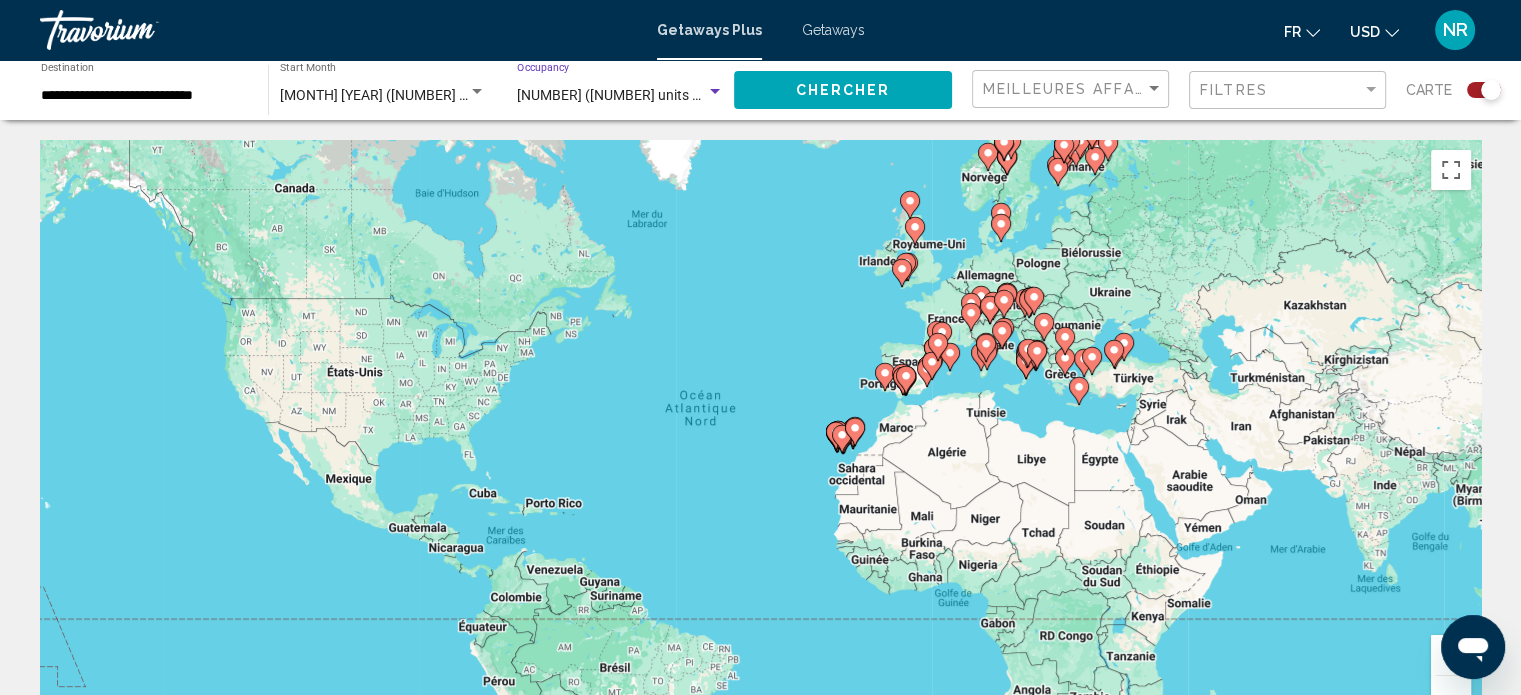 click on "Chercher" 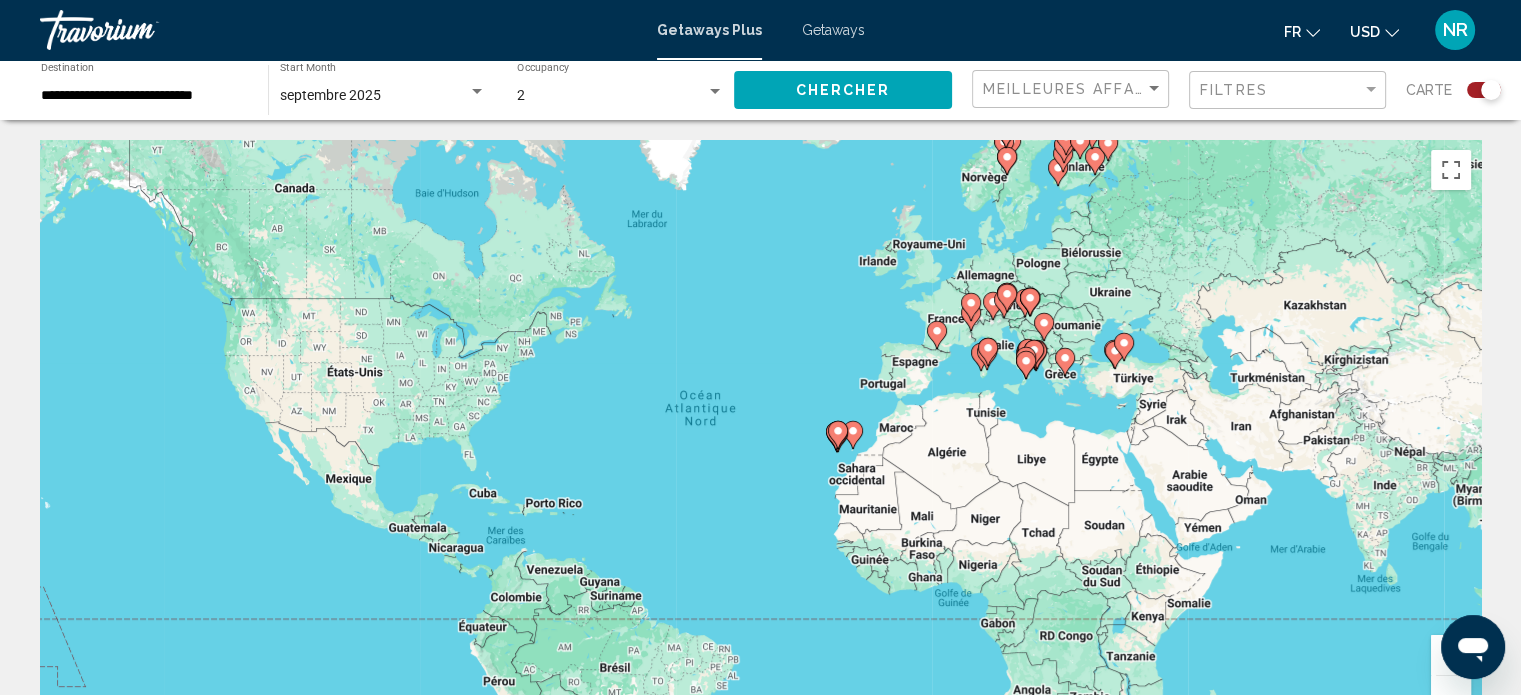 click on "Pour activer le glissement avec le clavier, appuyez sur Alt+Entrée. Une fois ce mode activé, utilisez les touches fléchées pour déplacer le repère. Pour valider le déplacement, appuyez sur Entrée. Pour annuler, appuyez sur Échap." at bounding box center [760, 440] 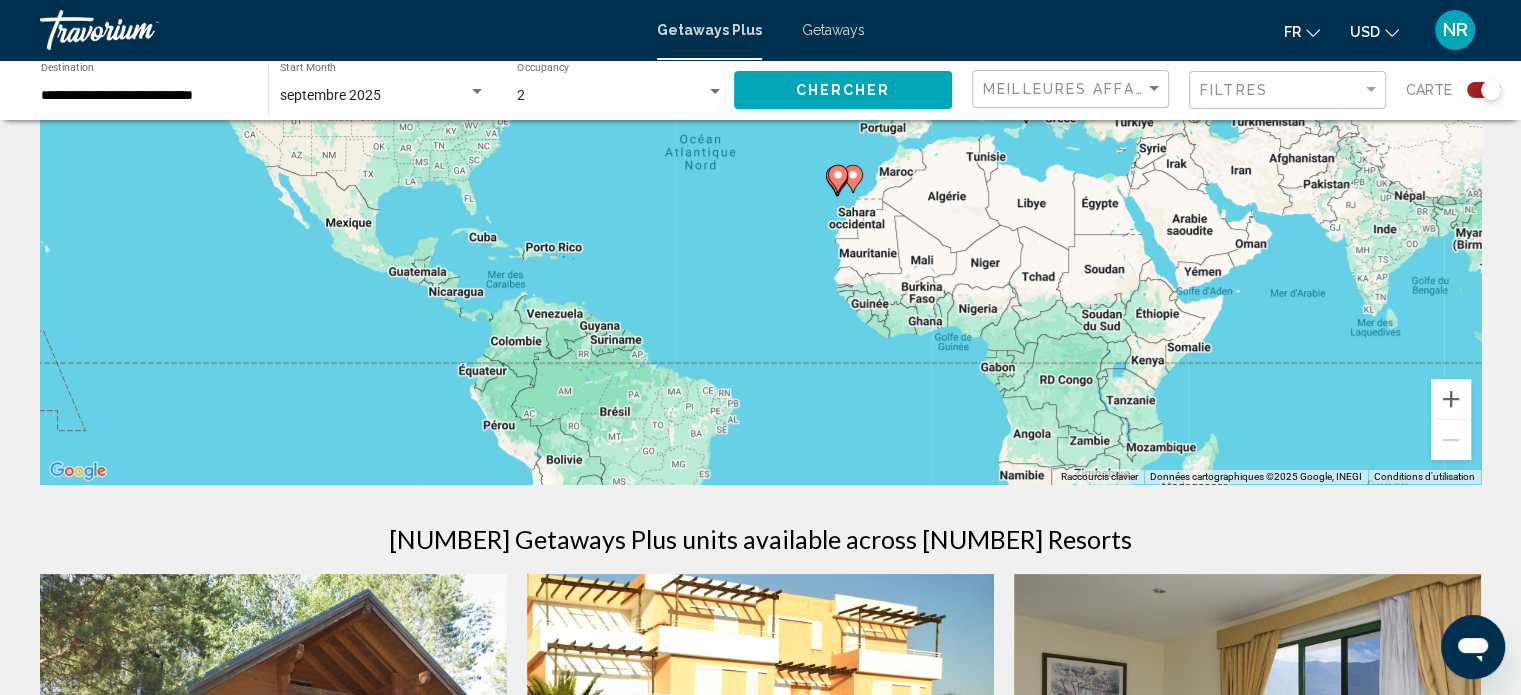 scroll, scrollTop: 251, scrollLeft: 0, axis: vertical 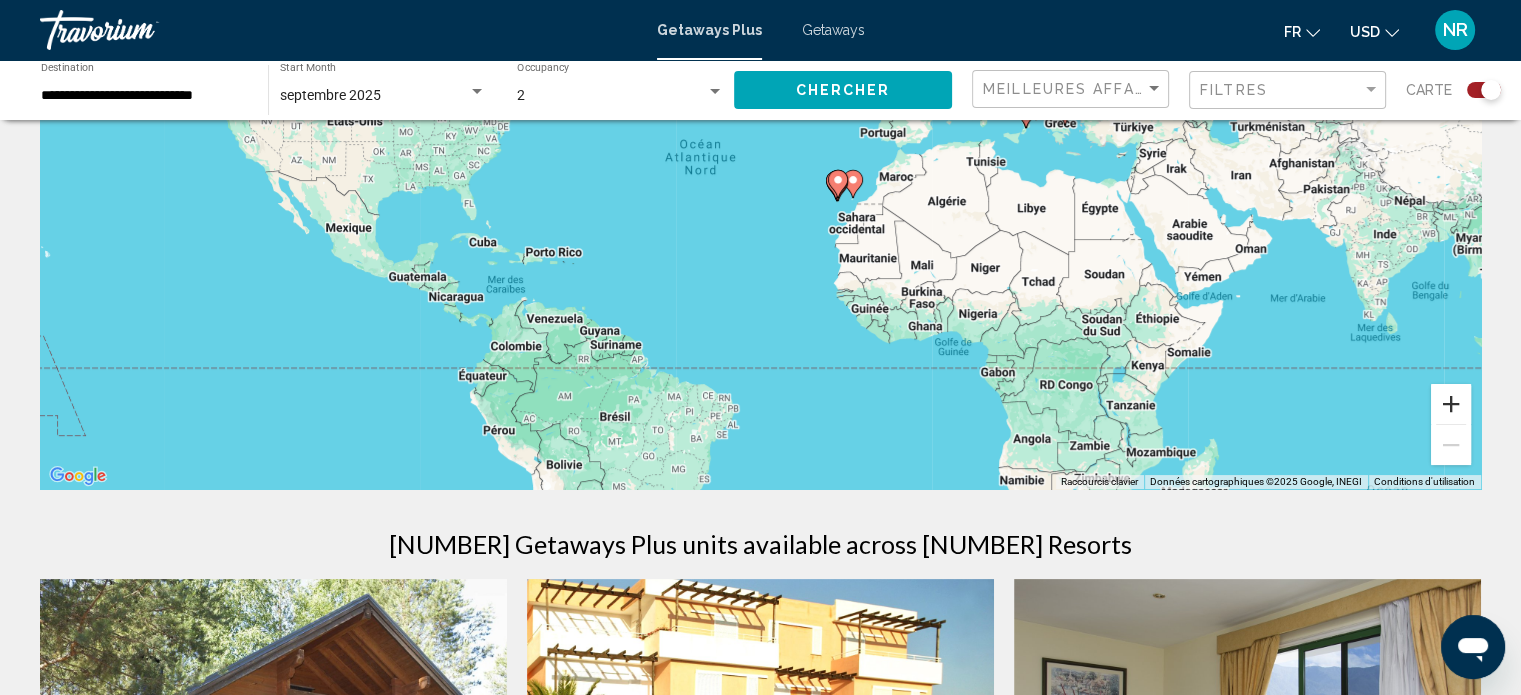 click at bounding box center [1451, 404] 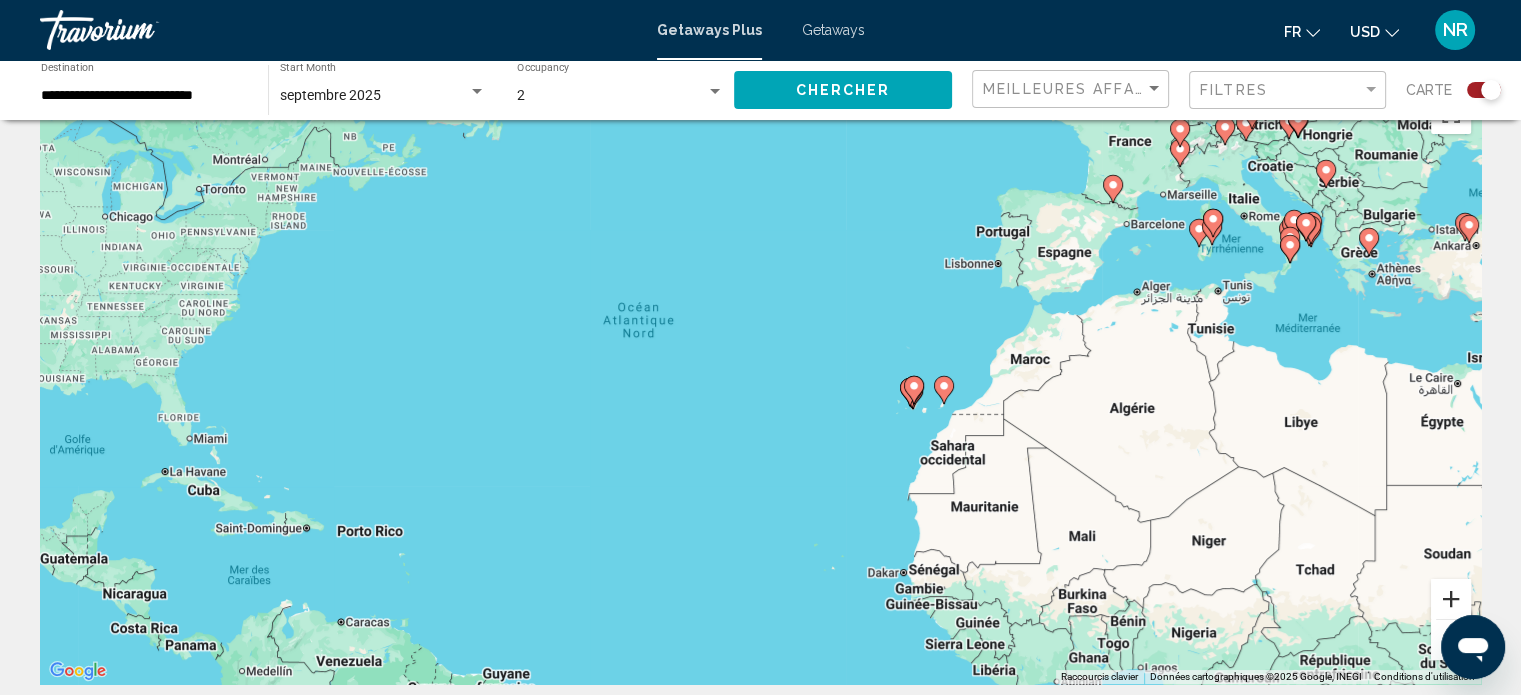 scroll, scrollTop: 0, scrollLeft: 0, axis: both 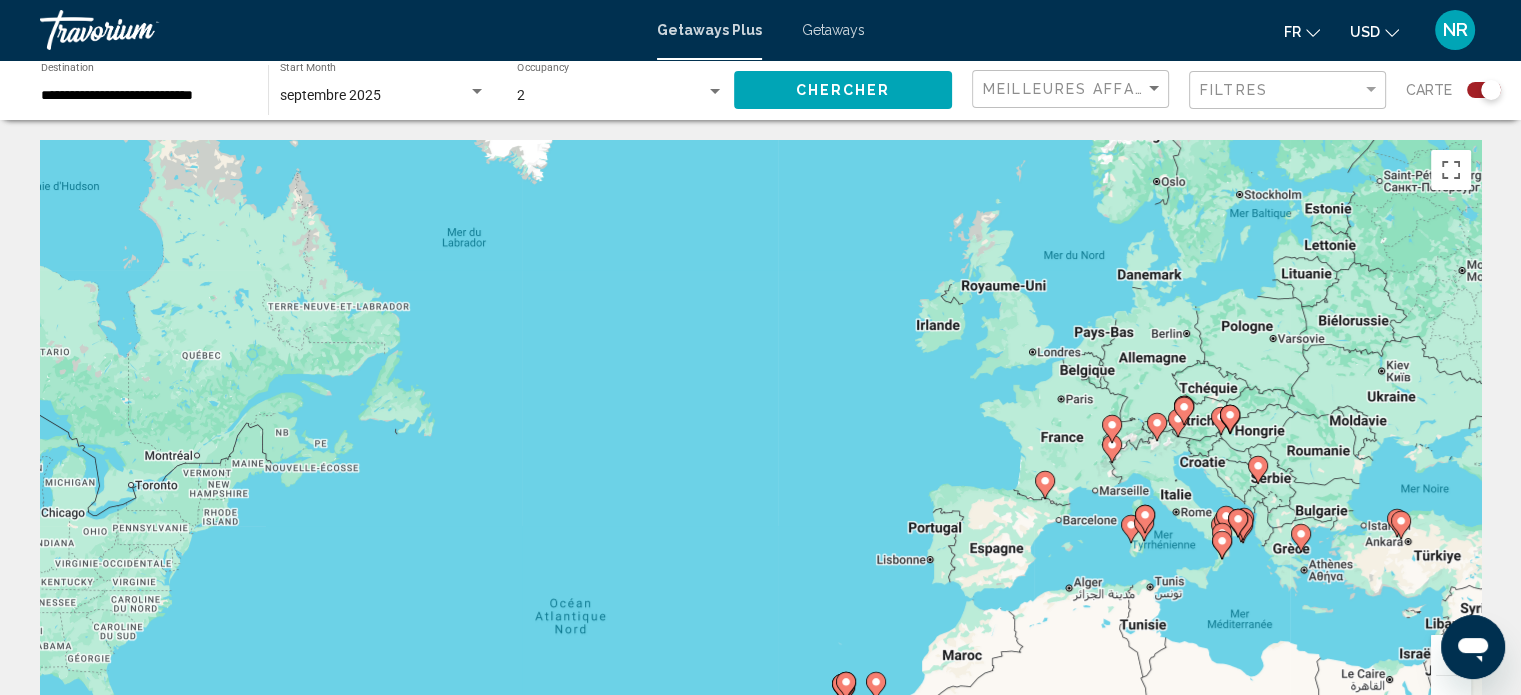 drag, startPoint x: 1005, startPoint y: 327, endPoint x: 937, endPoint y: 569, distance: 251.37224 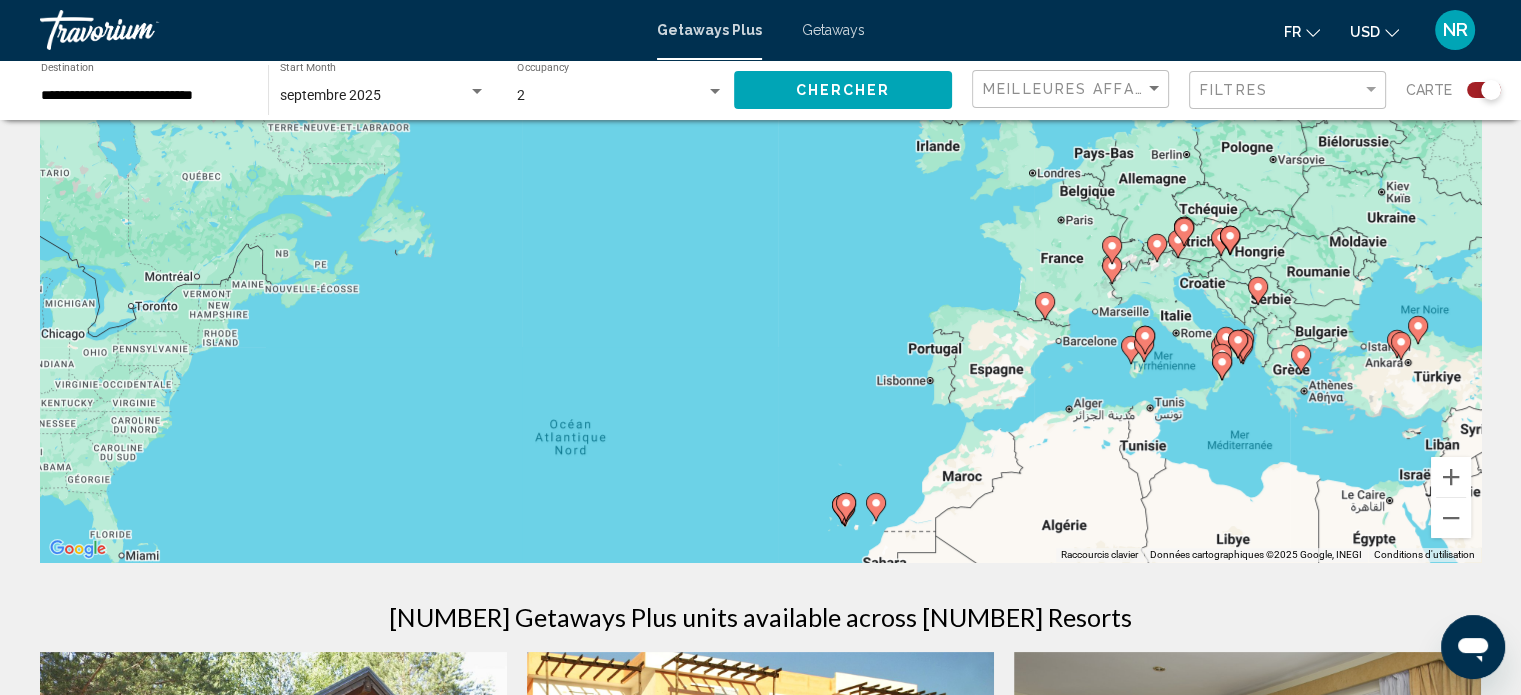 scroll, scrollTop: 155, scrollLeft: 0, axis: vertical 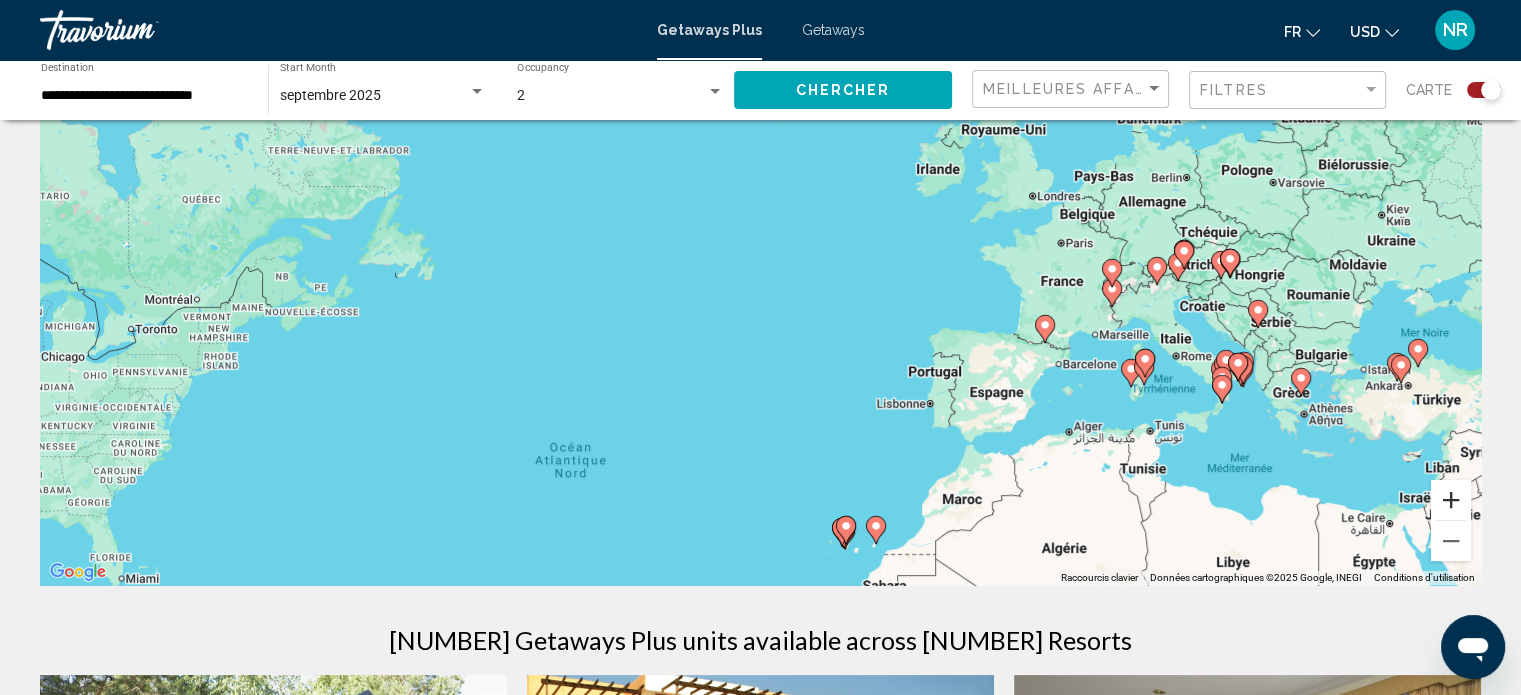 click at bounding box center [1451, 500] 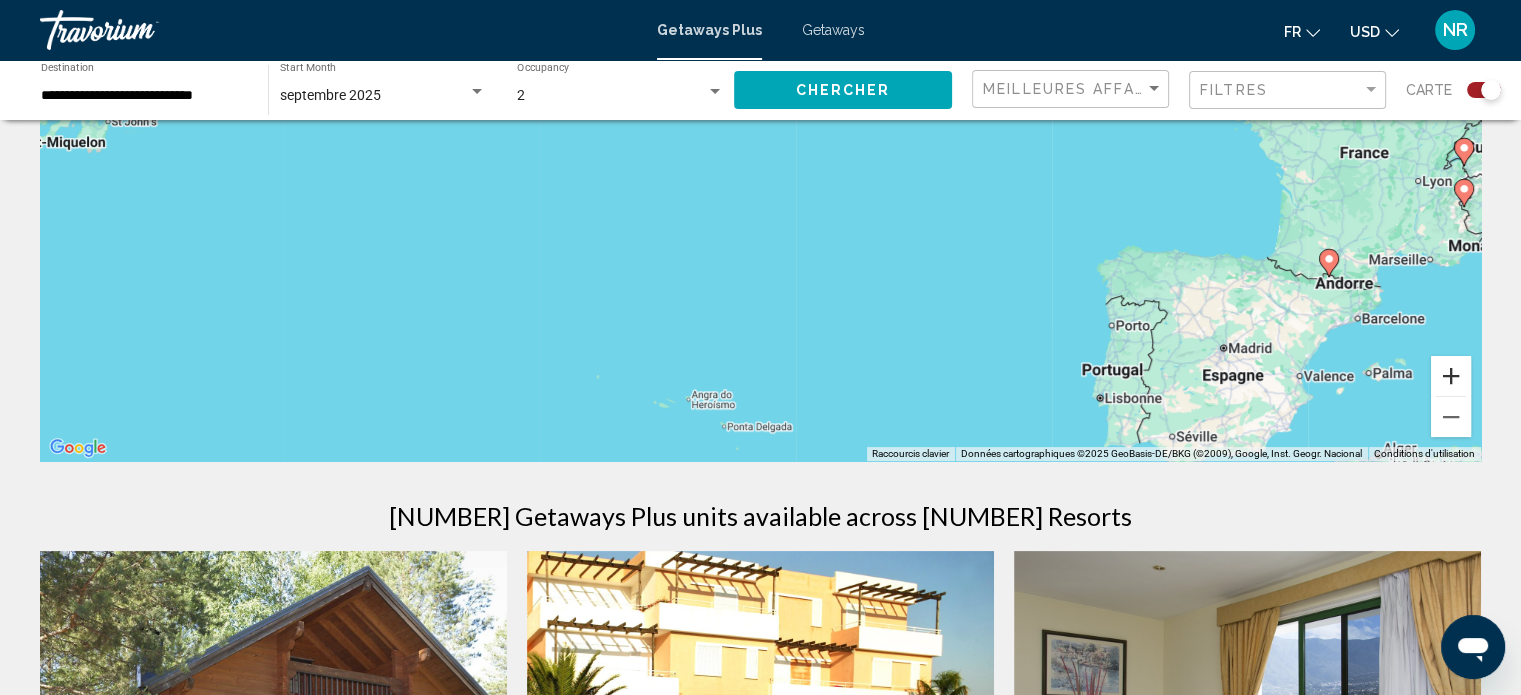 scroll, scrollTop: 292, scrollLeft: 0, axis: vertical 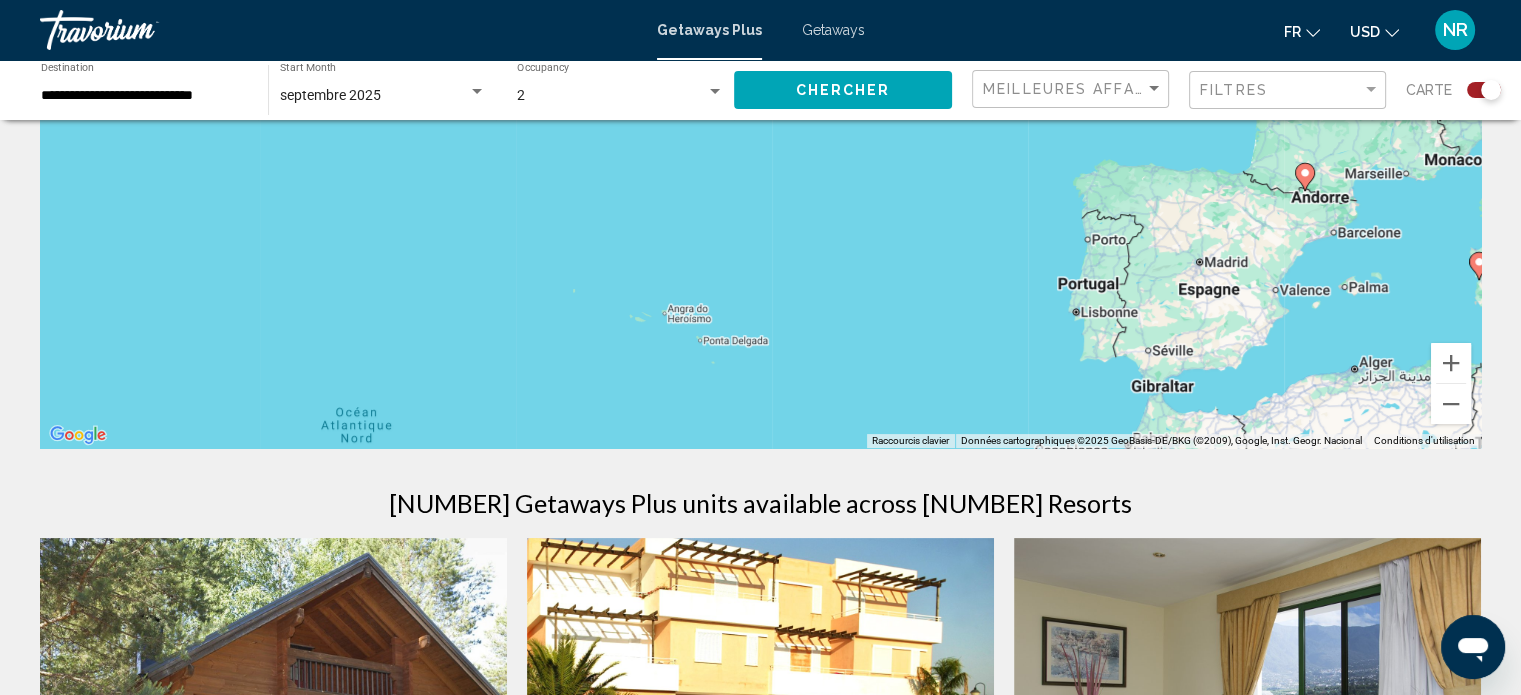 drag, startPoint x: 1283, startPoint y: 310, endPoint x: 1259, endPoint y: 235, distance: 78.74643 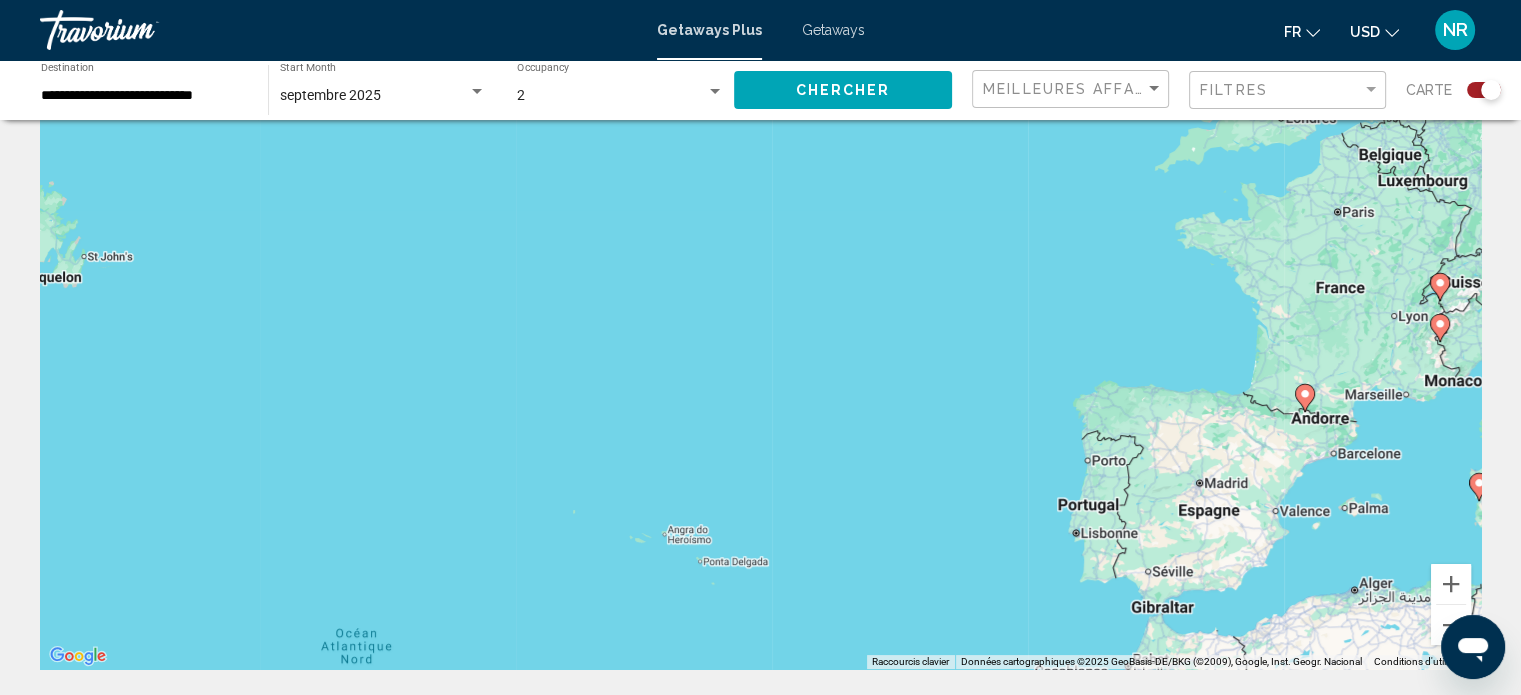scroll, scrollTop: 0, scrollLeft: 0, axis: both 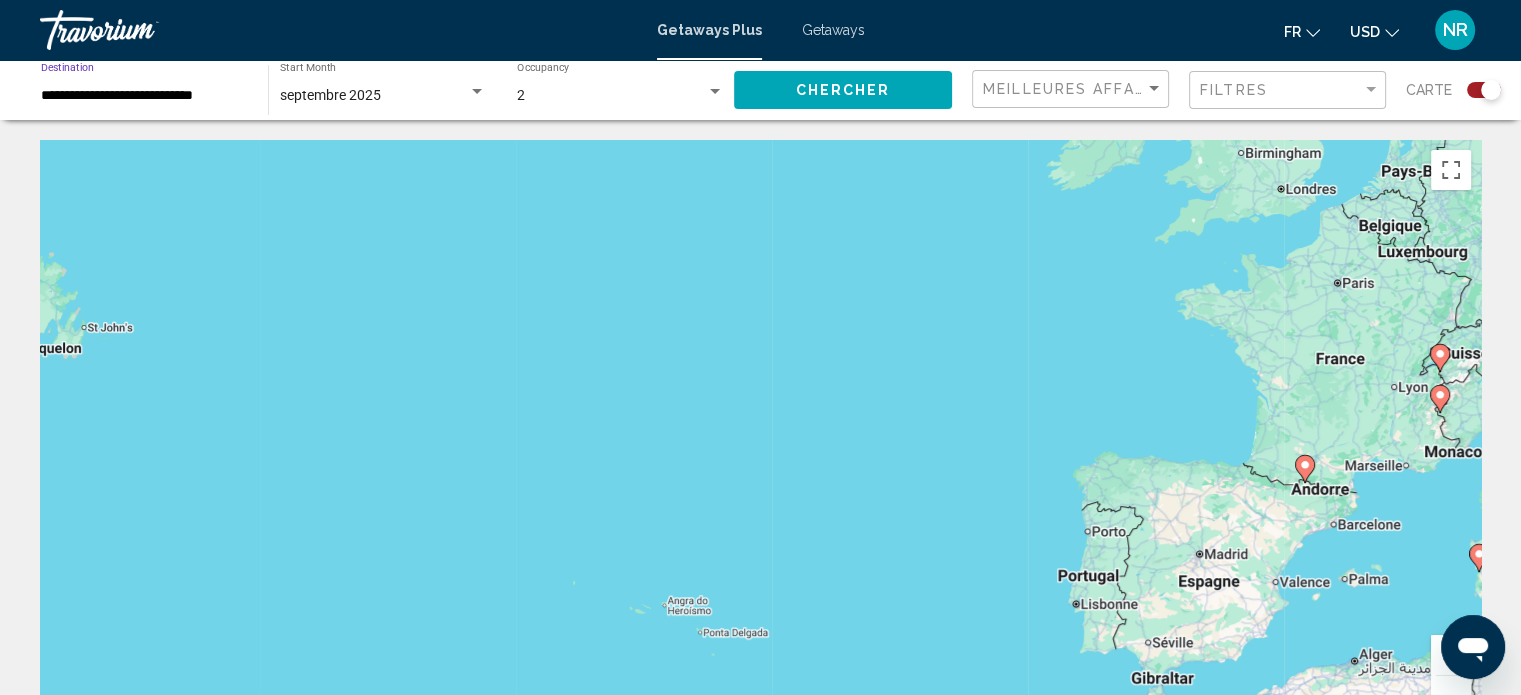 click on "**********" at bounding box center (144, 96) 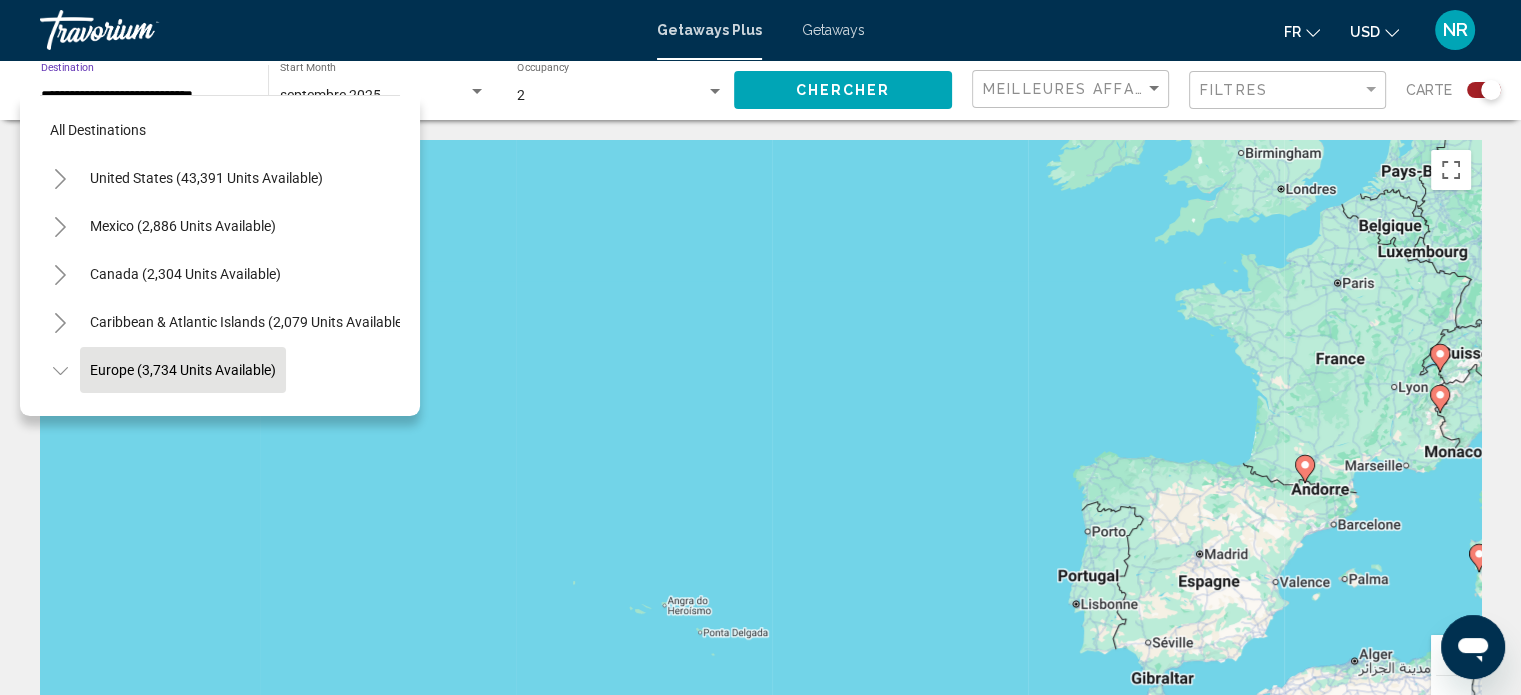 scroll, scrollTop: 126, scrollLeft: 0, axis: vertical 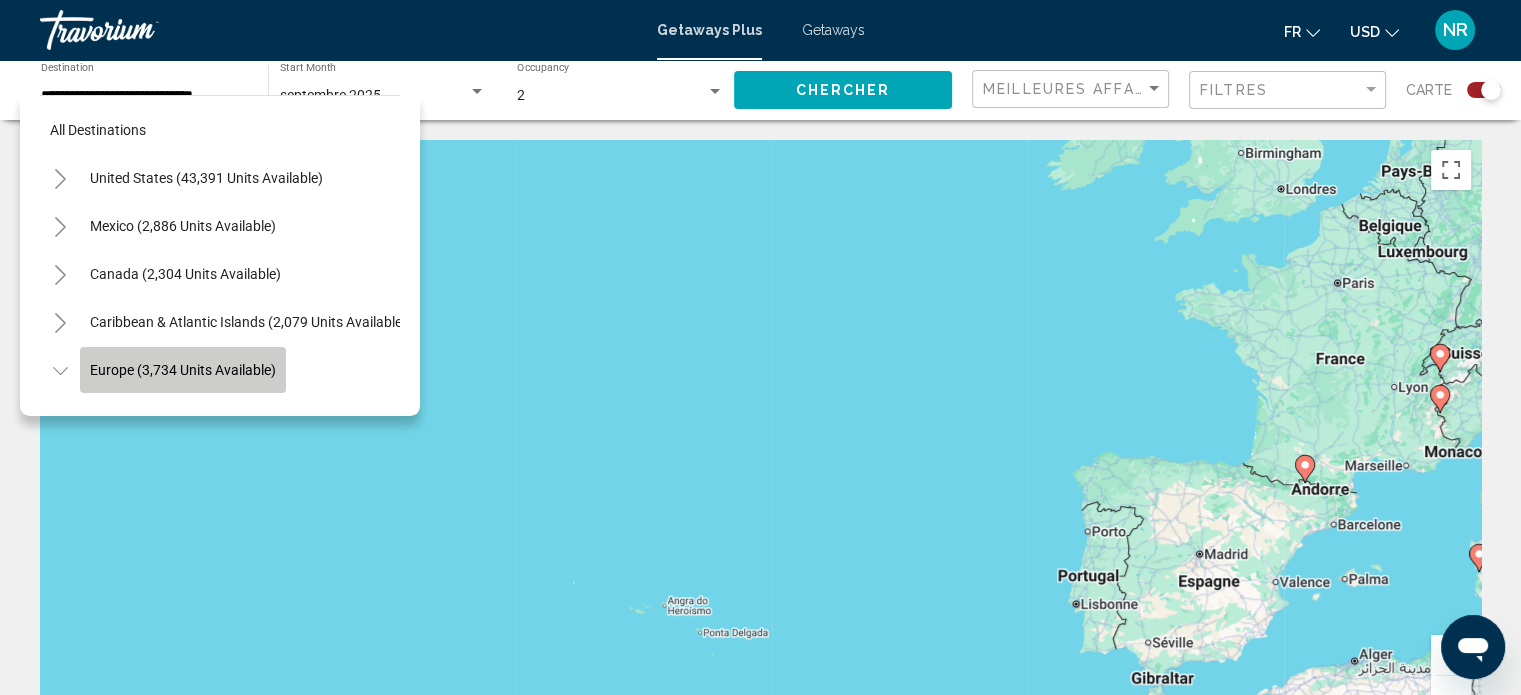 click on "Europe (3,734 units available)" 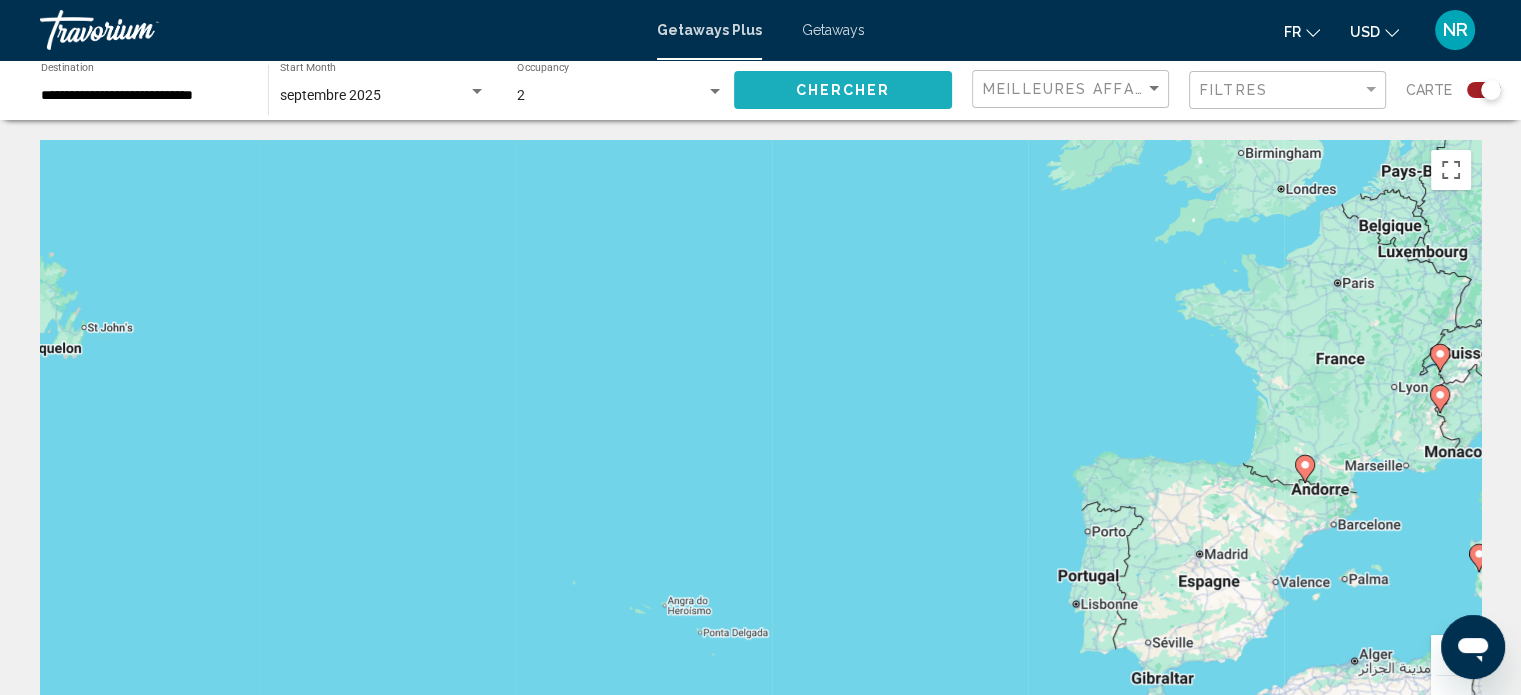 click on "Chercher" 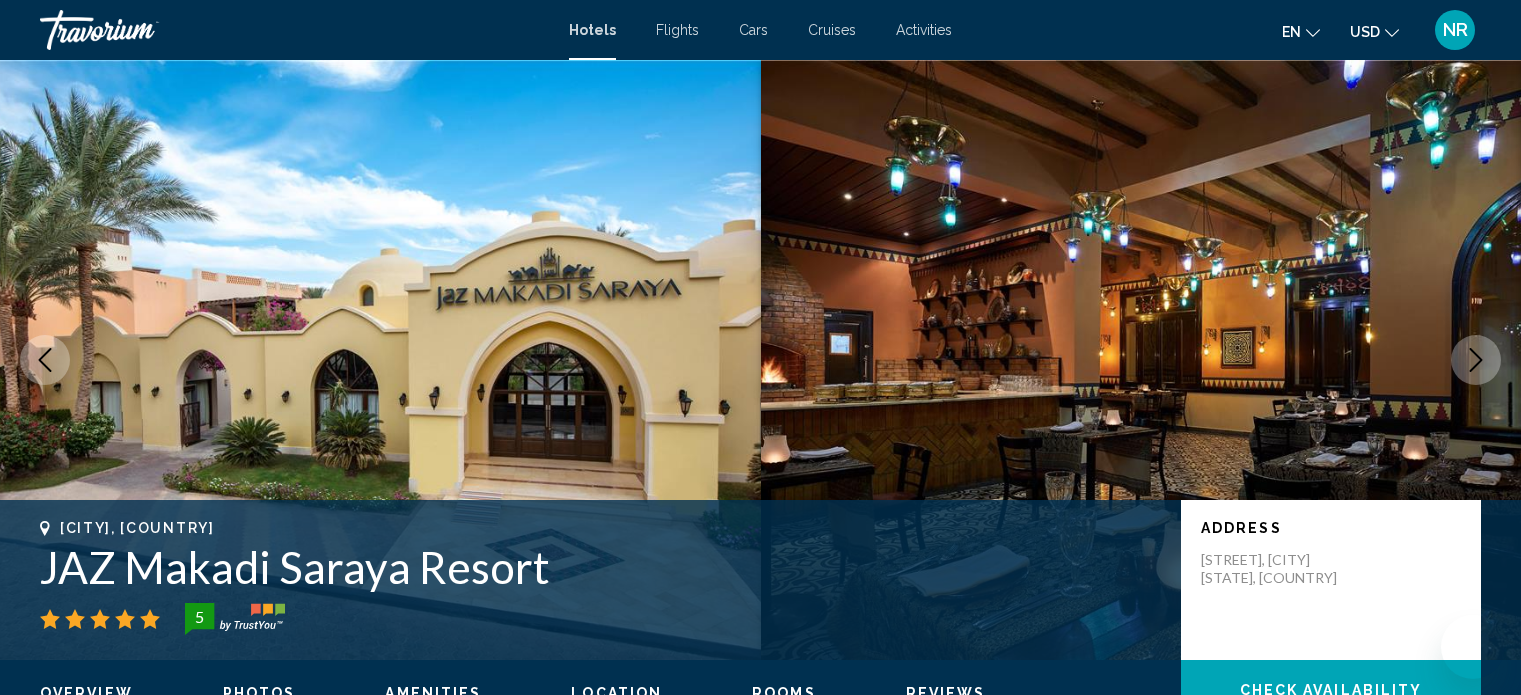 scroll, scrollTop: 15, scrollLeft: 0, axis: vertical 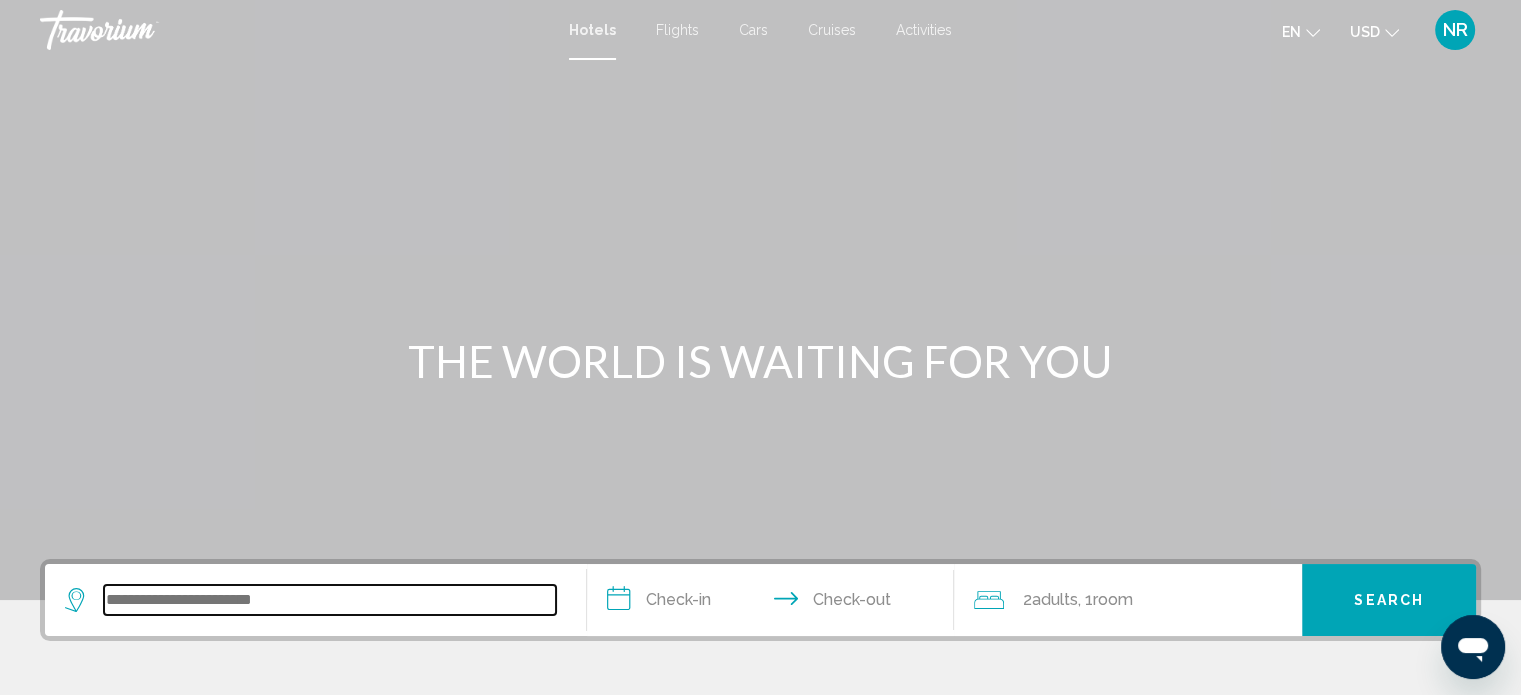click at bounding box center [330, 600] 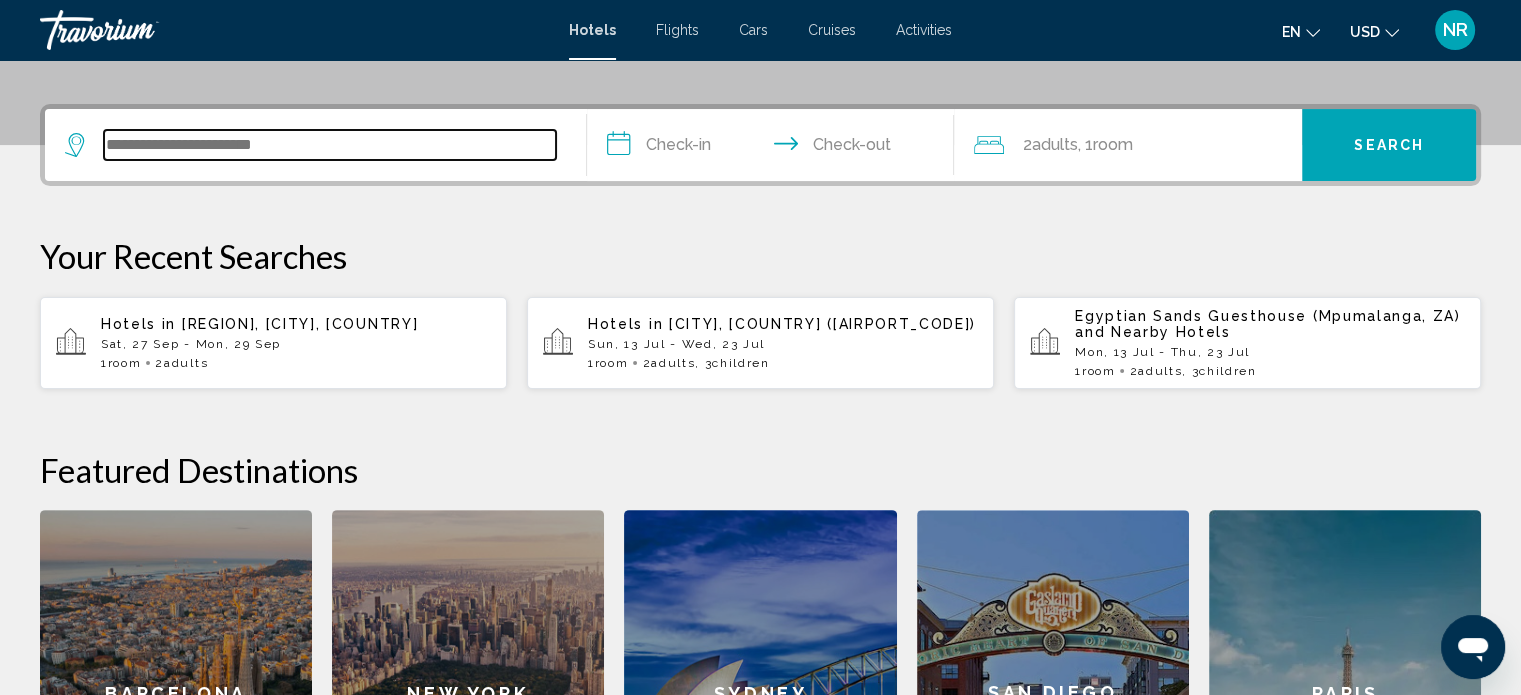 scroll, scrollTop: 493, scrollLeft: 0, axis: vertical 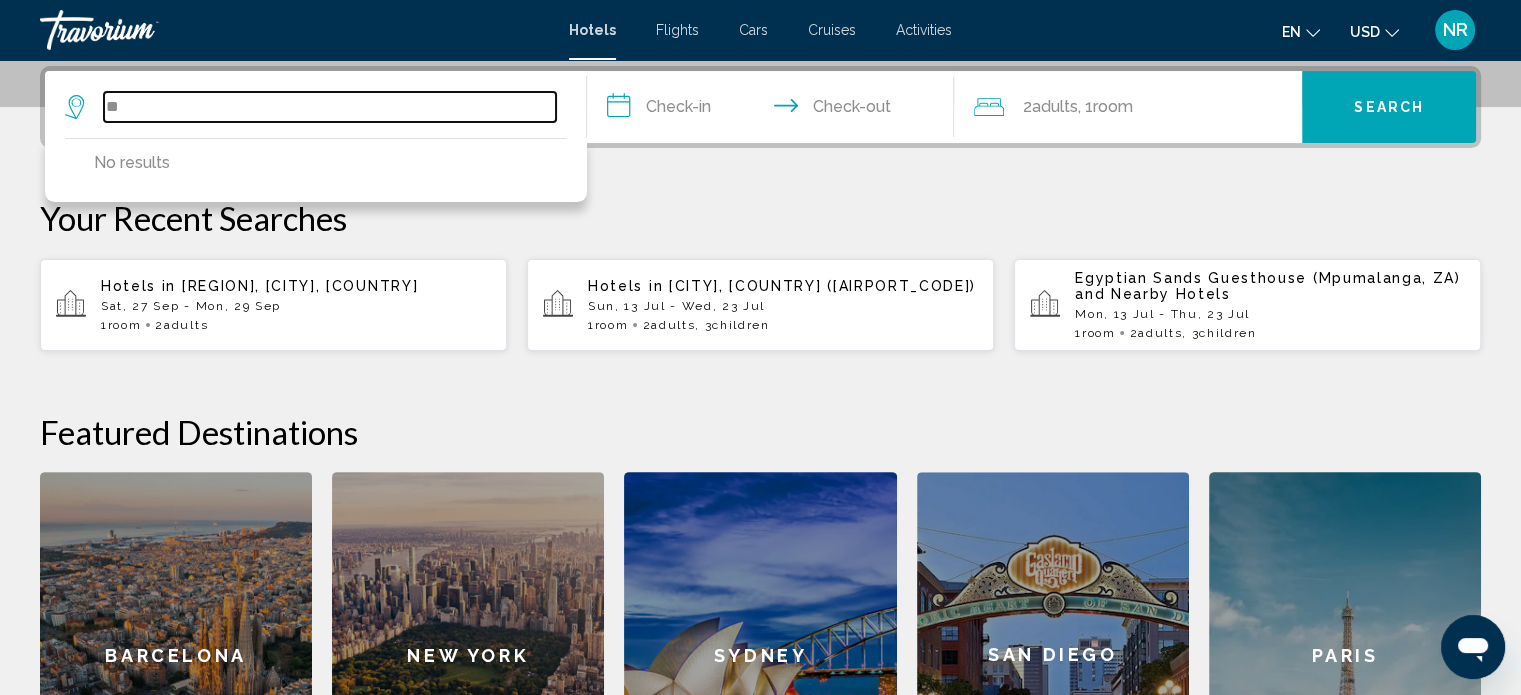 type on "*" 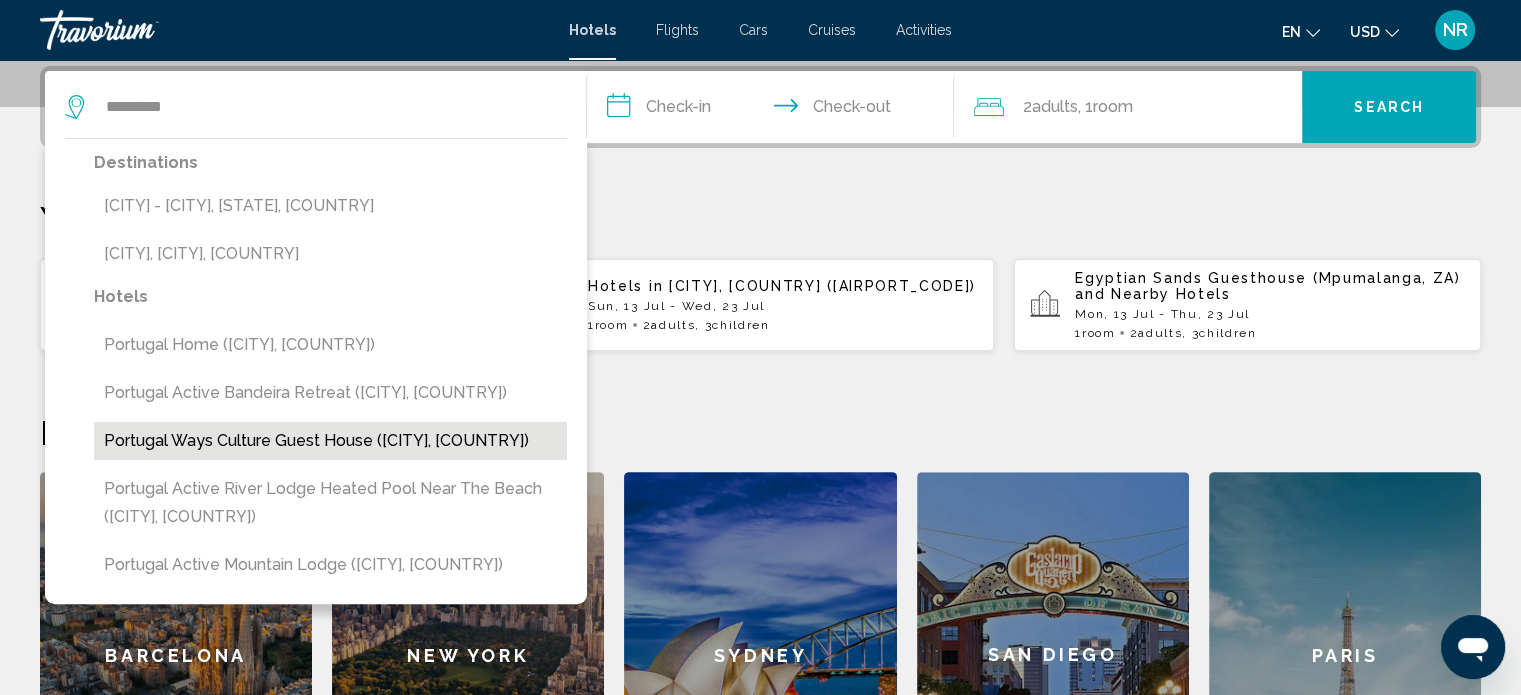 click on "[BRAND] ([LOCATION], [STATE])" at bounding box center (330, 441) 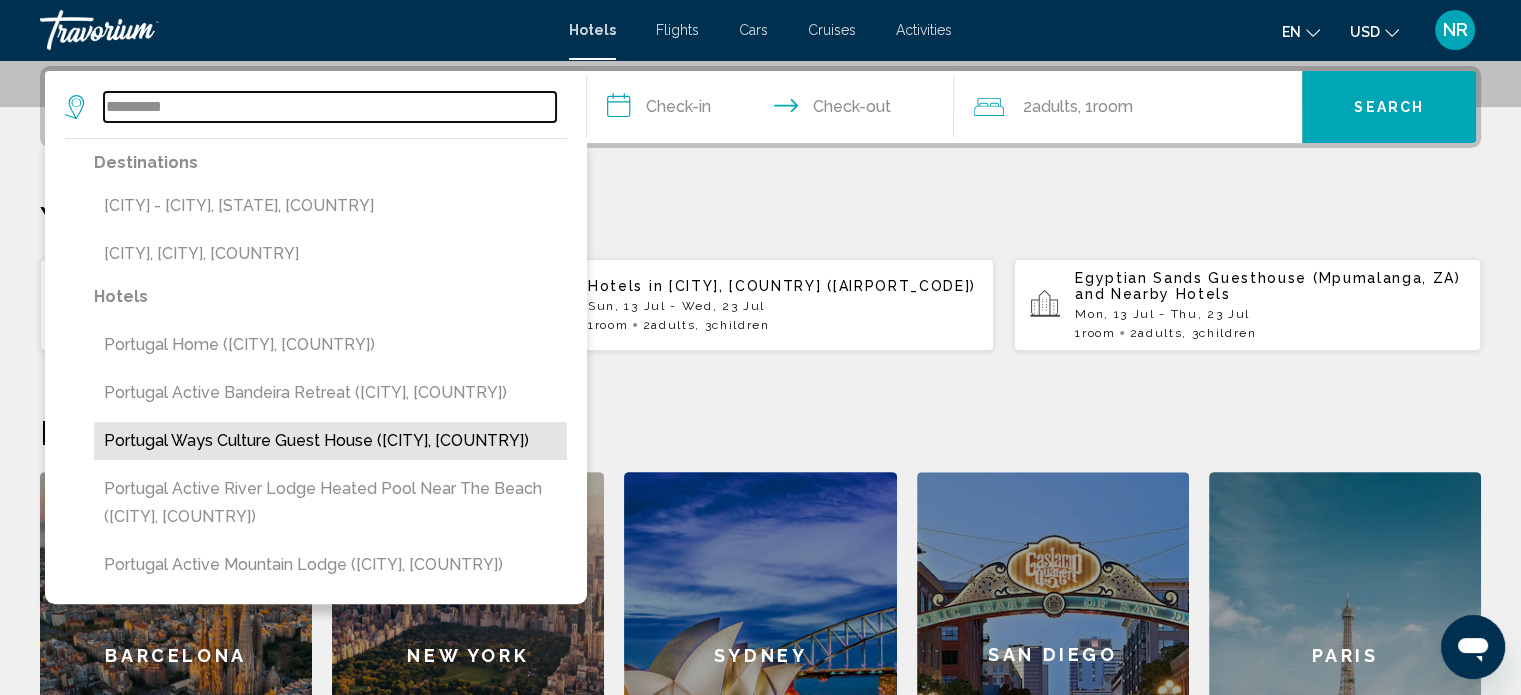 type on "**********" 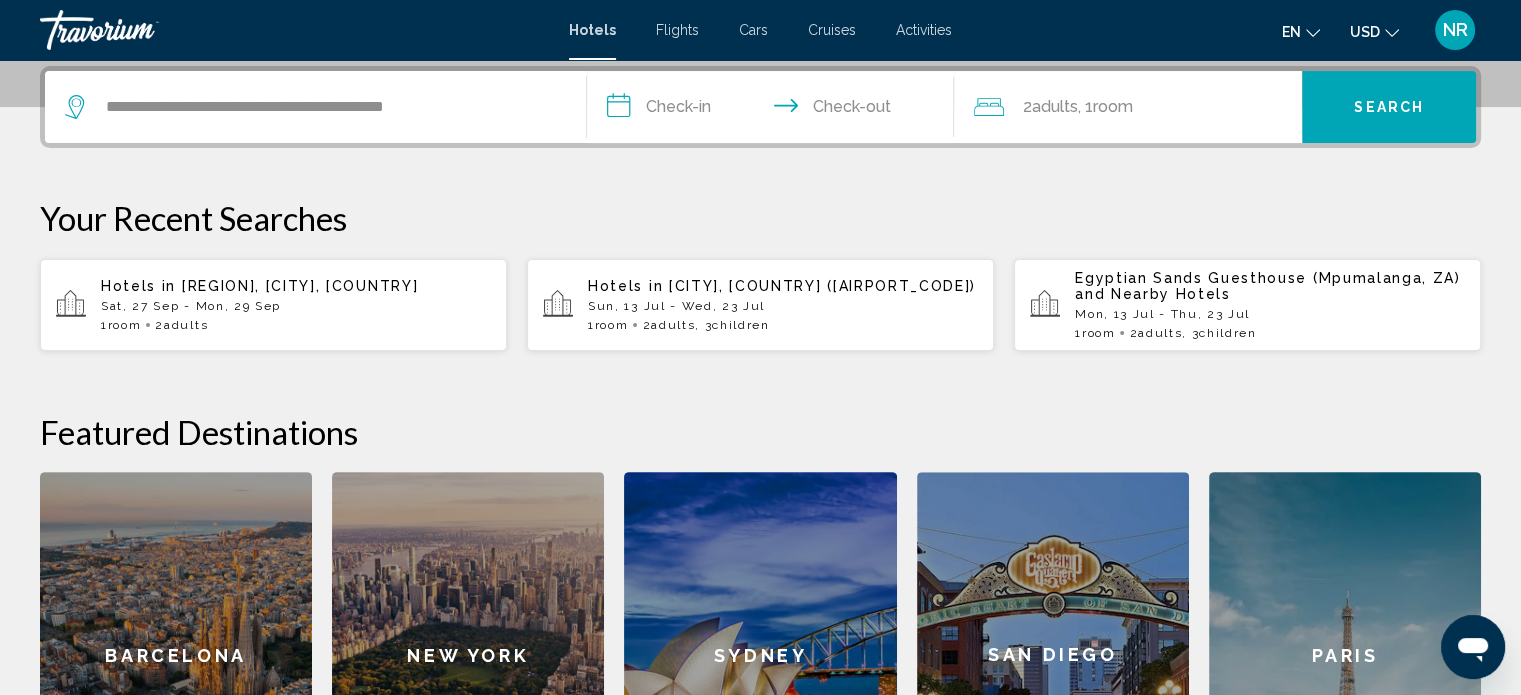 click on "**********" at bounding box center [775, 110] 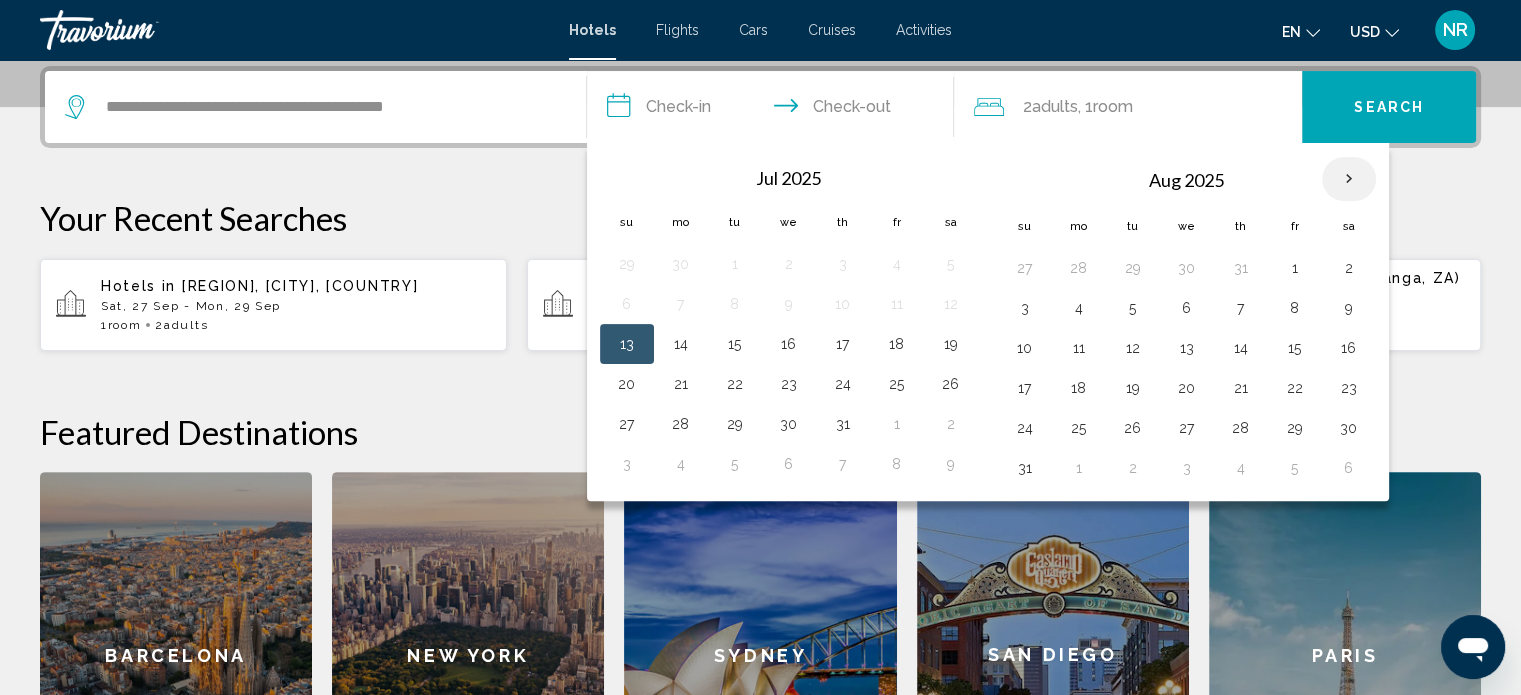 click at bounding box center [1349, 179] 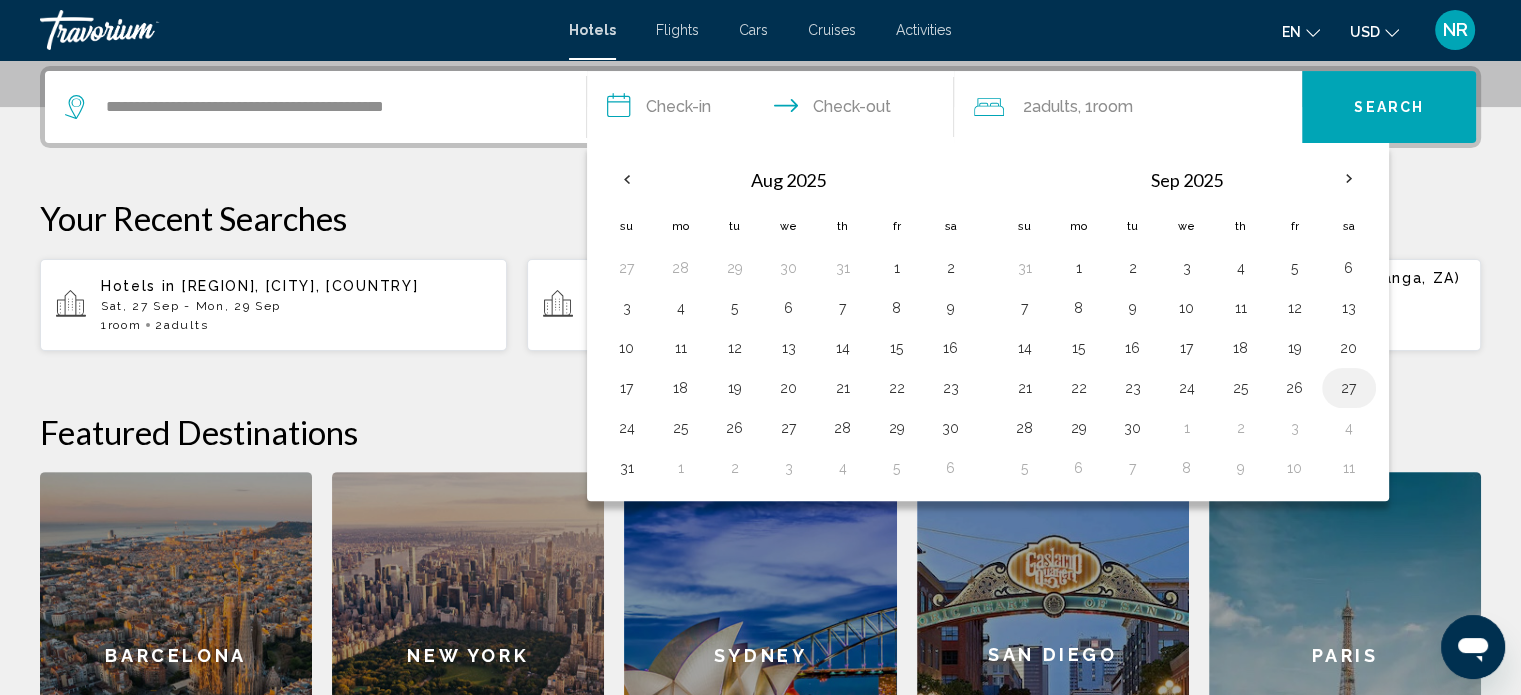 click on "27" at bounding box center (1349, 388) 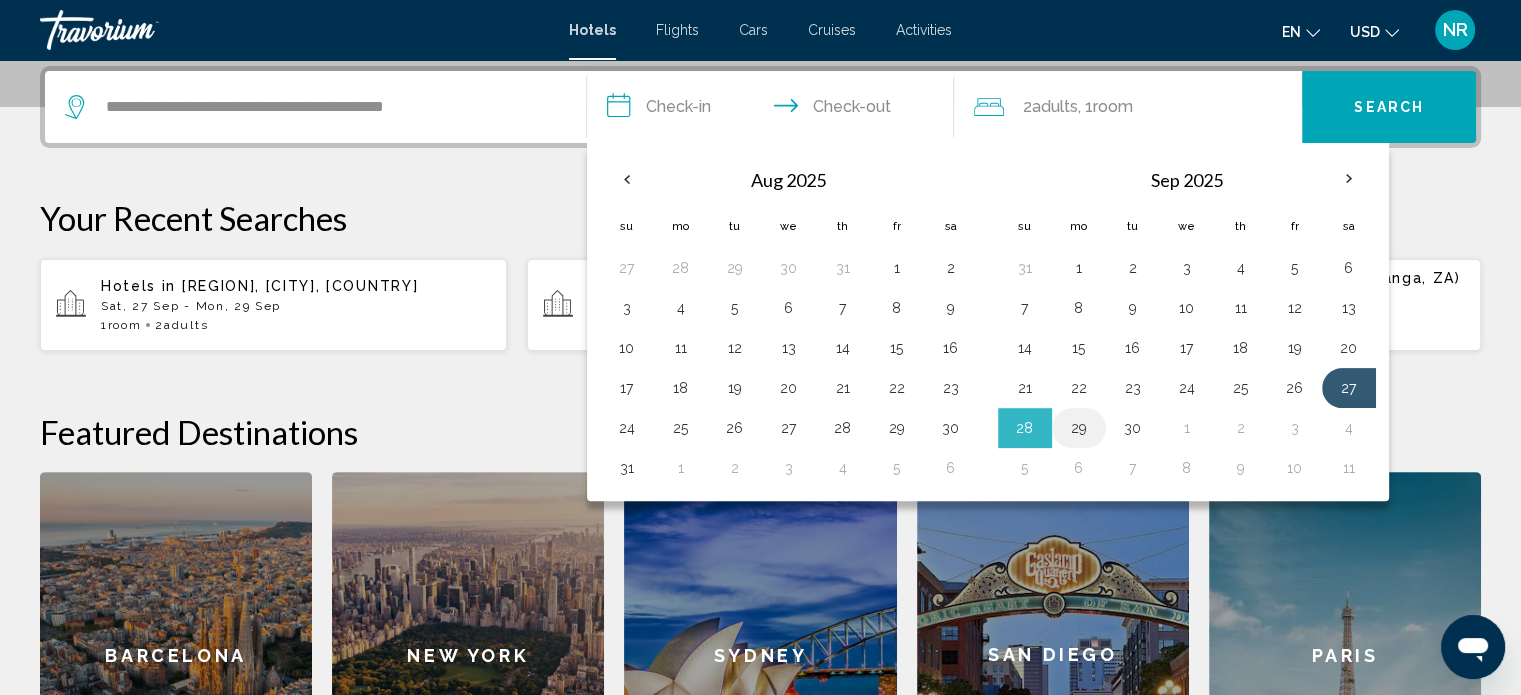 click on "29" at bounding box center (1079, 428) 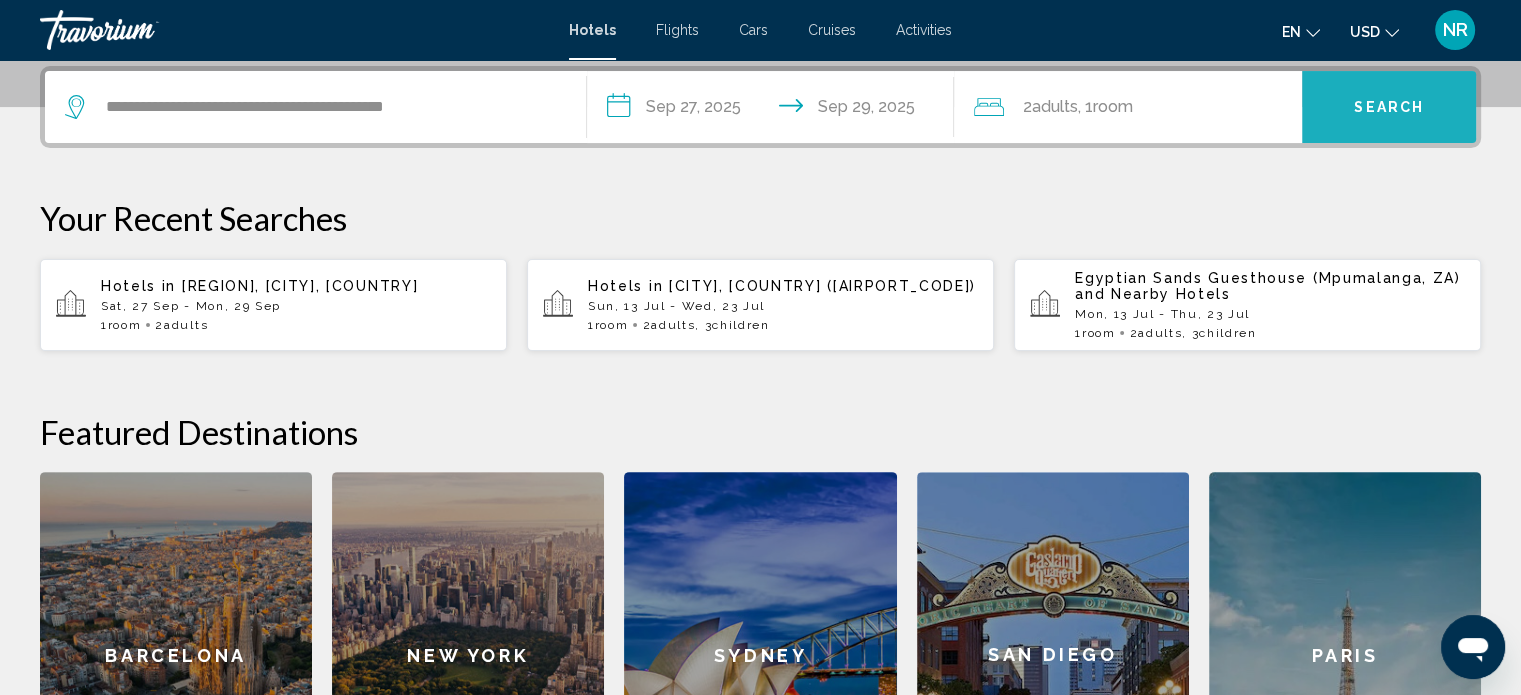 click on "Search" at bounding box center [1389, 107] 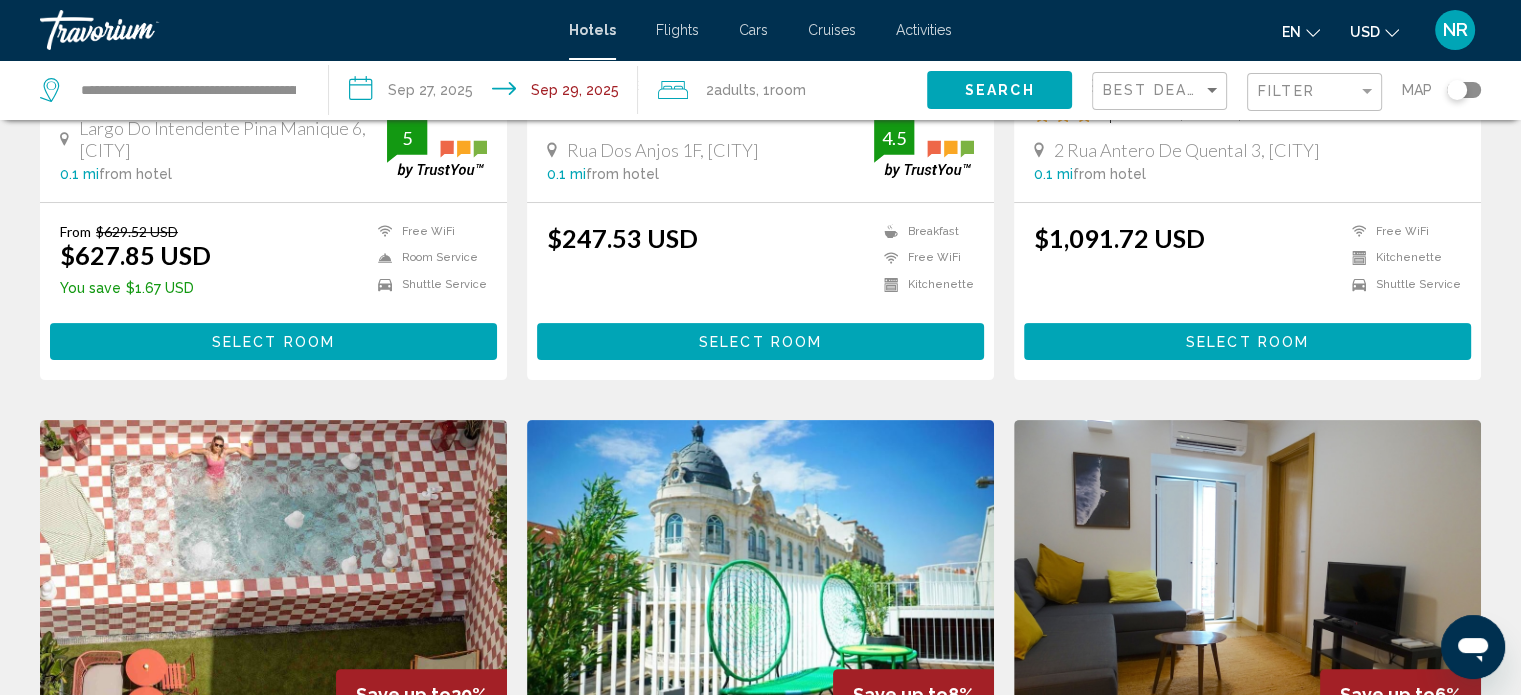 scroll, scrollTop: 0, scrollLeft: 0, axis: both 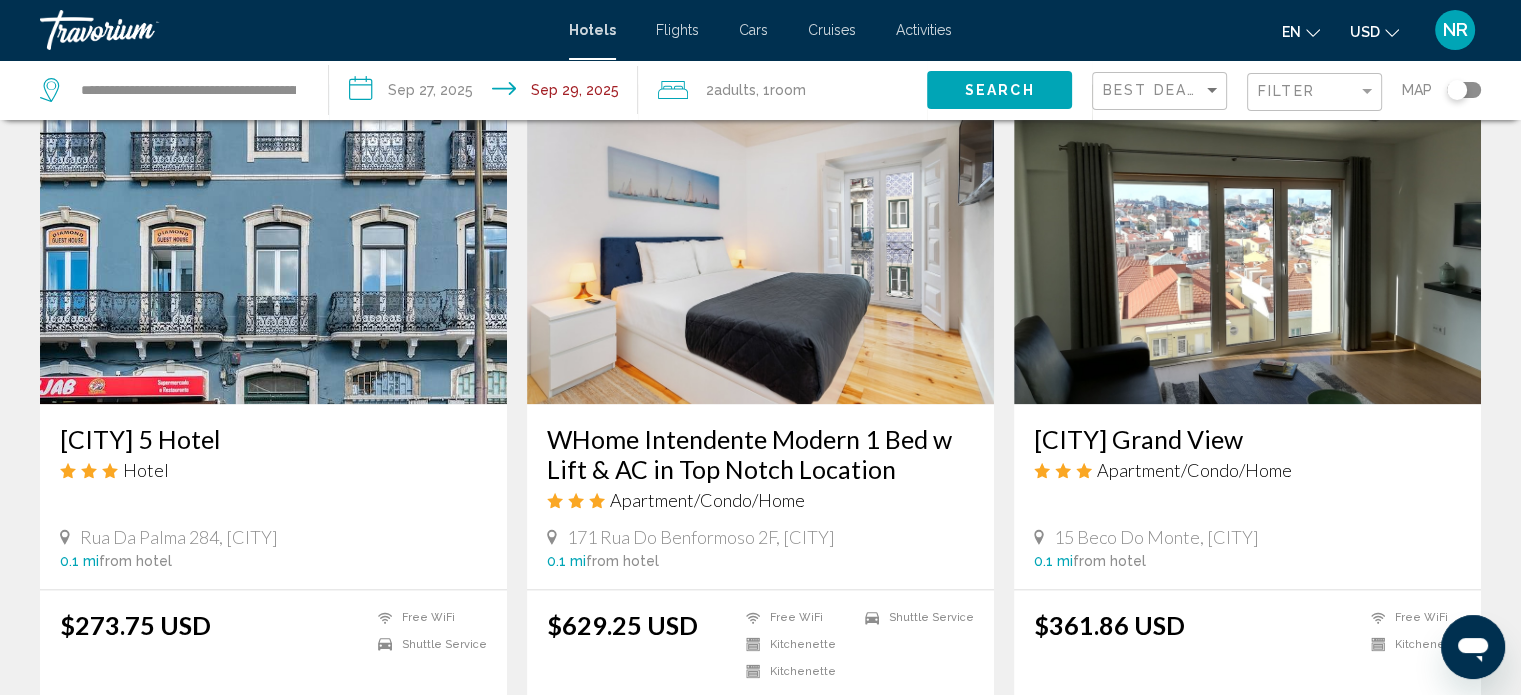 click on "**********" at bounding box center [487, 93] 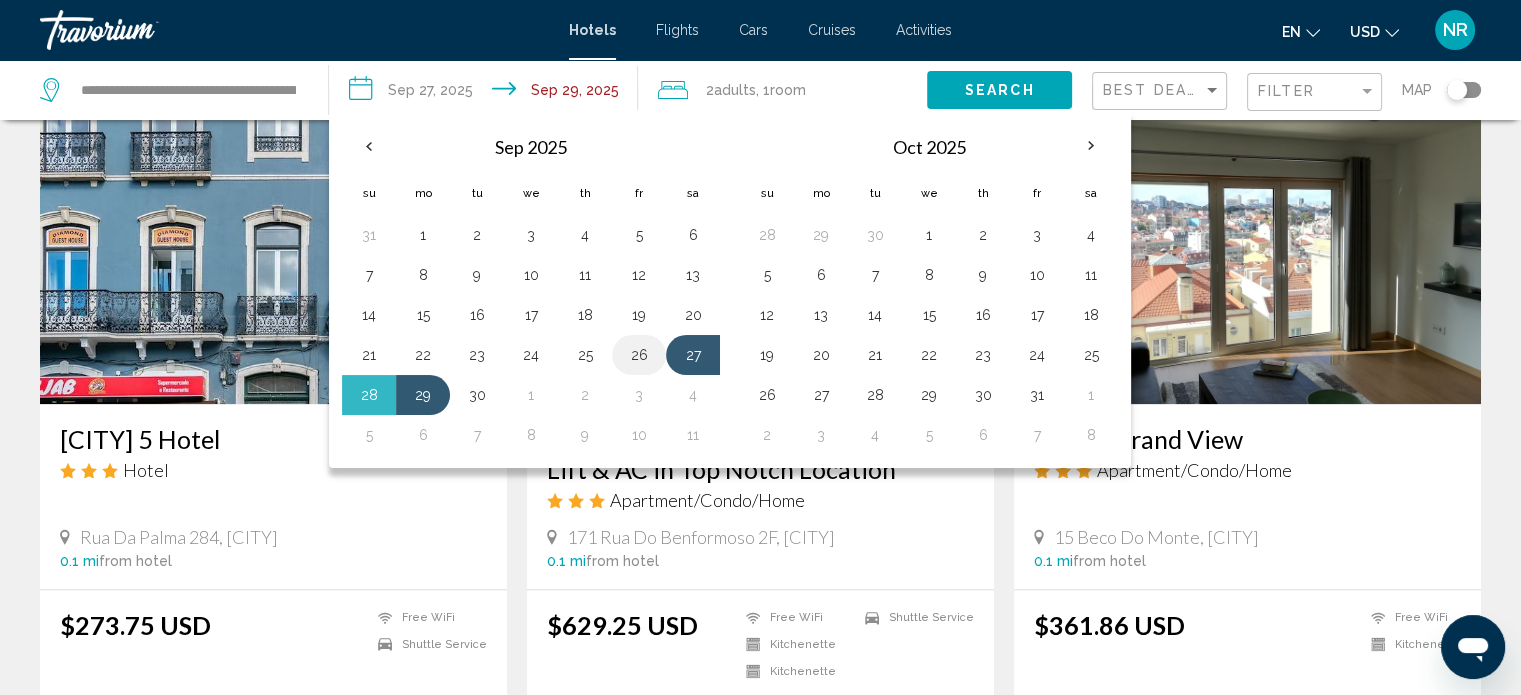 click on "26" at bounding box center [639, 355] 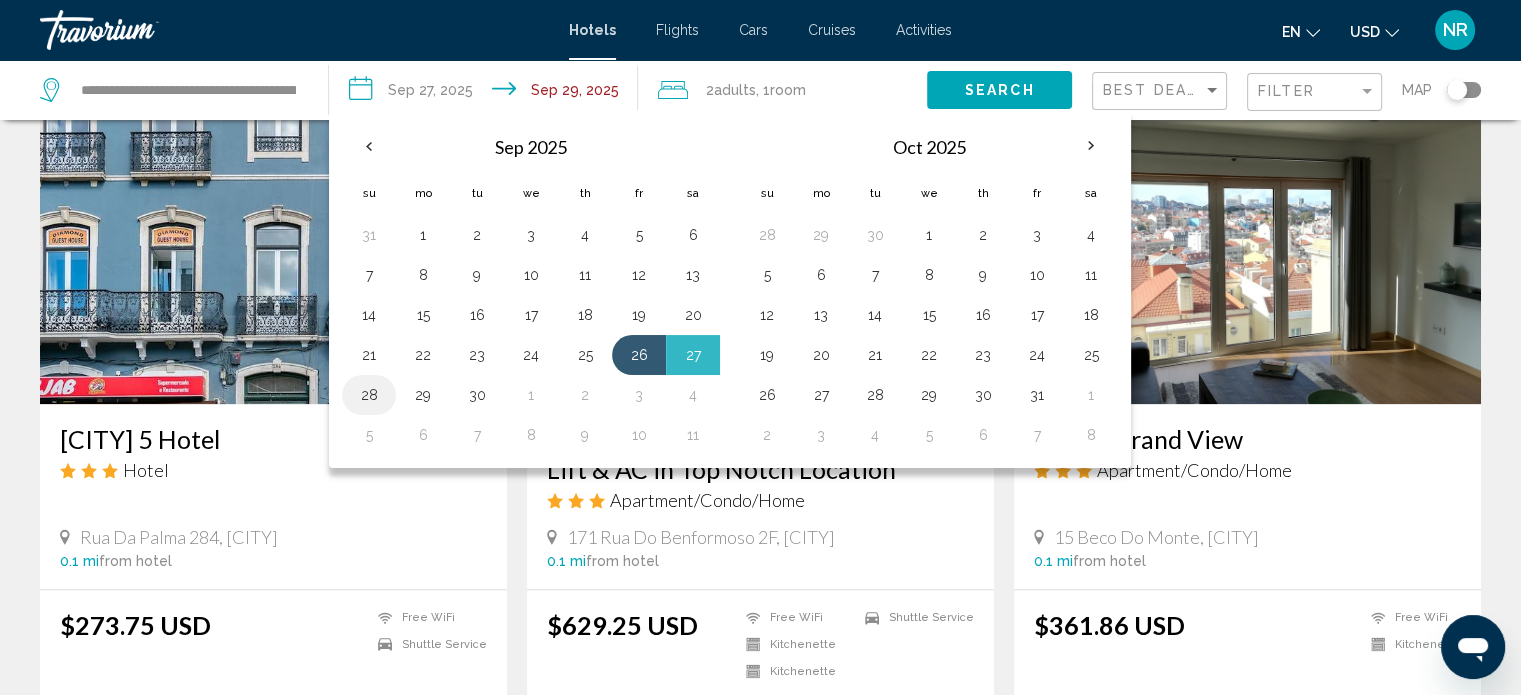 click on "28" at bounding box center [369, 395] 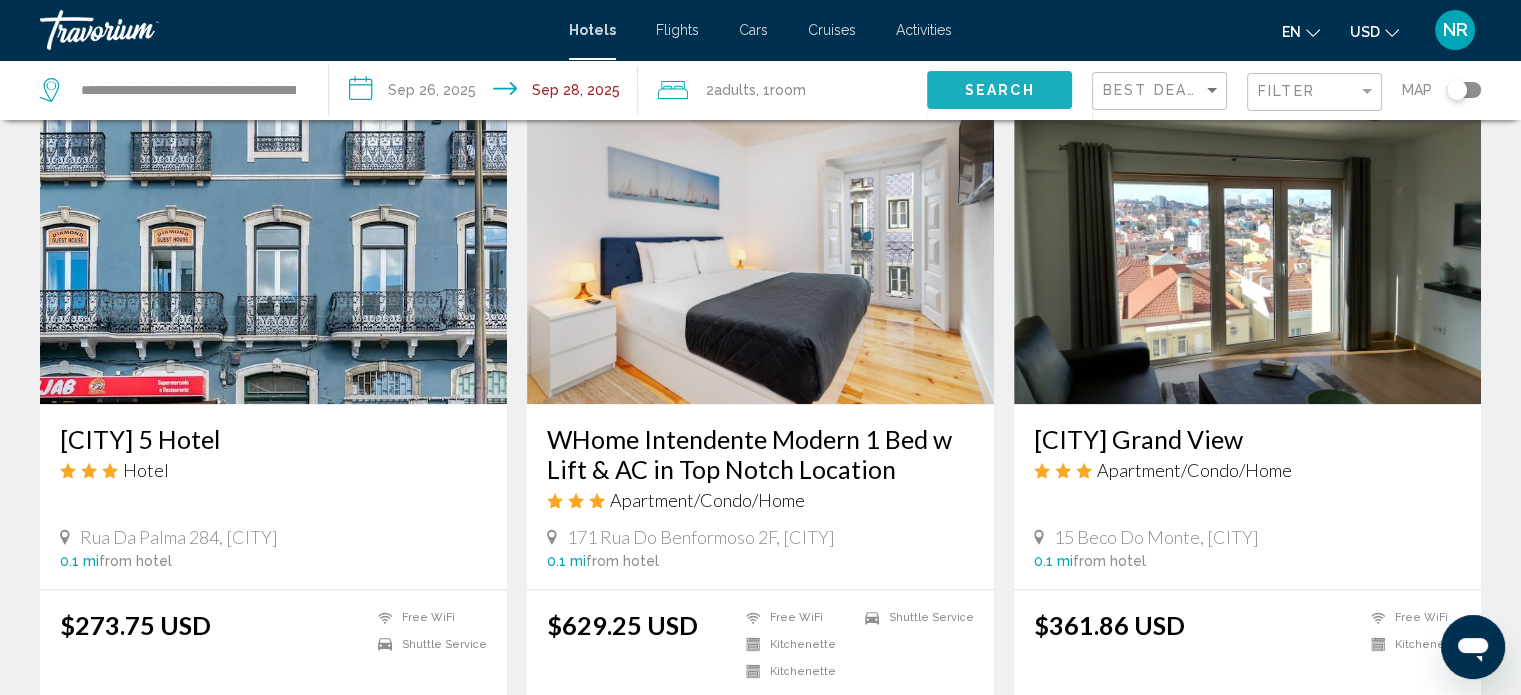 click on "Search" 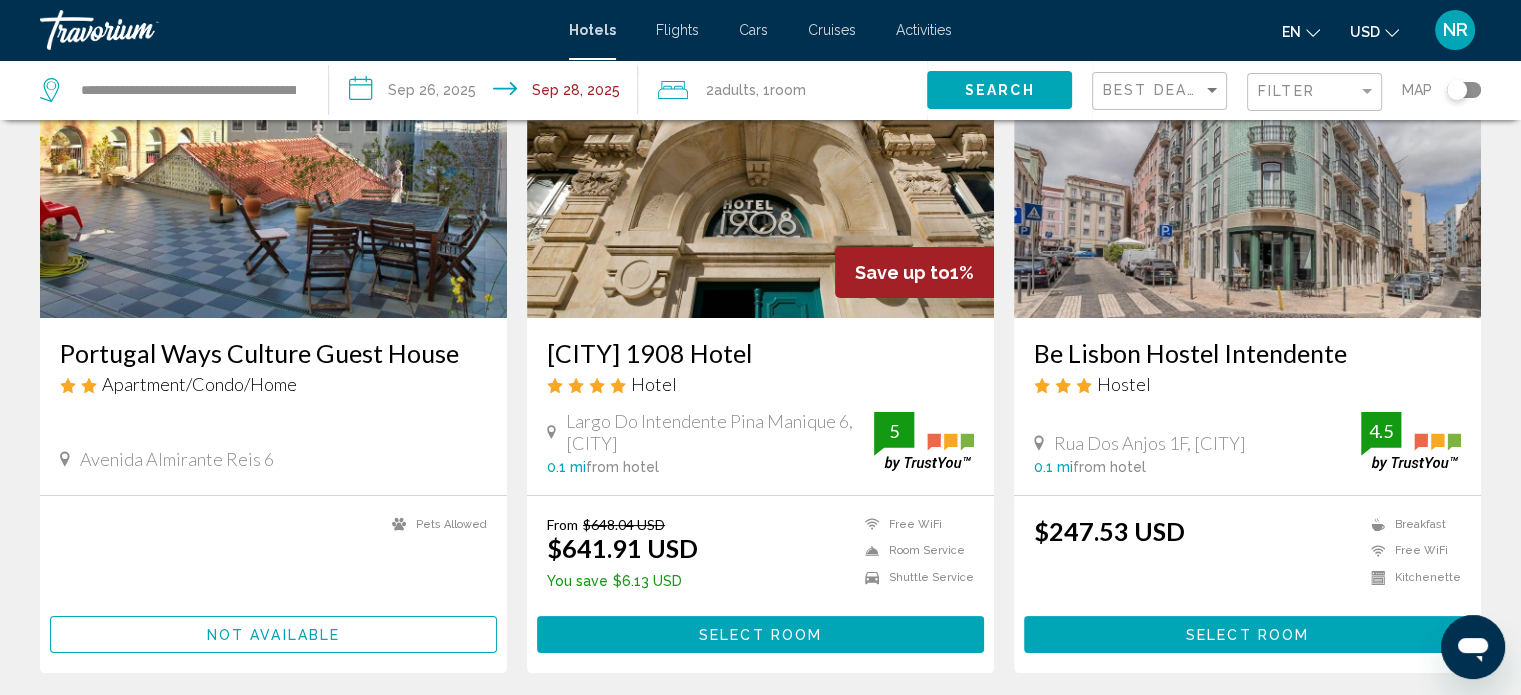 scroll, scrollTop: 200, scrollLeft: 0, axis: vertical 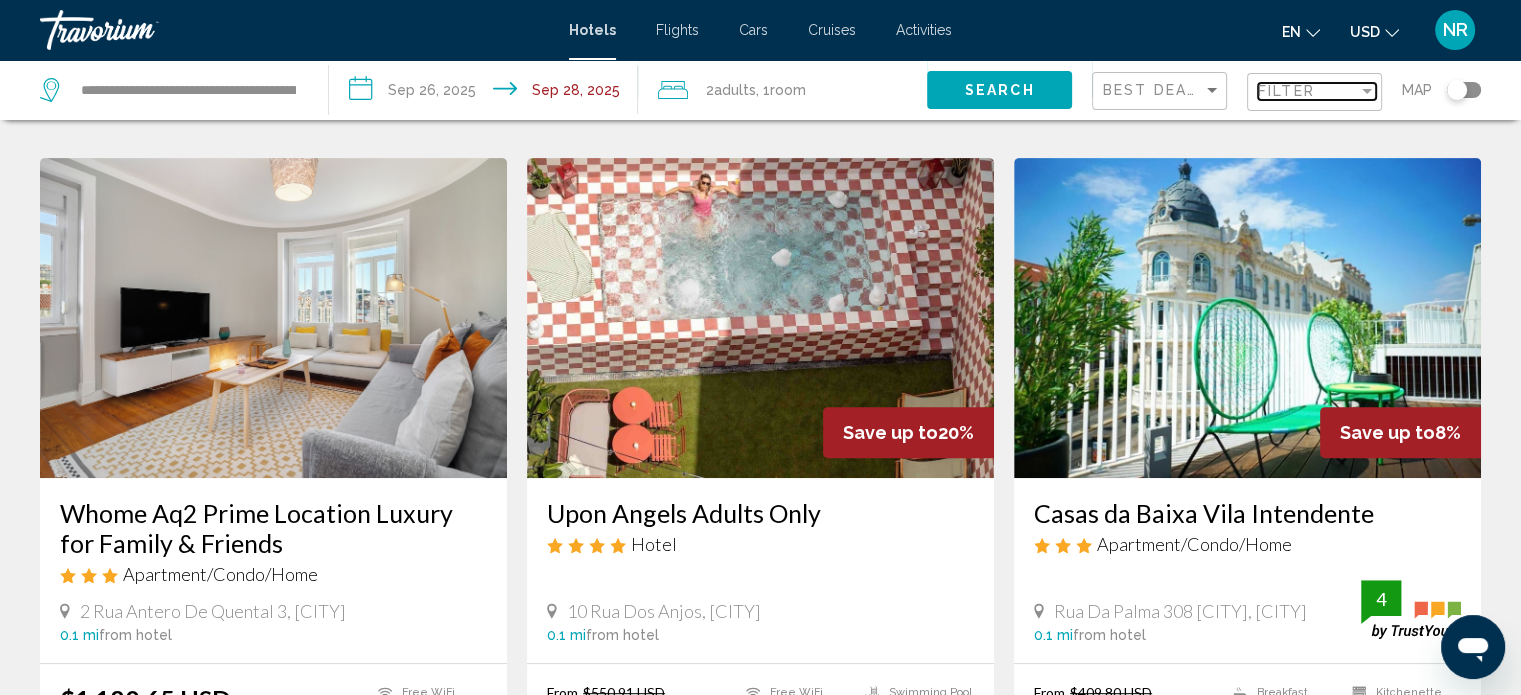 click on "Filter" at bounding box center [1286, 91] 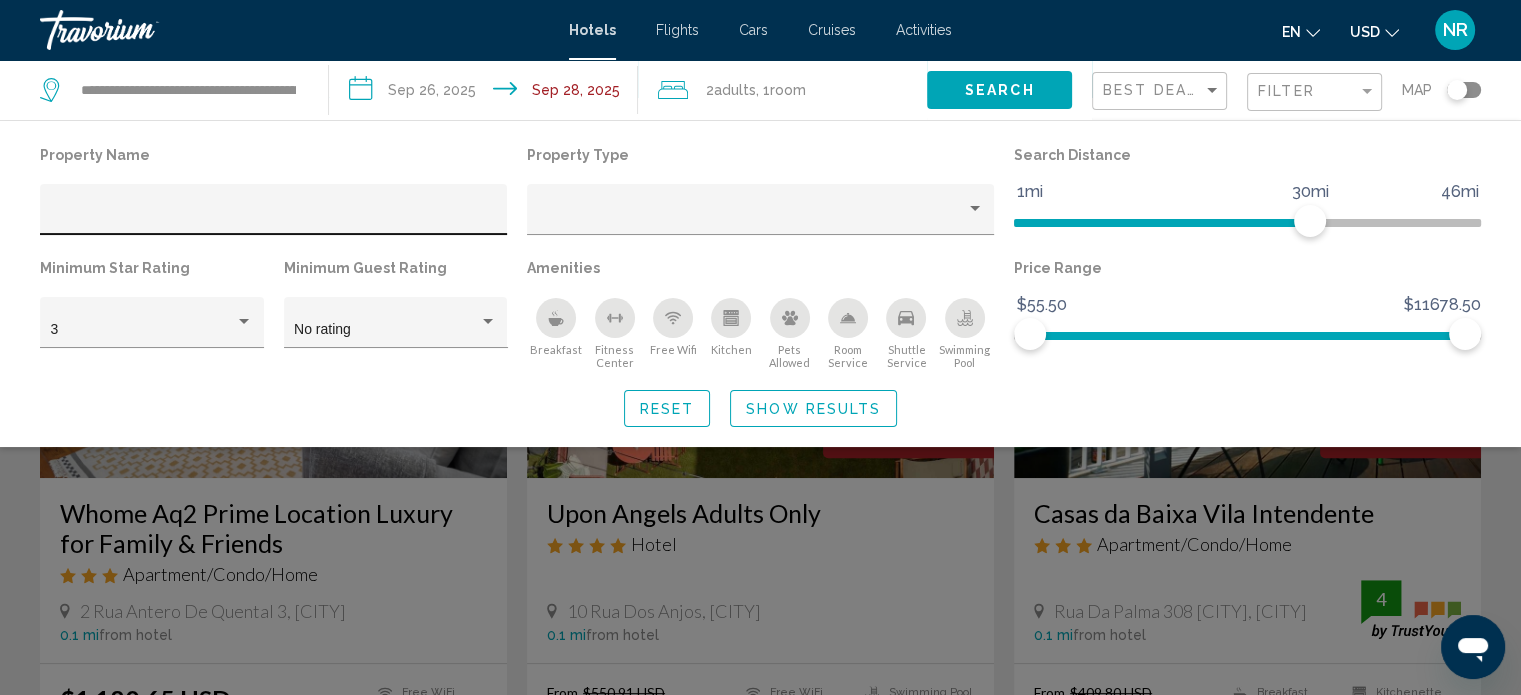 click 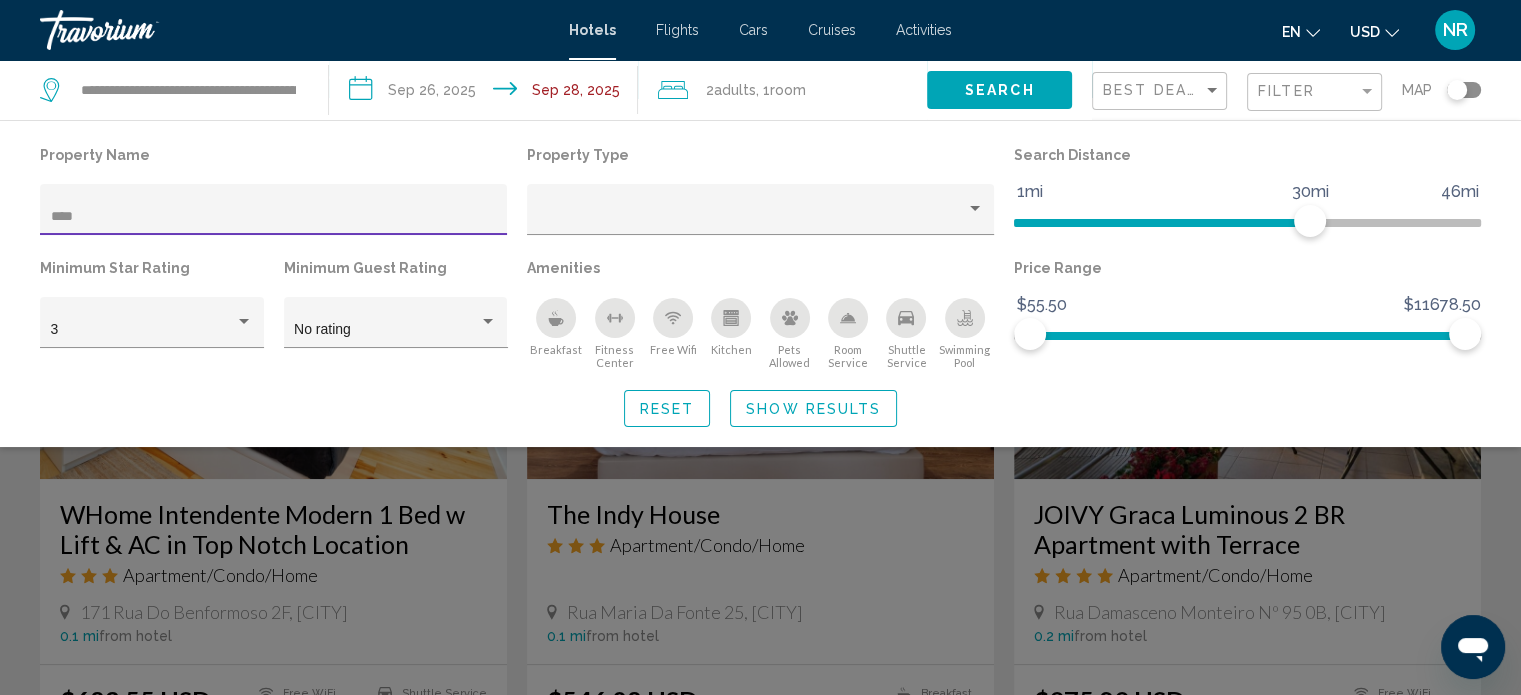 scroll, scrollTop: 32, scrollLeft: 0, axis: vertical 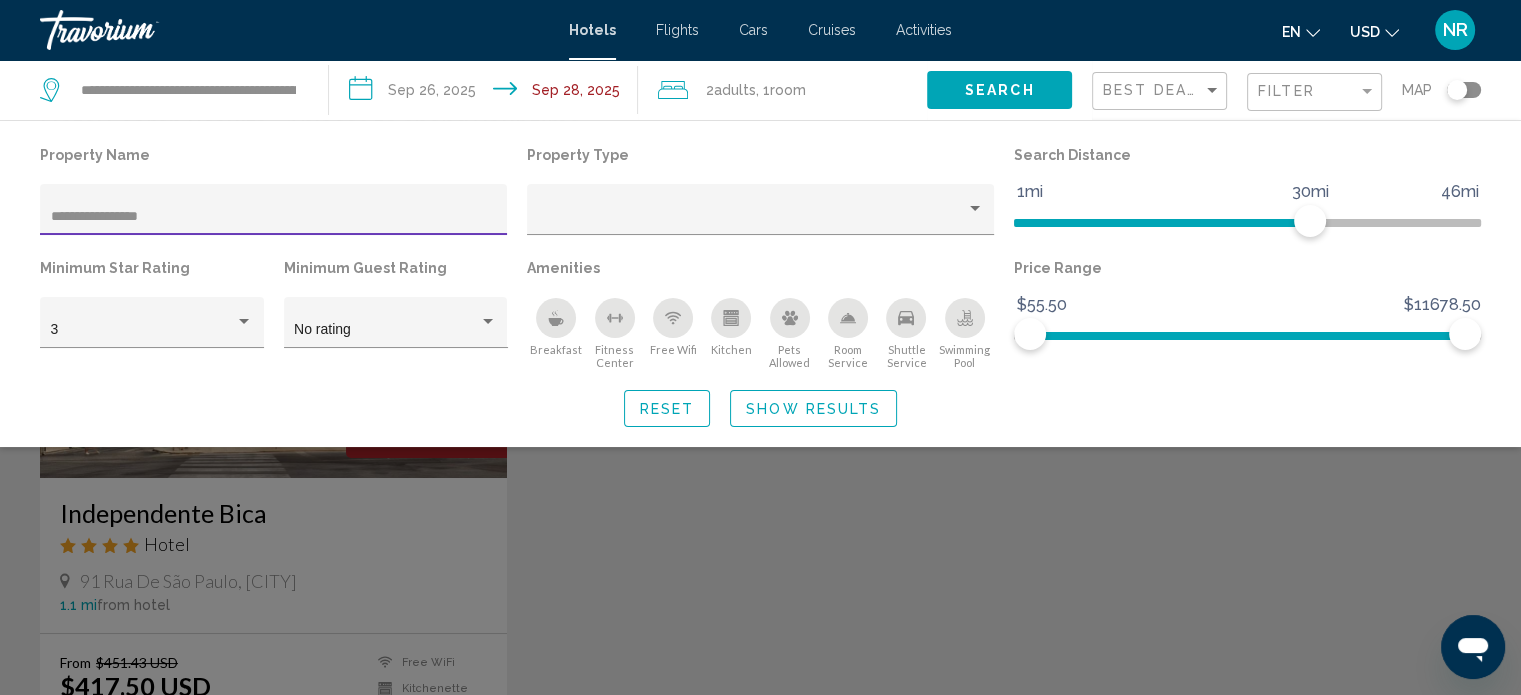 type on "**********" 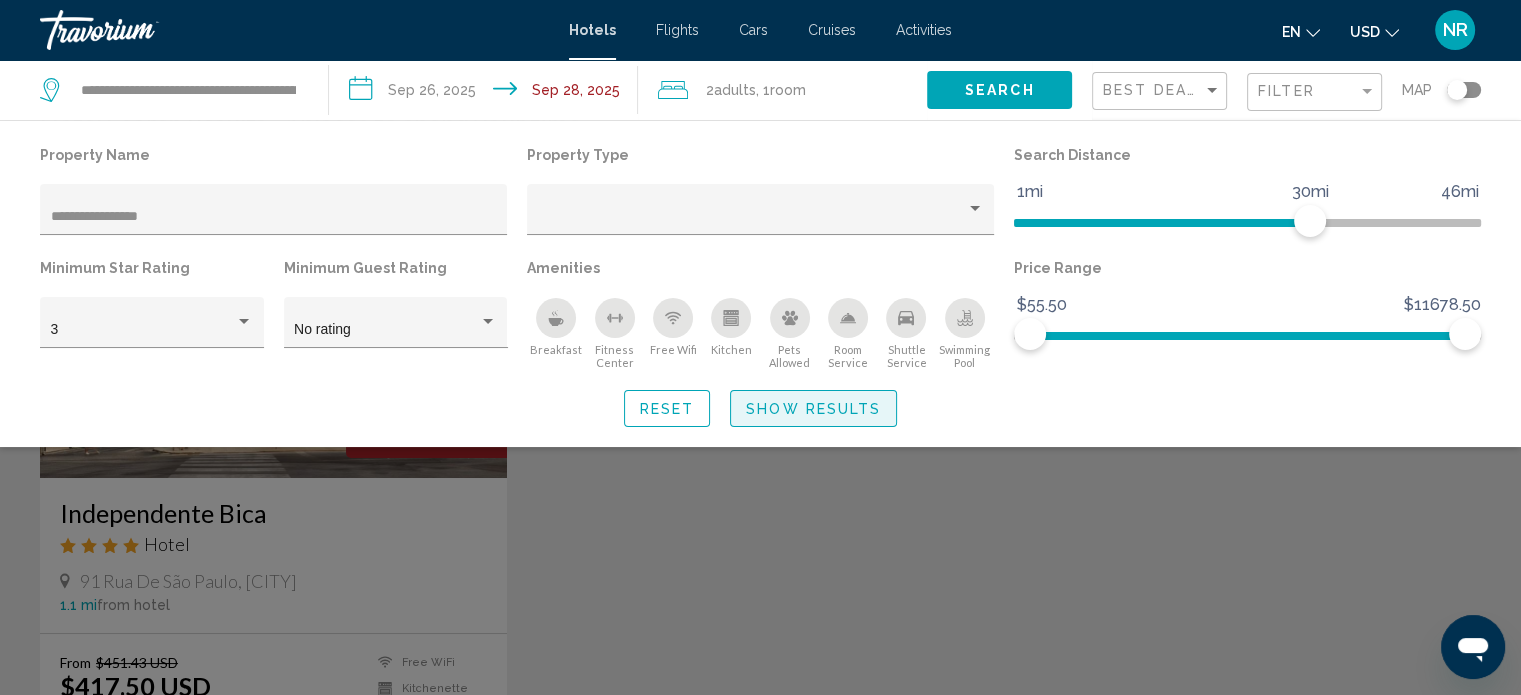 click on "Show Results" 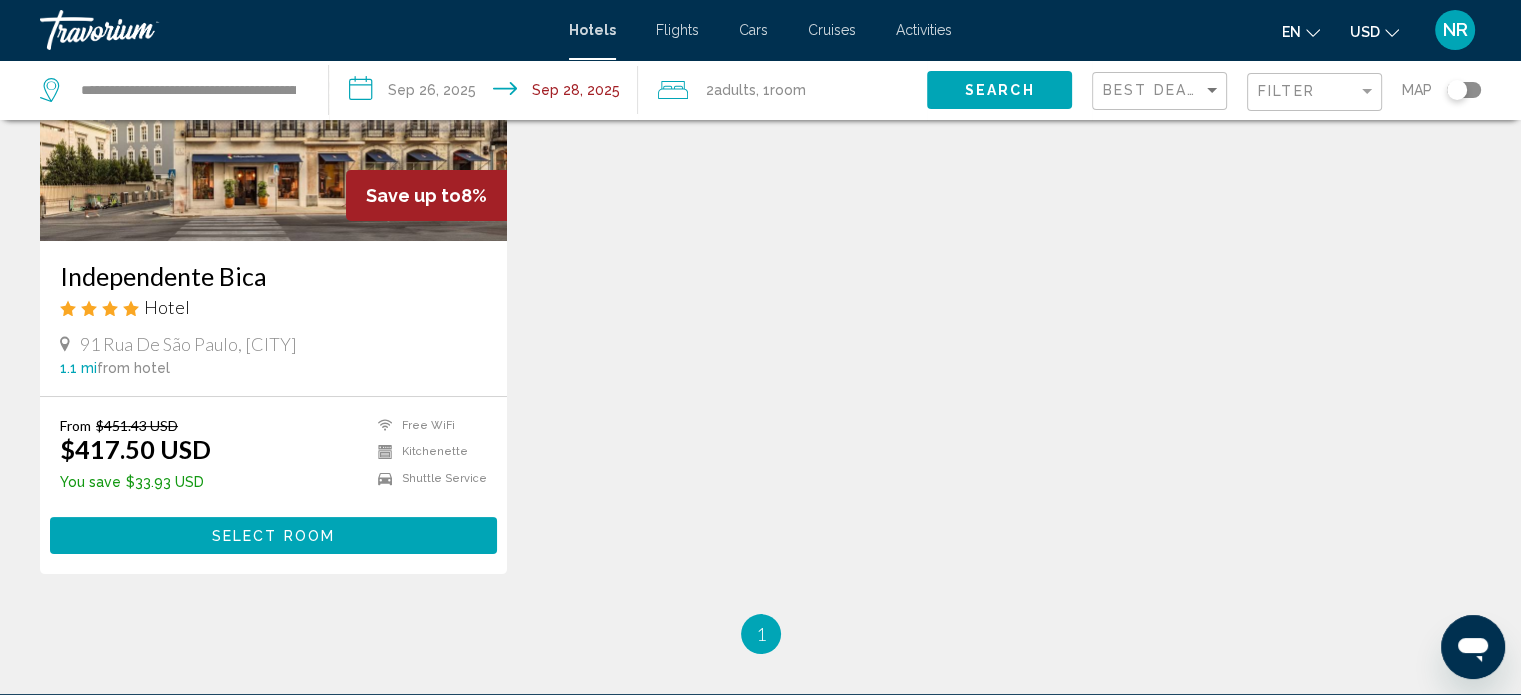 scroll, scrollTop: 272, scrollLeft: 0, axis: vertical 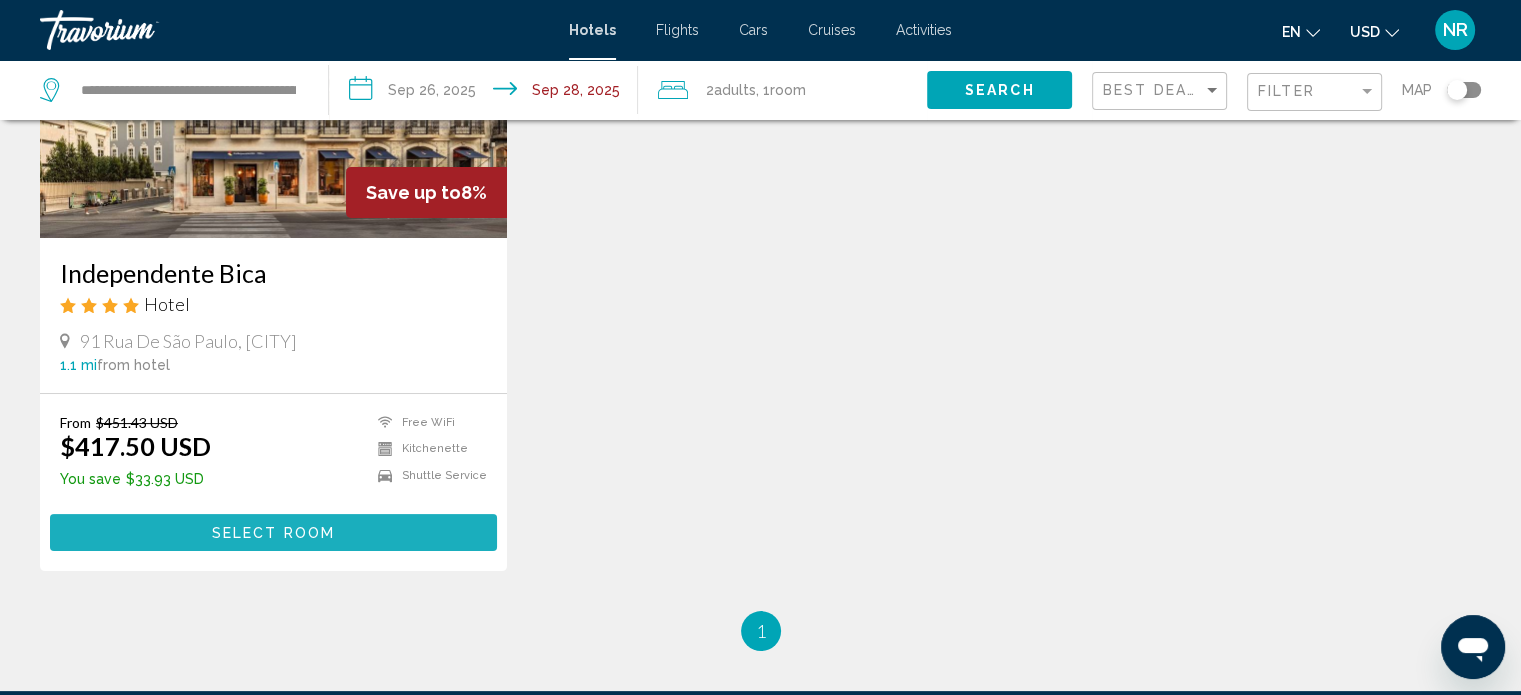 click on "Select Room" at bounding box center (273, 533) 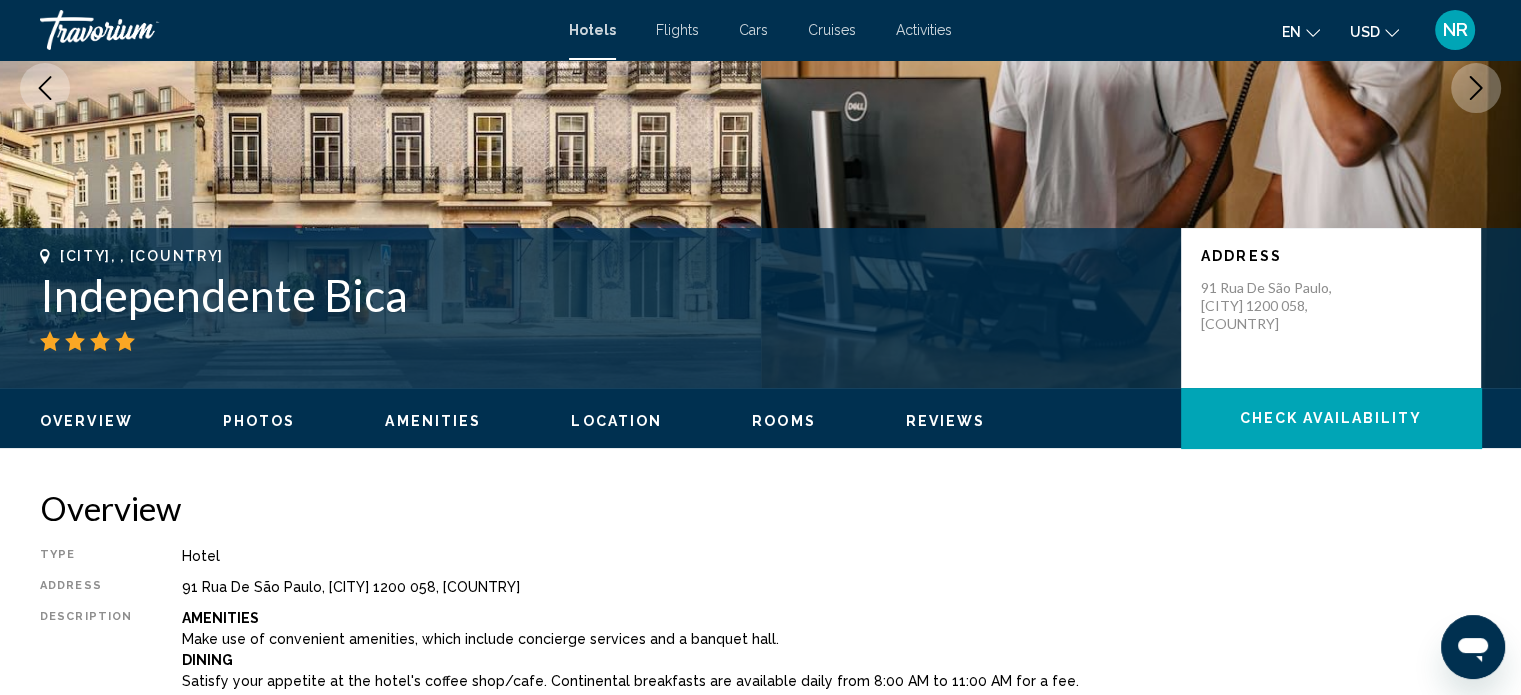 scroll, scrollTop: 12, scrollLeft: 0, axis: vertical 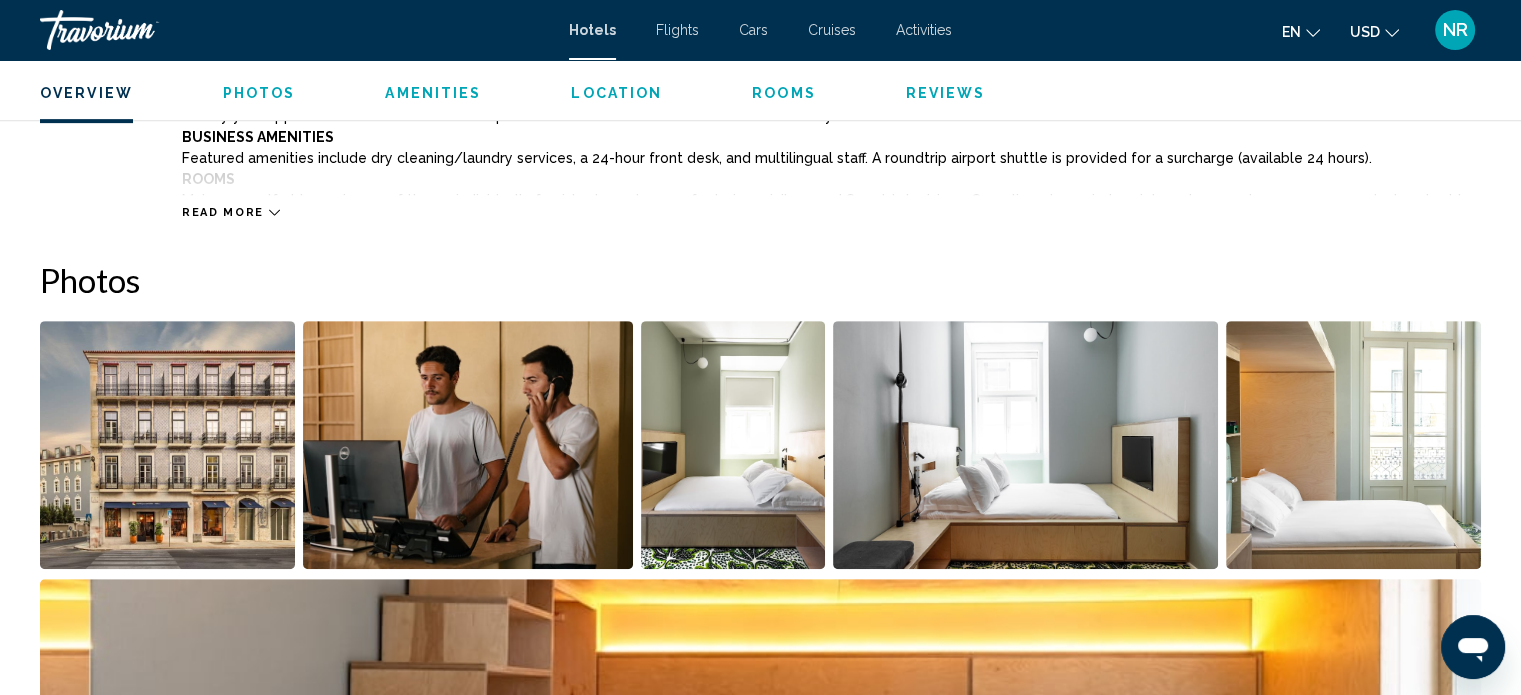 click 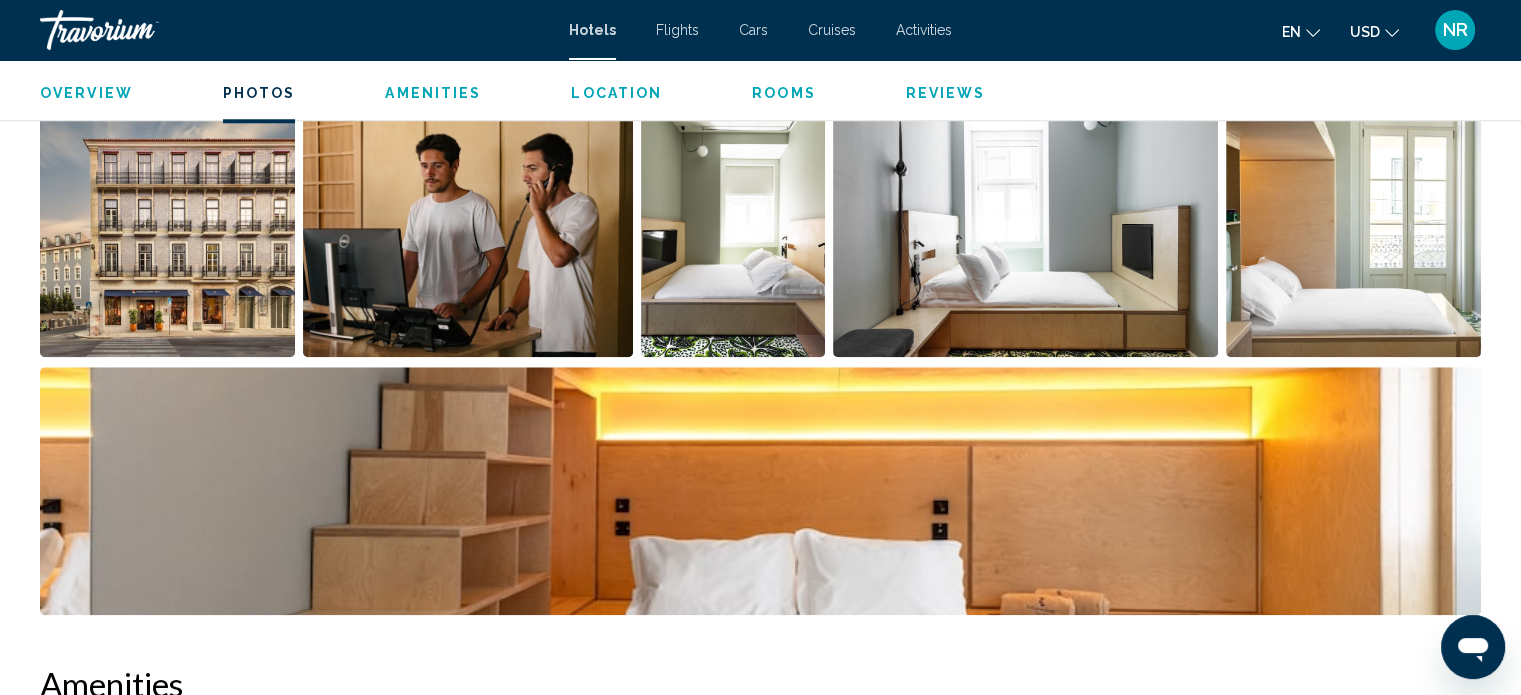 scroll, scrollTop: 1918, scrollLeft: 0, axis: vertical 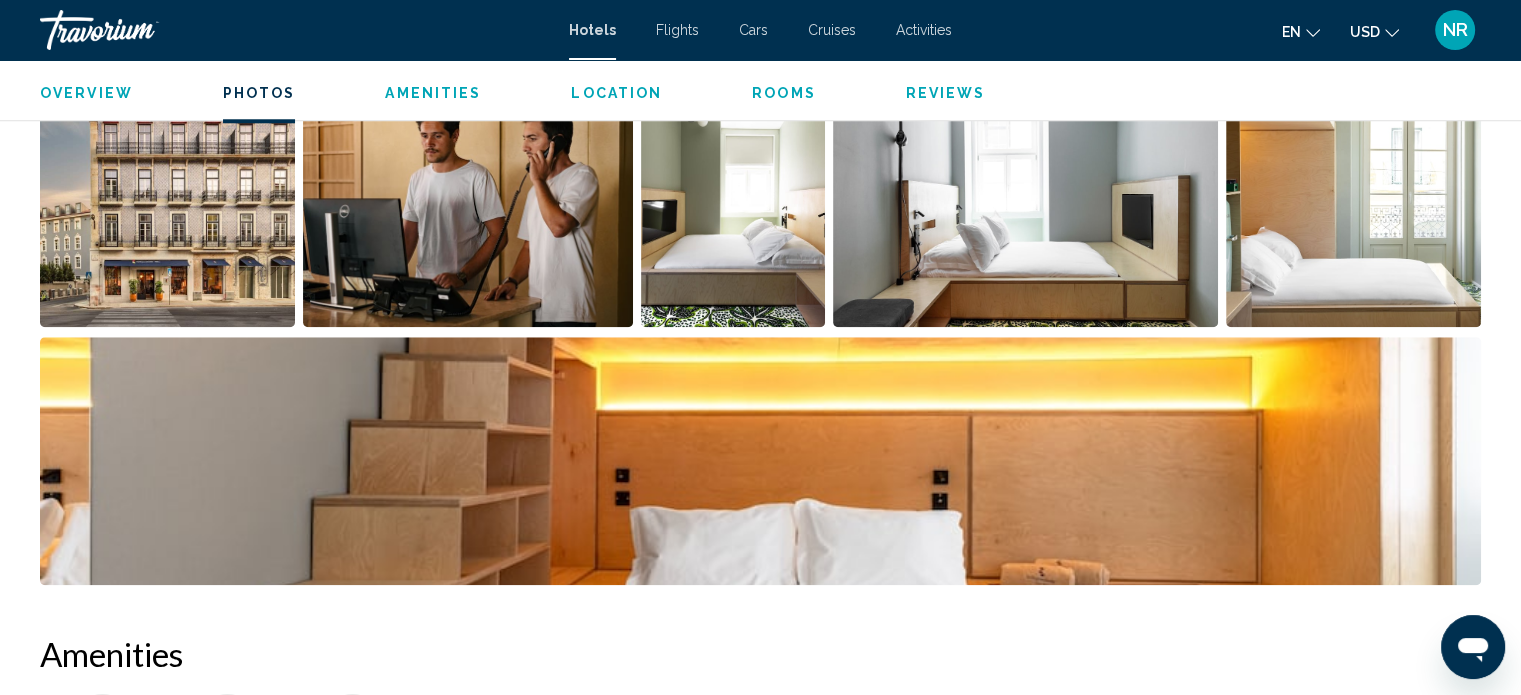 click at bounding box center (760, 461) 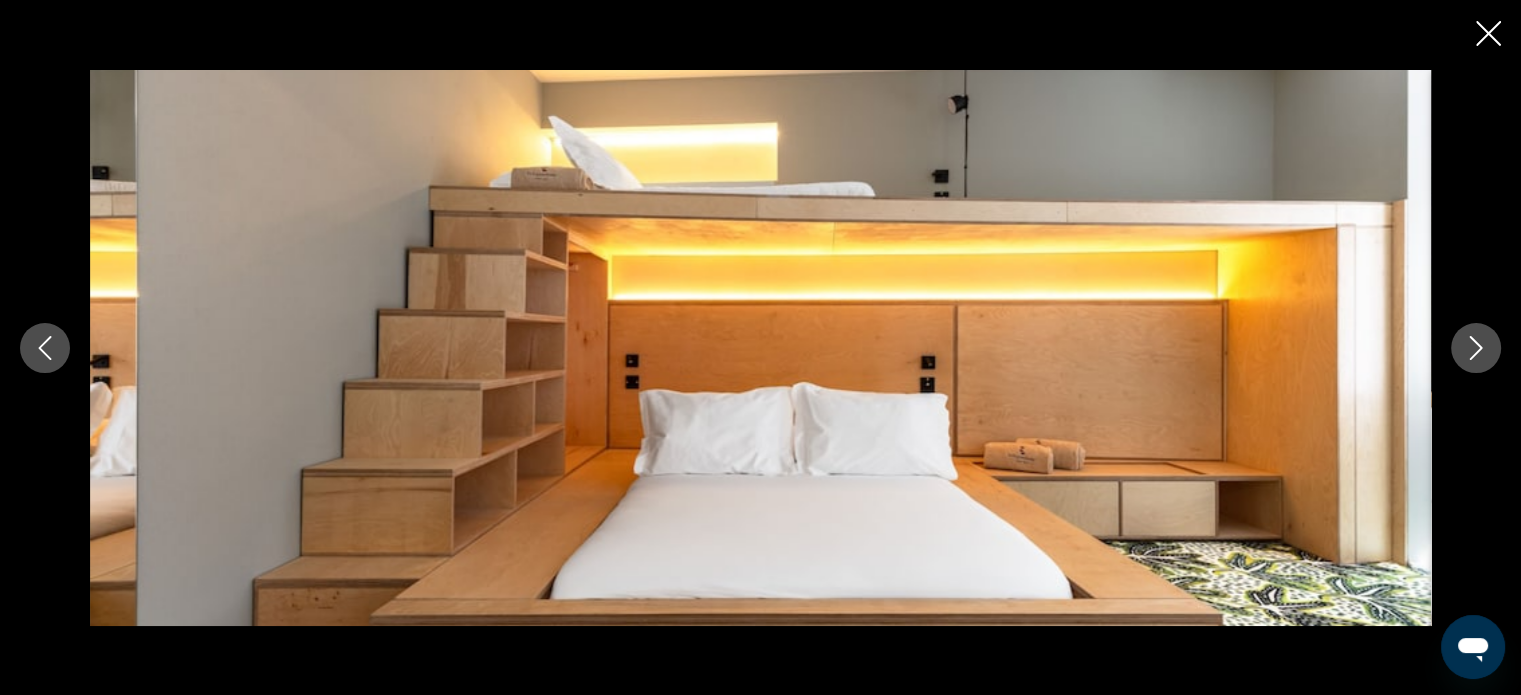 click 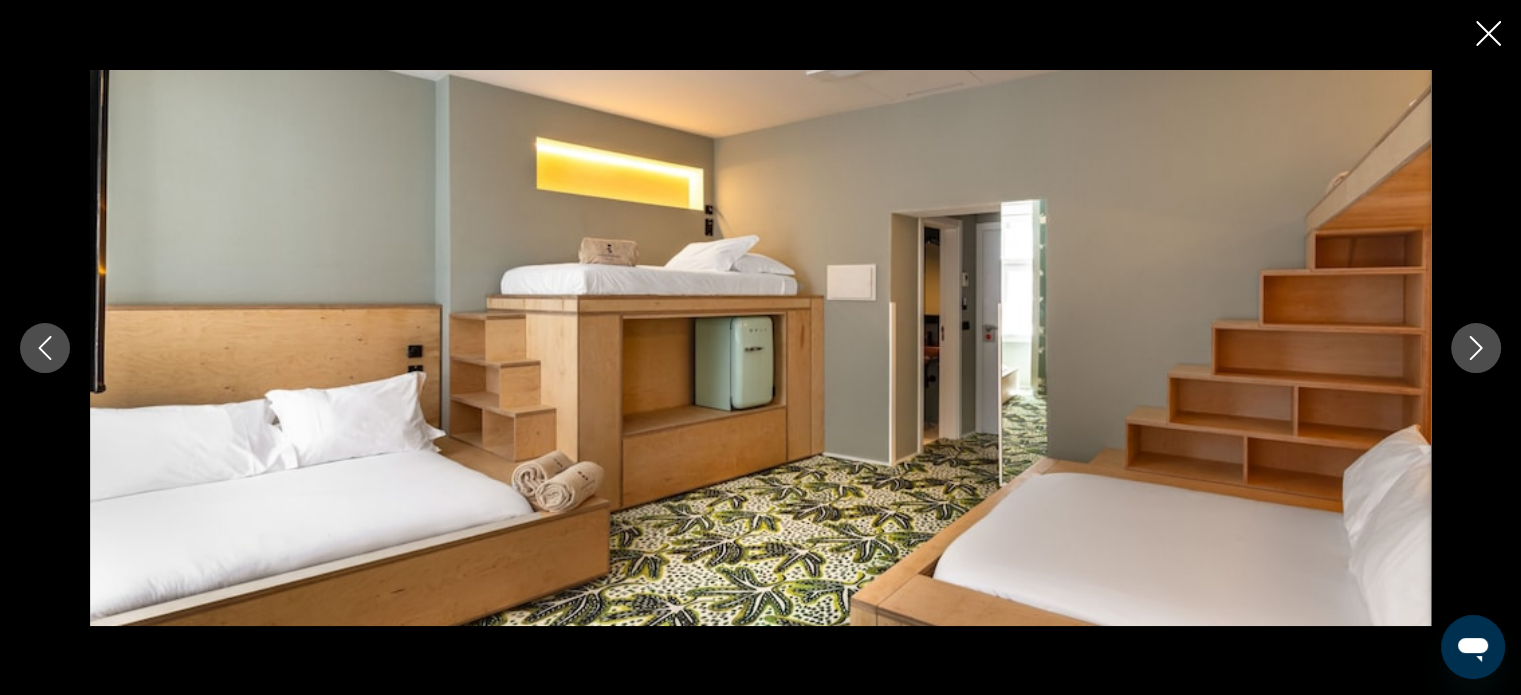 click 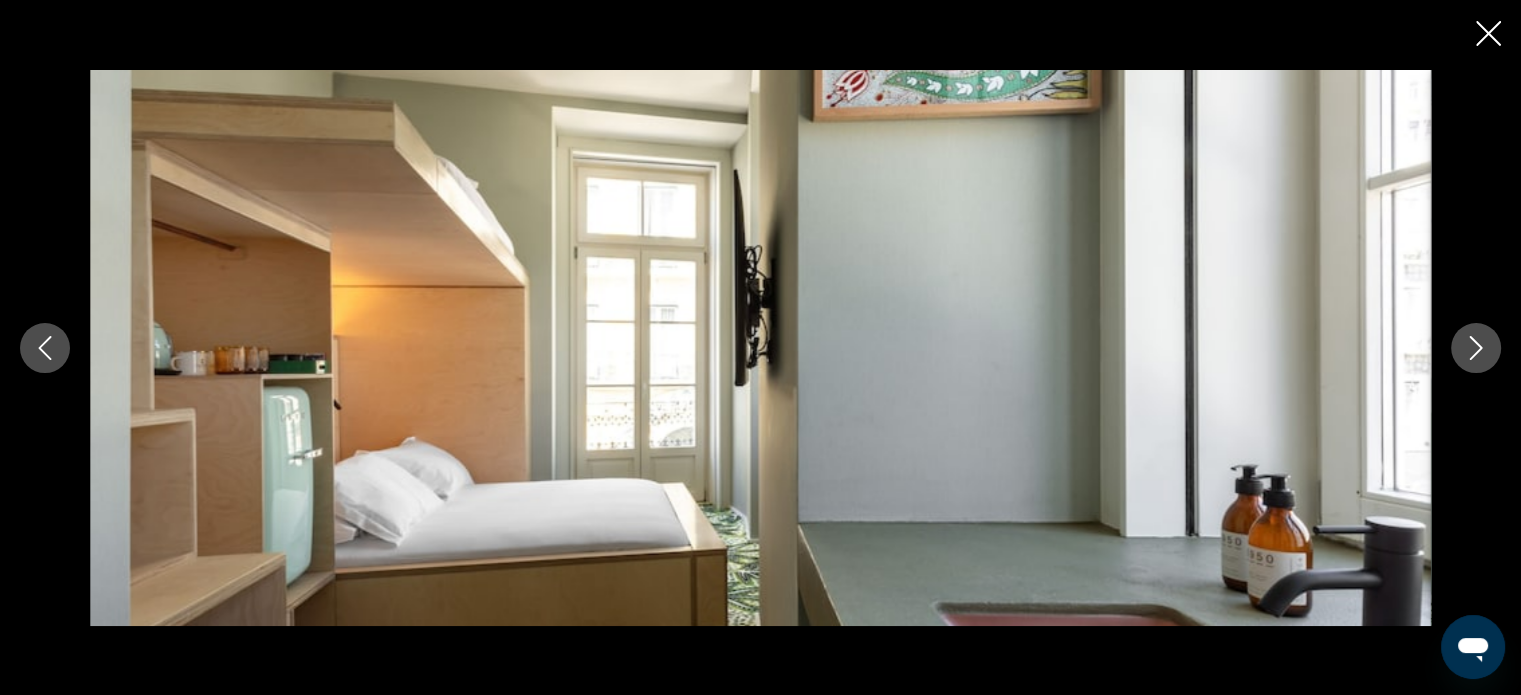 click 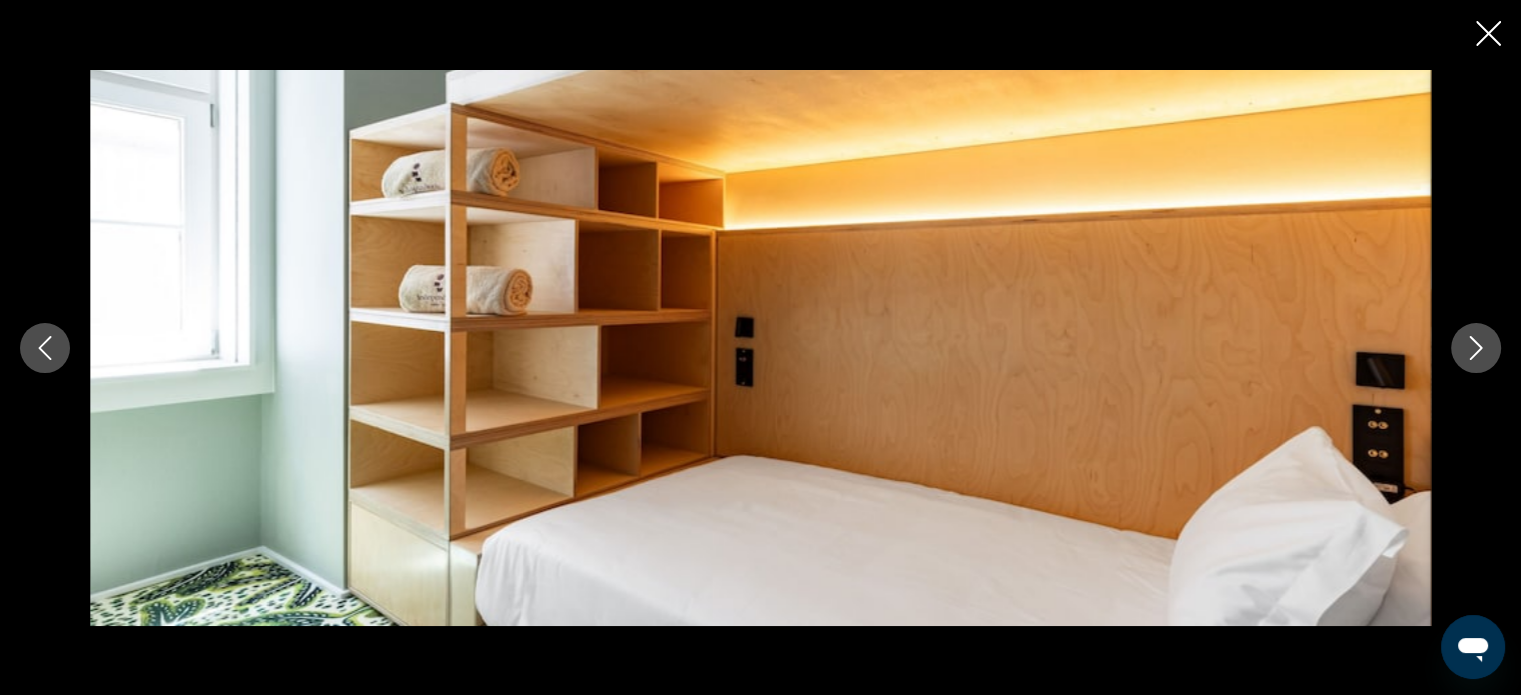 click 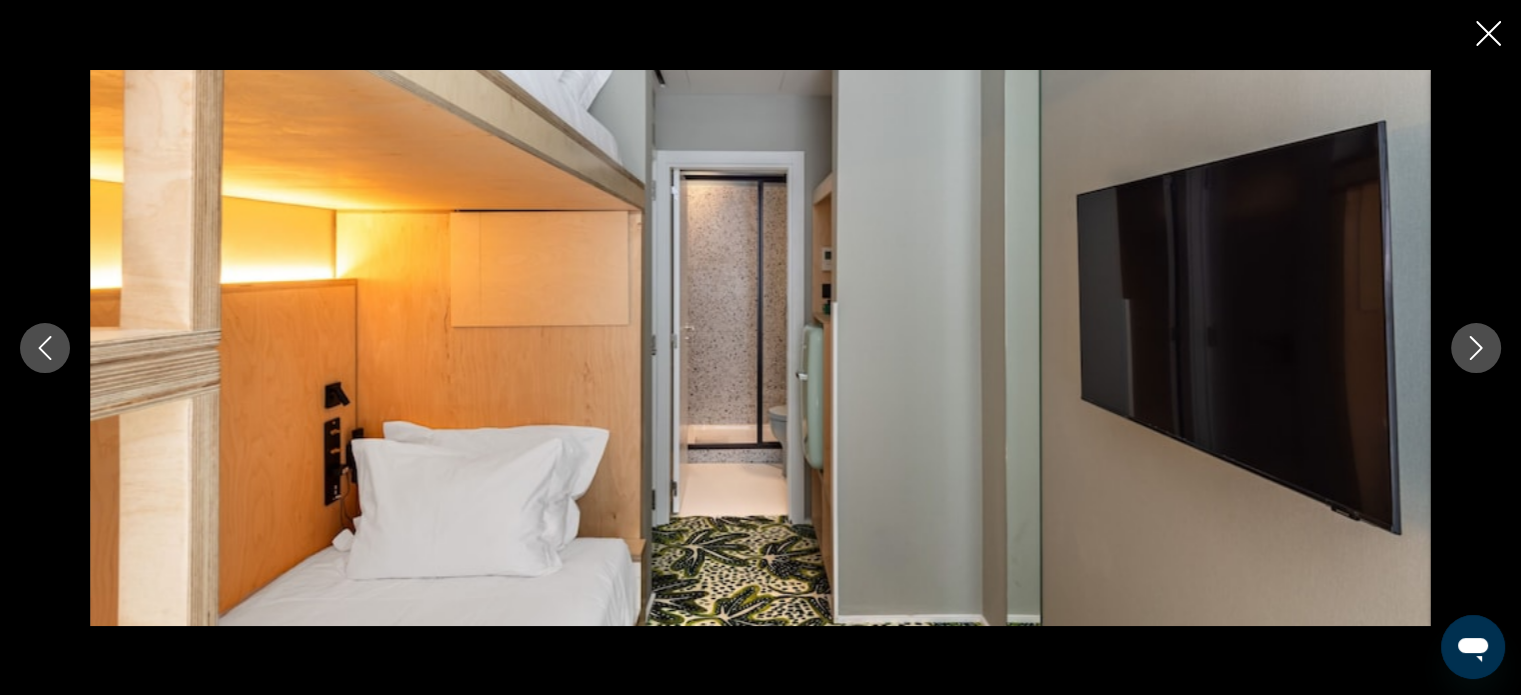 click 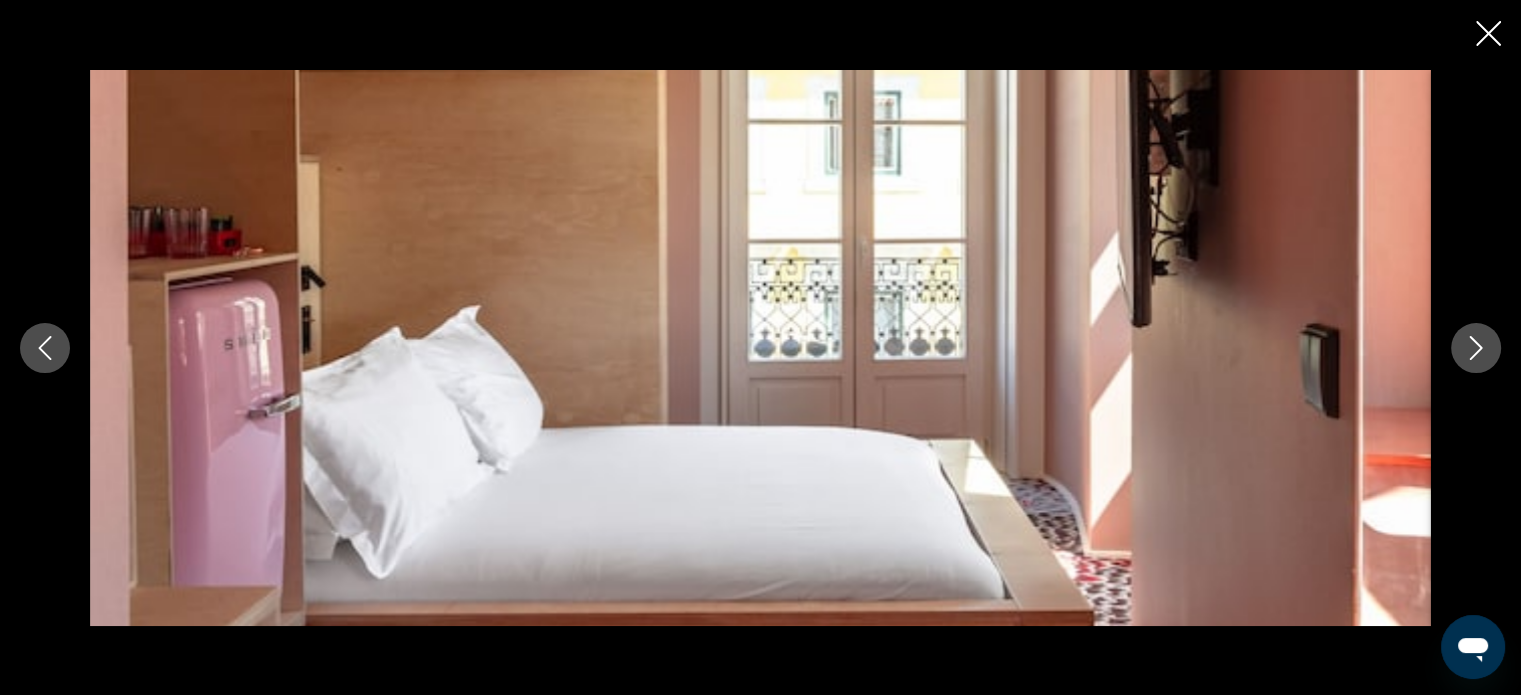click 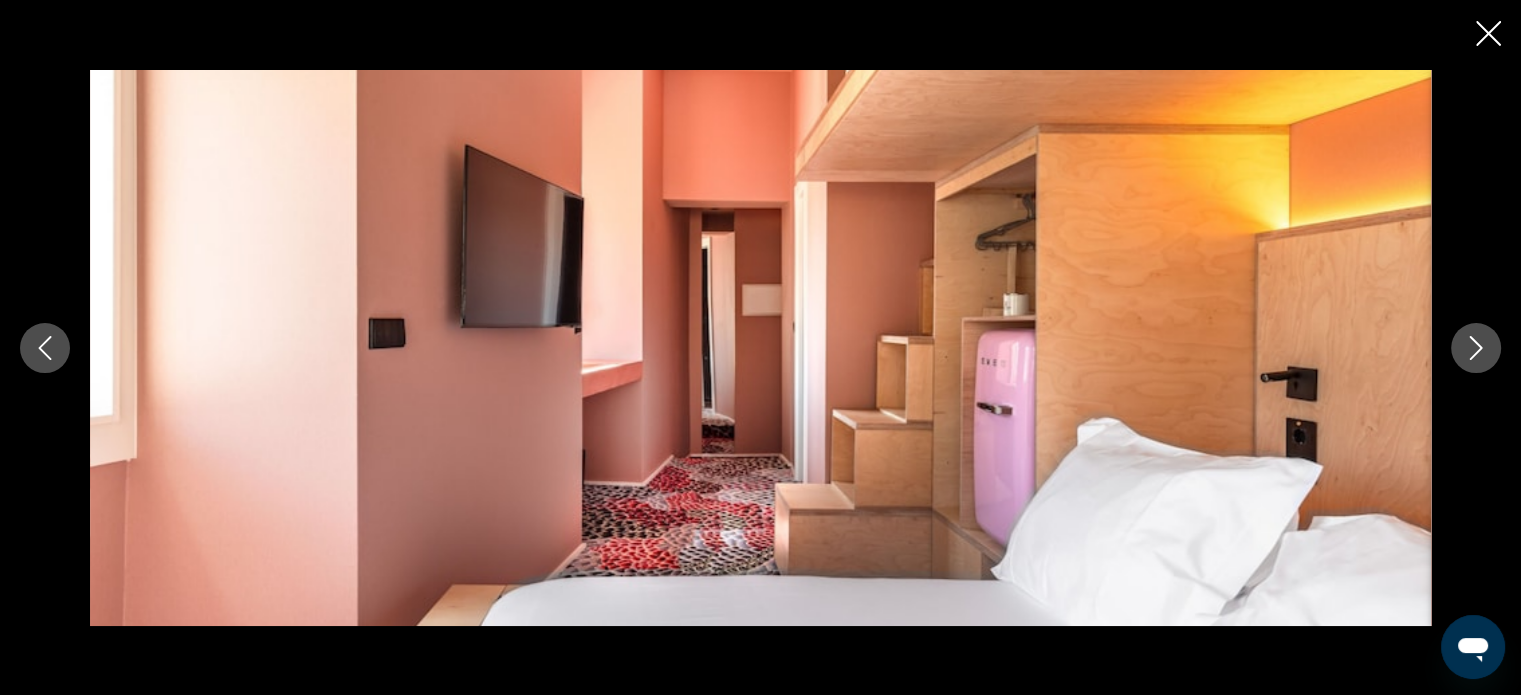 click 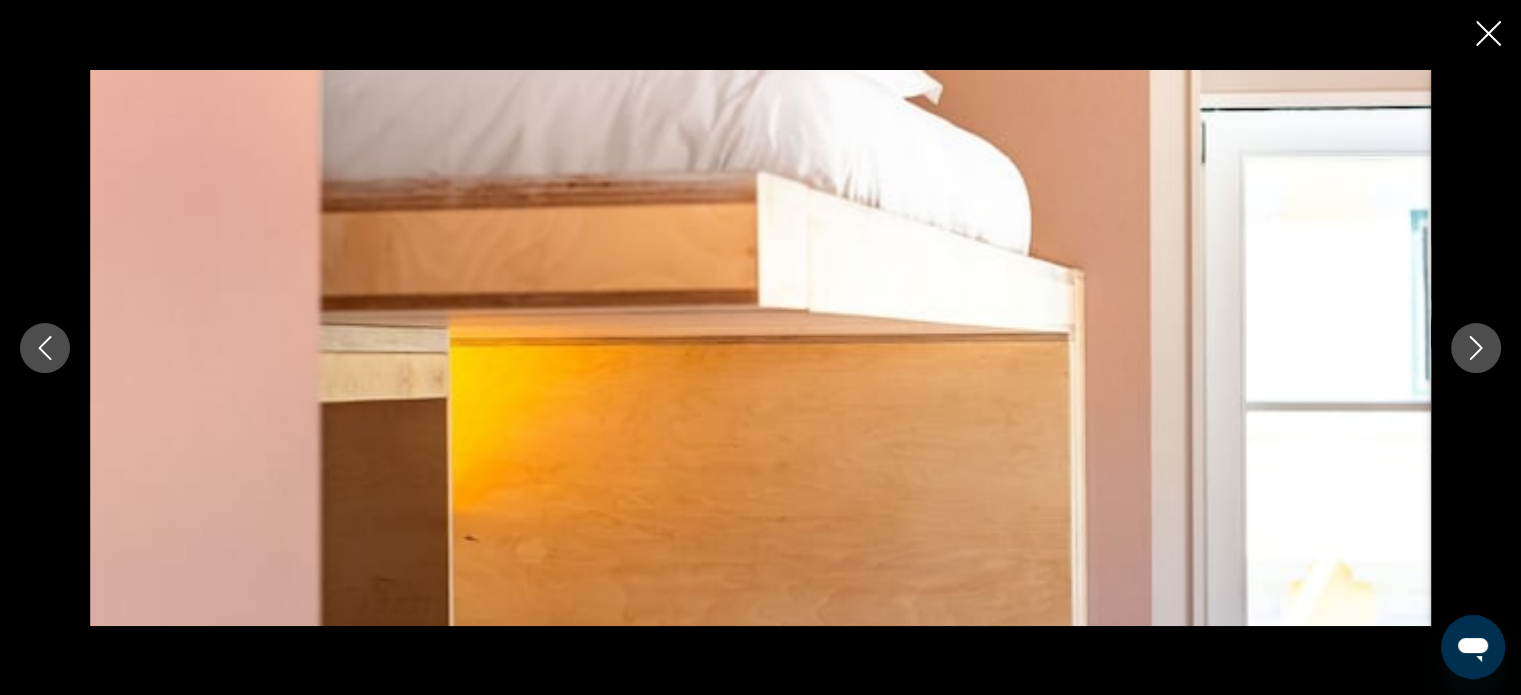click 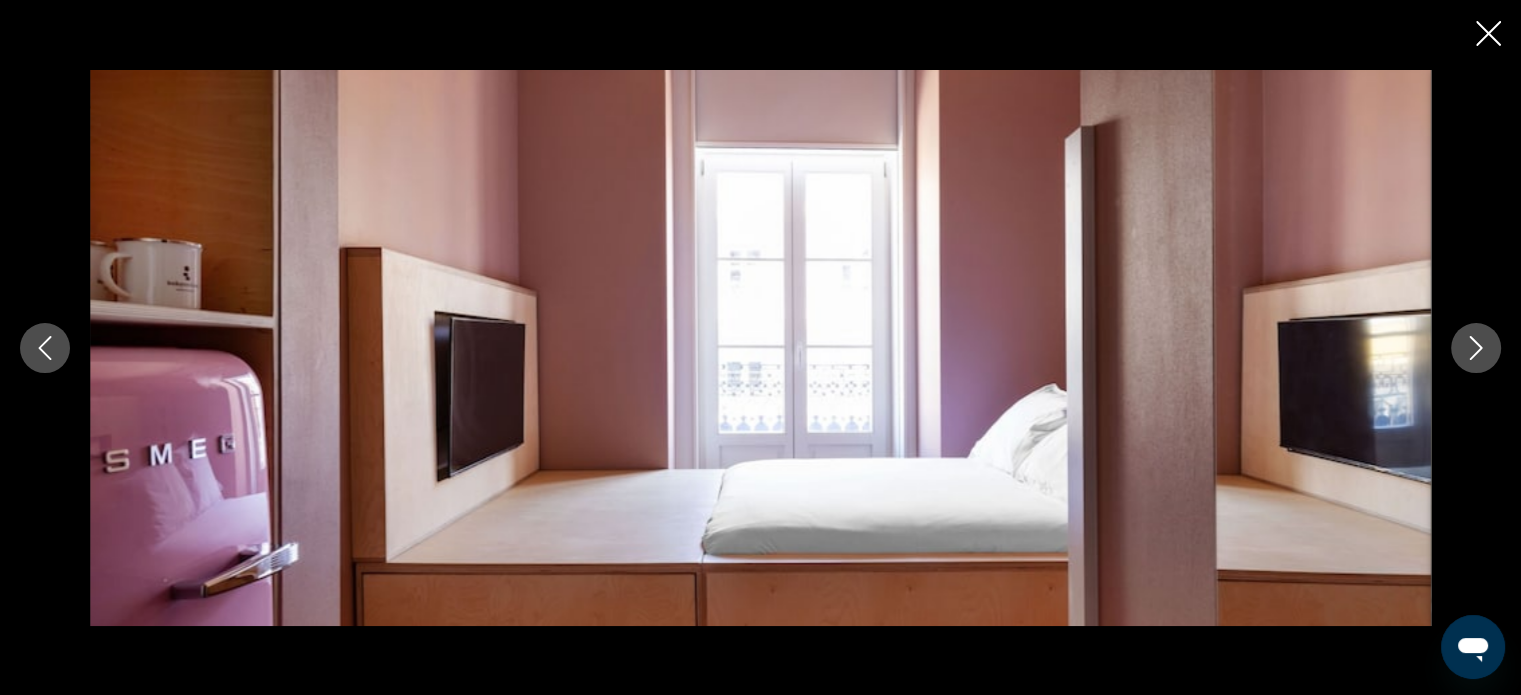 click 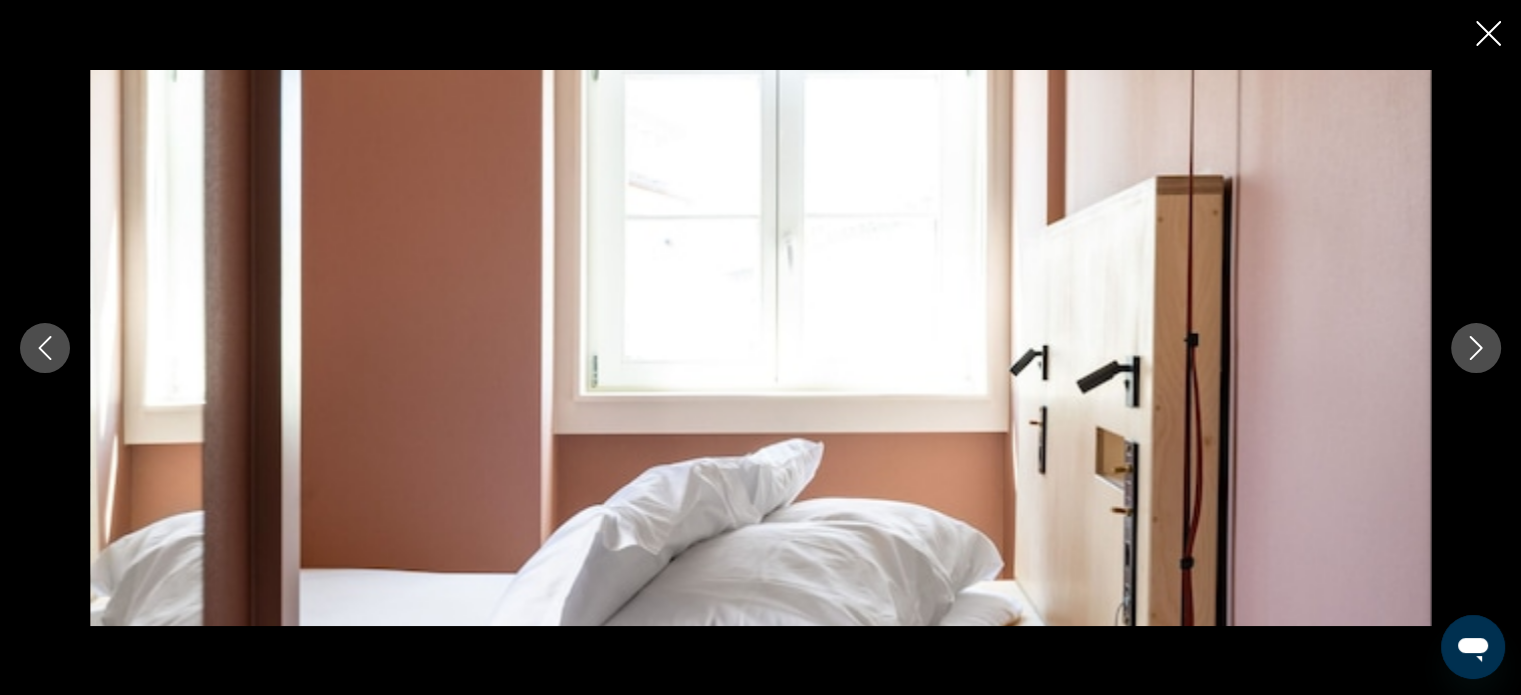 click 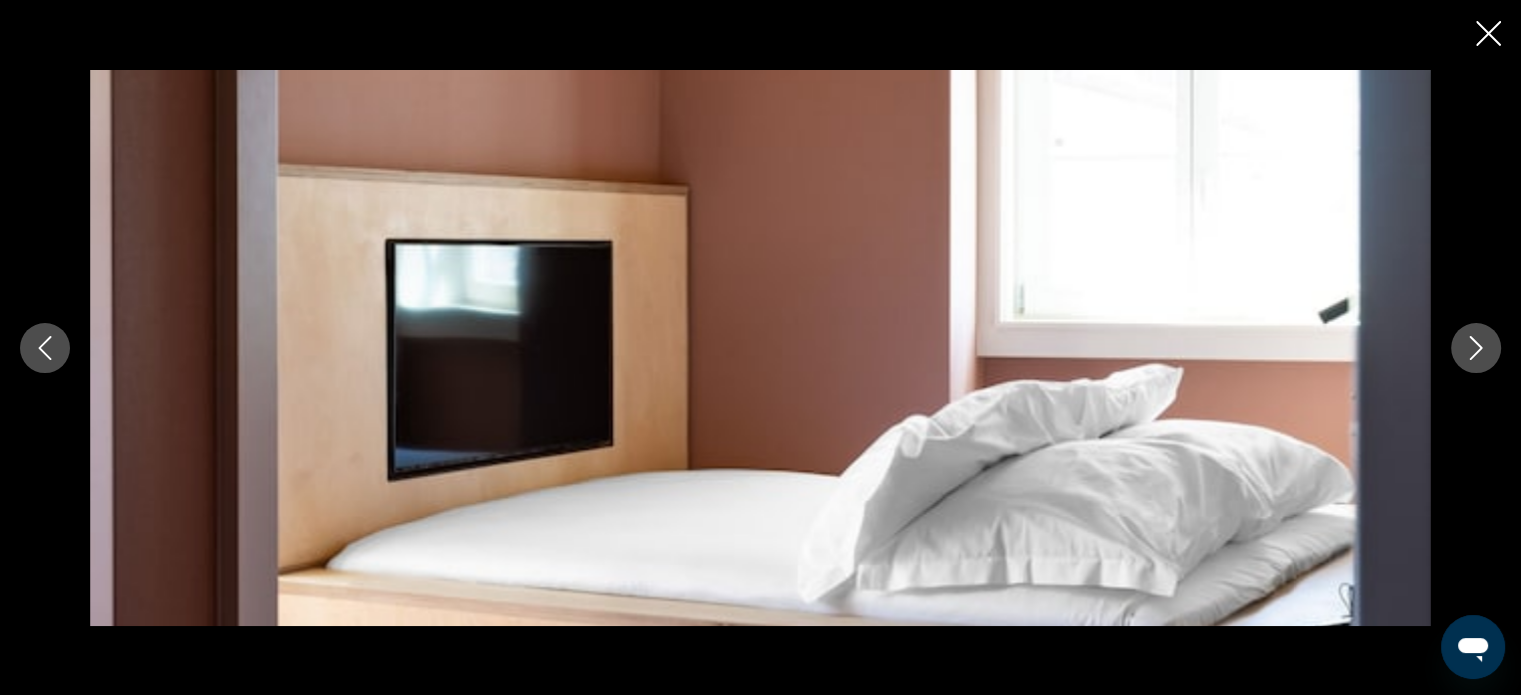 click 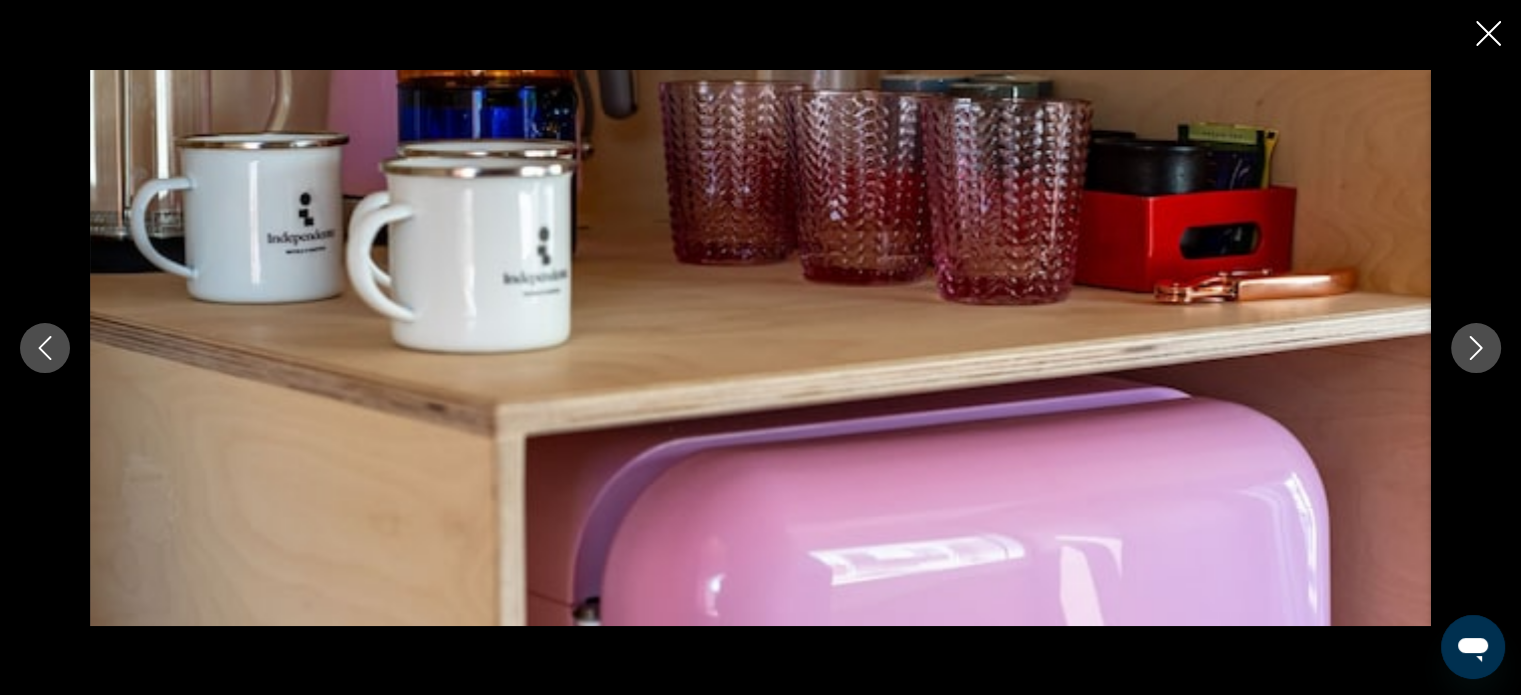 click 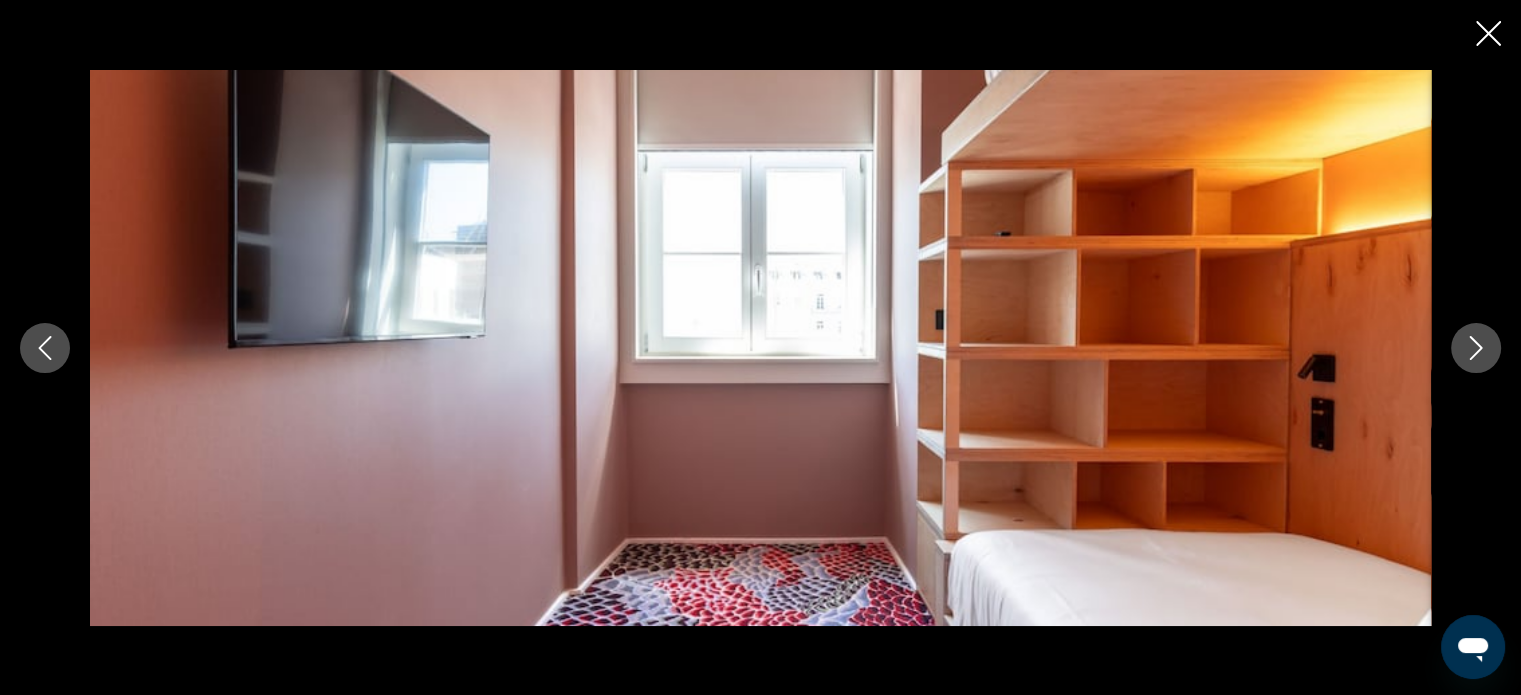 click 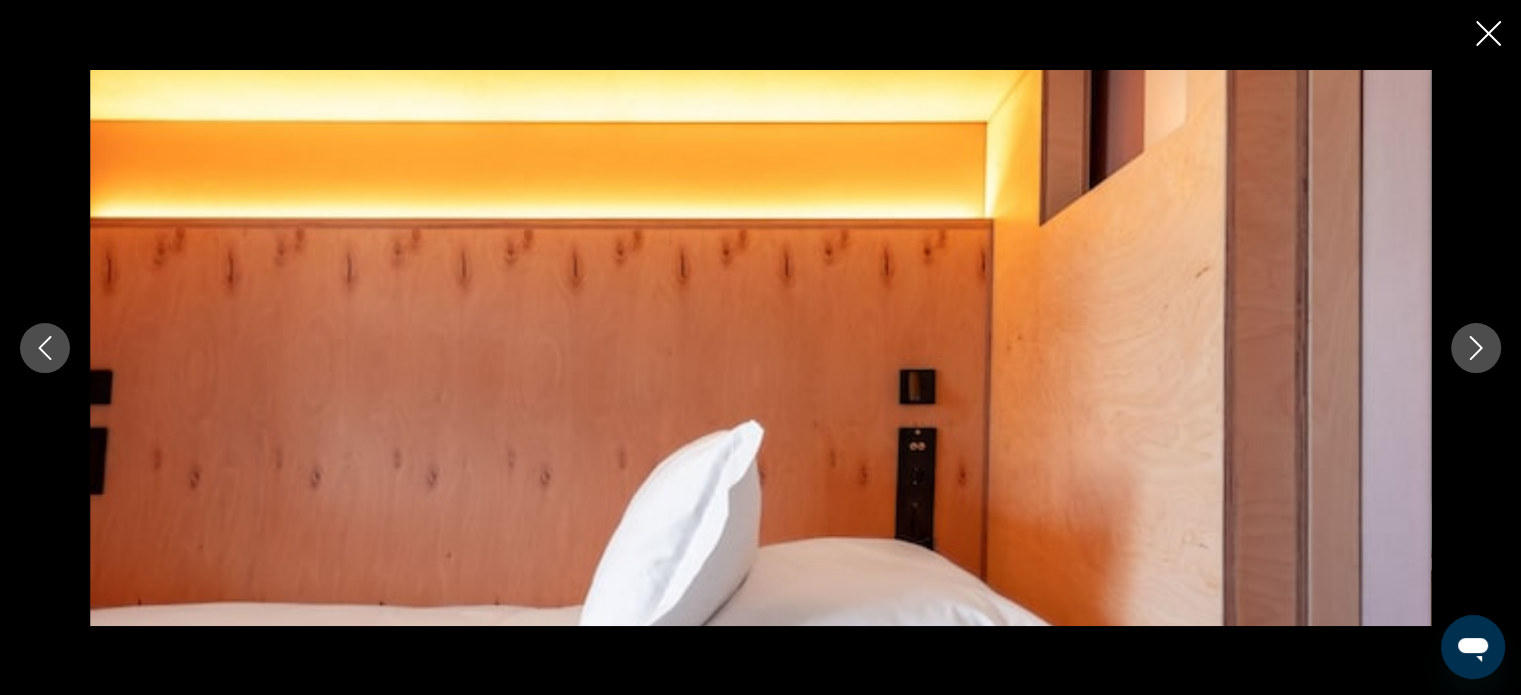 click 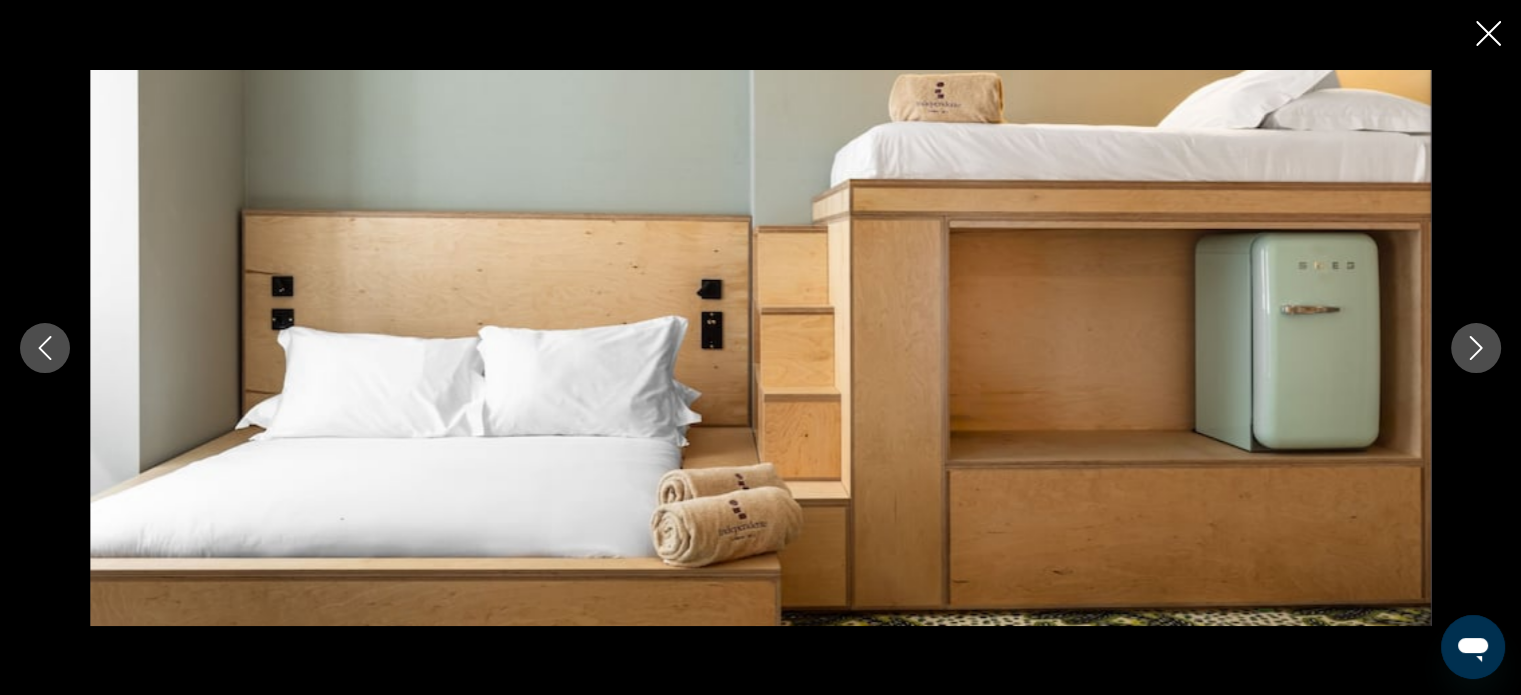 click 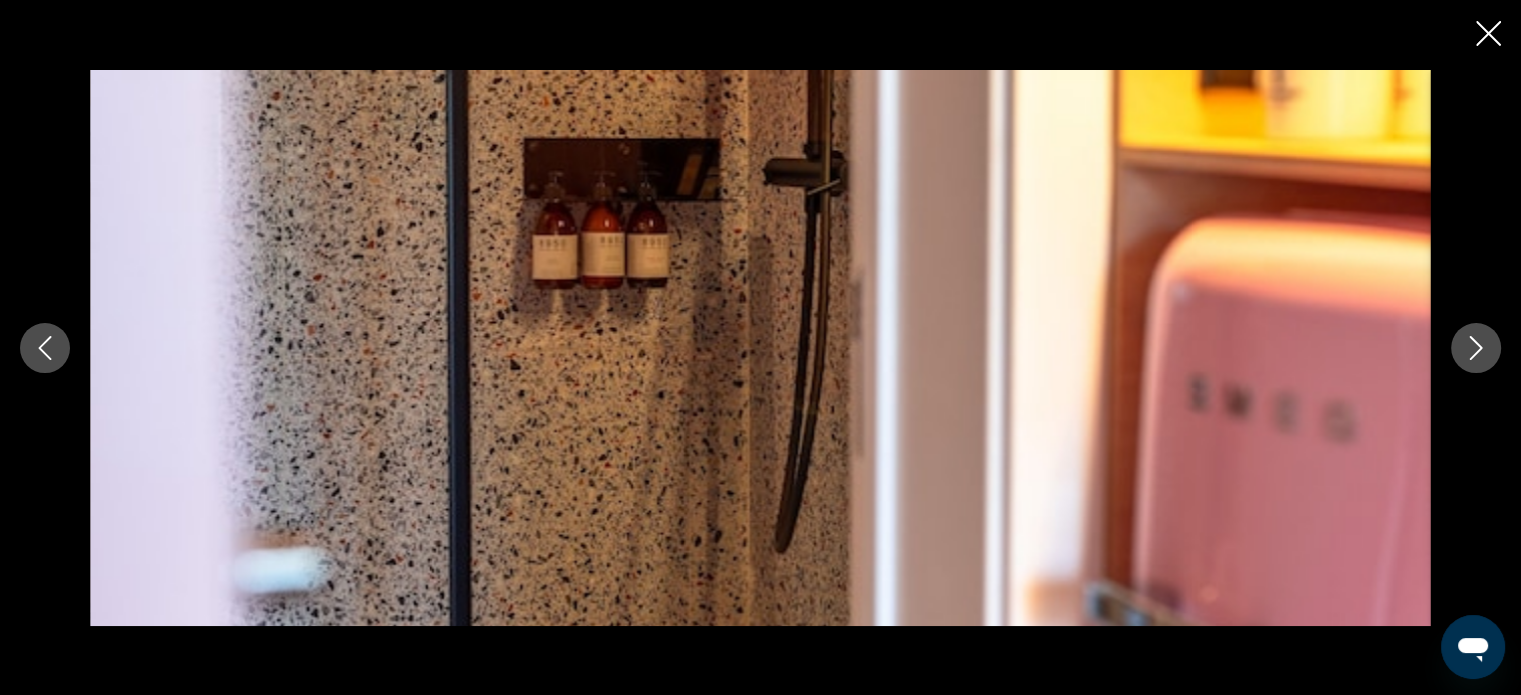 click 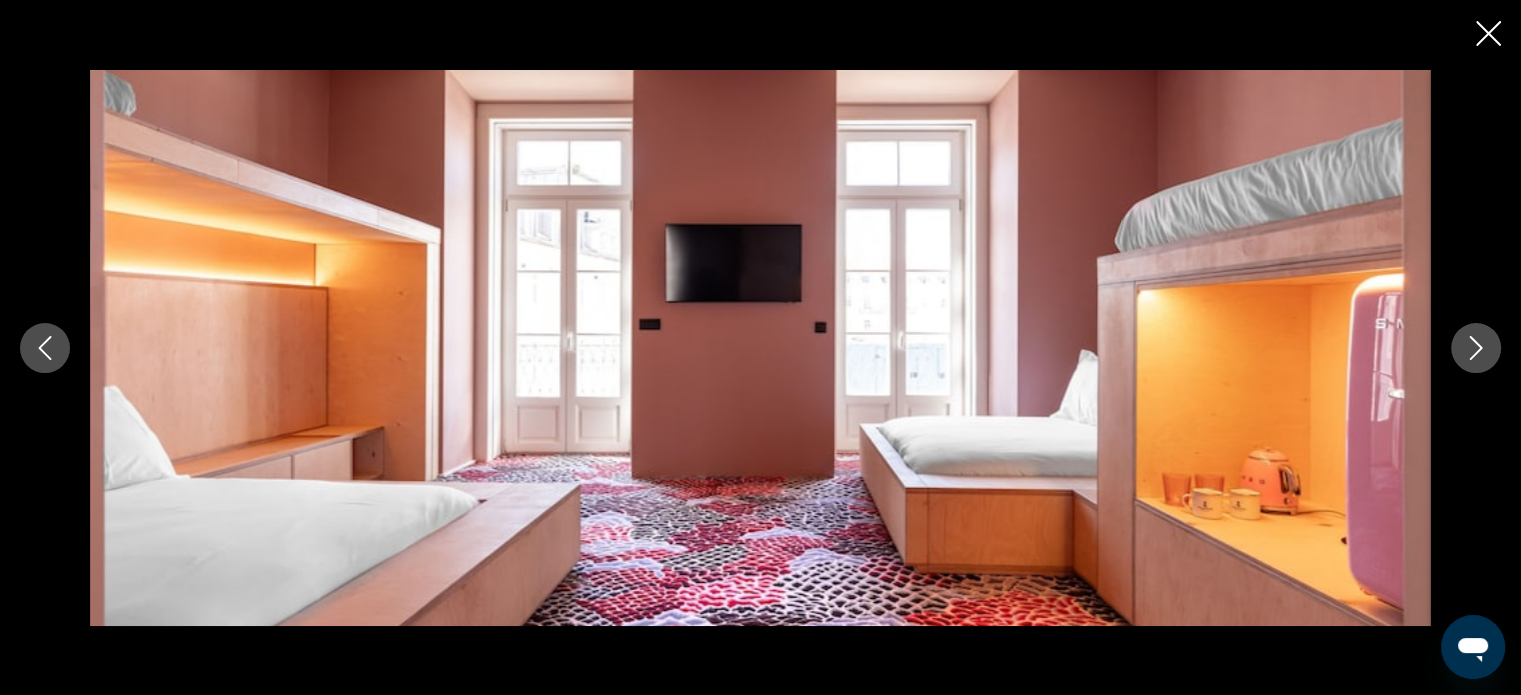 click 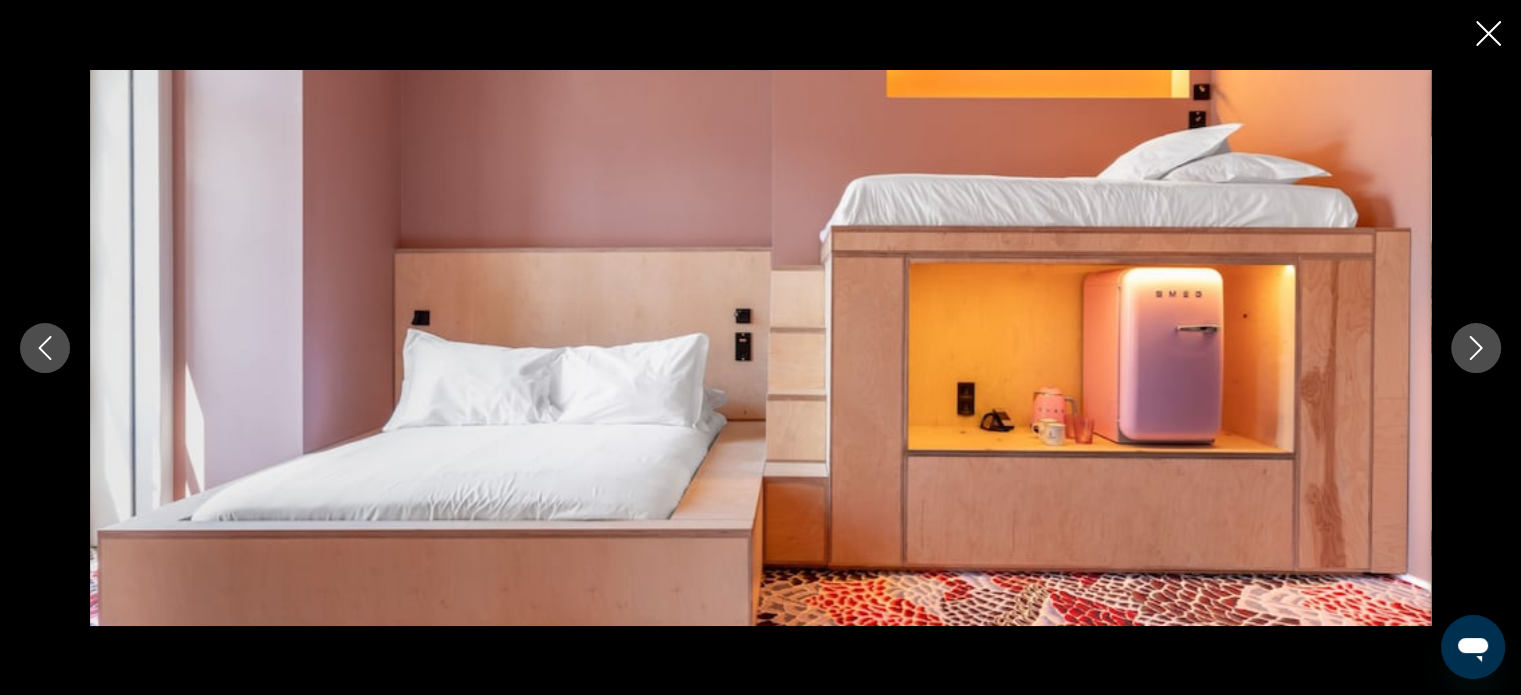 click 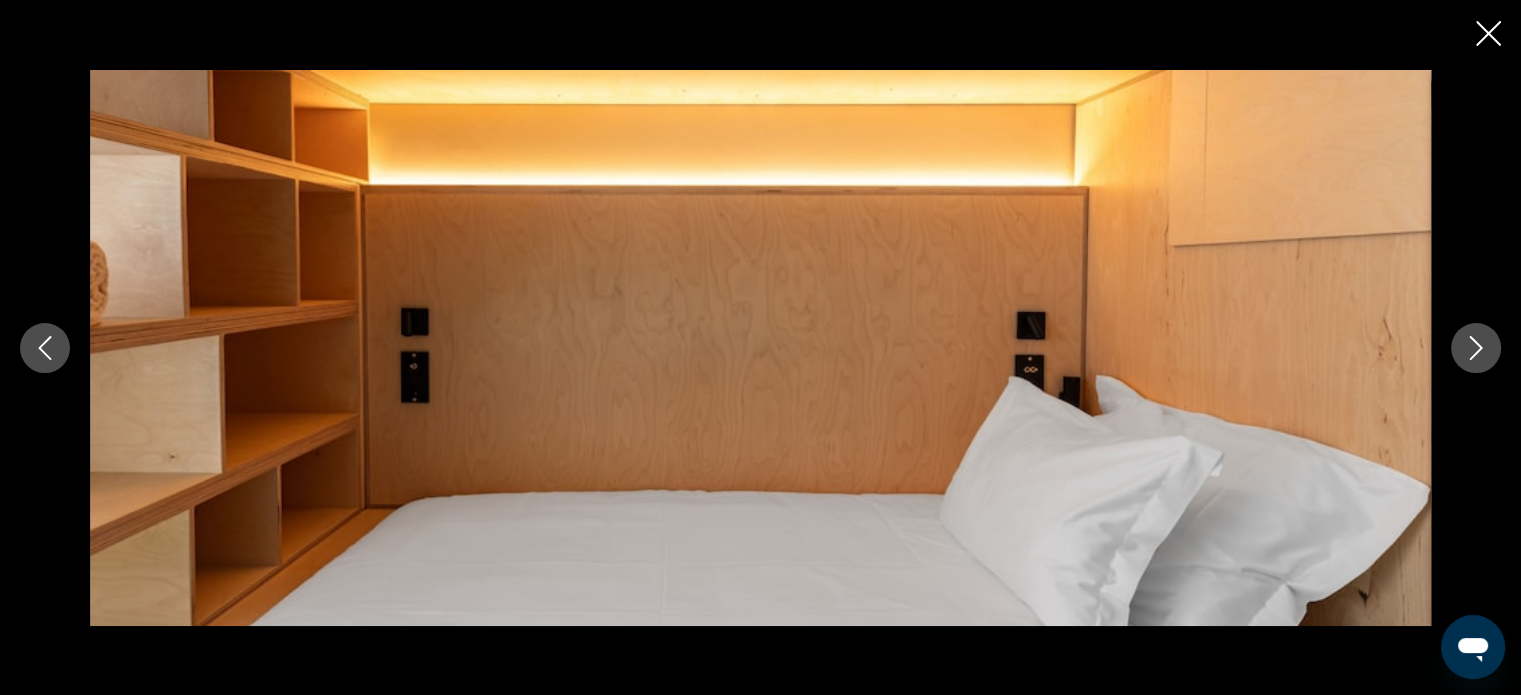 click 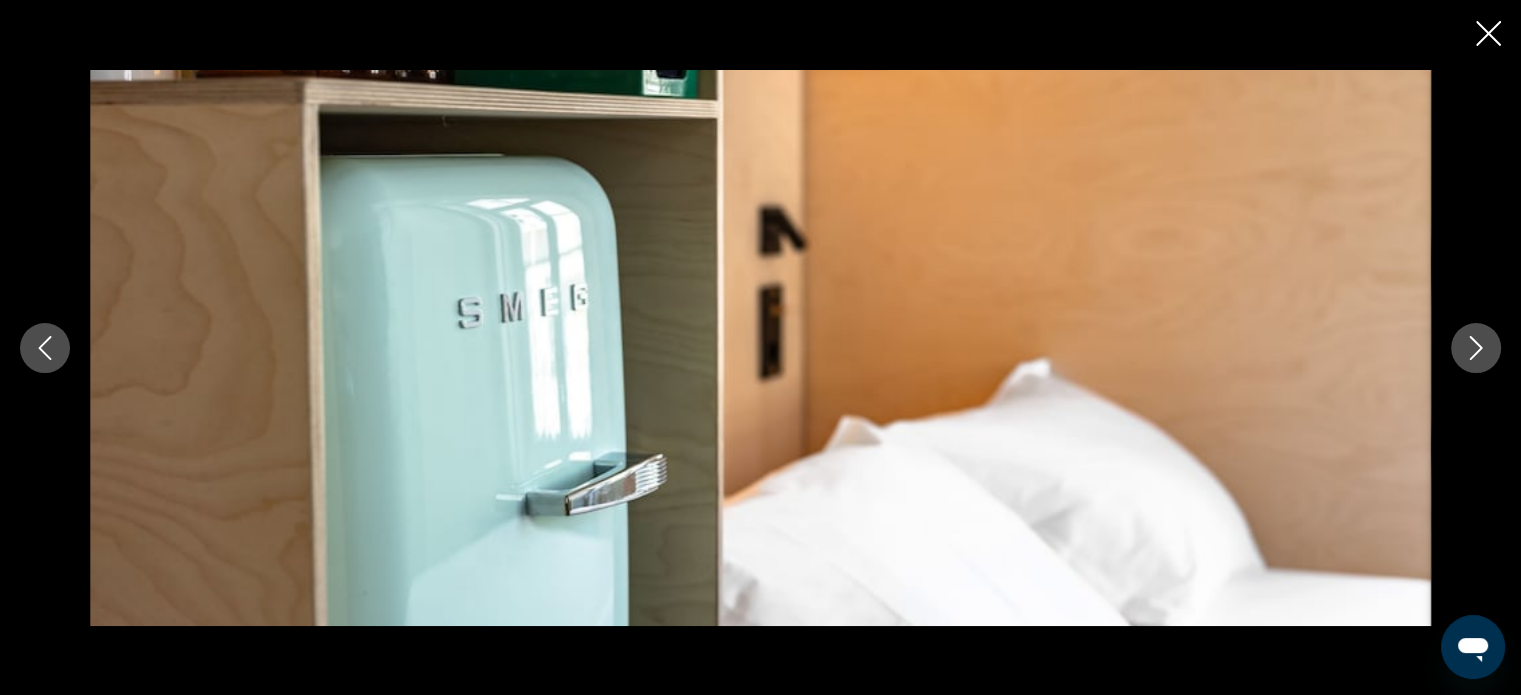 click 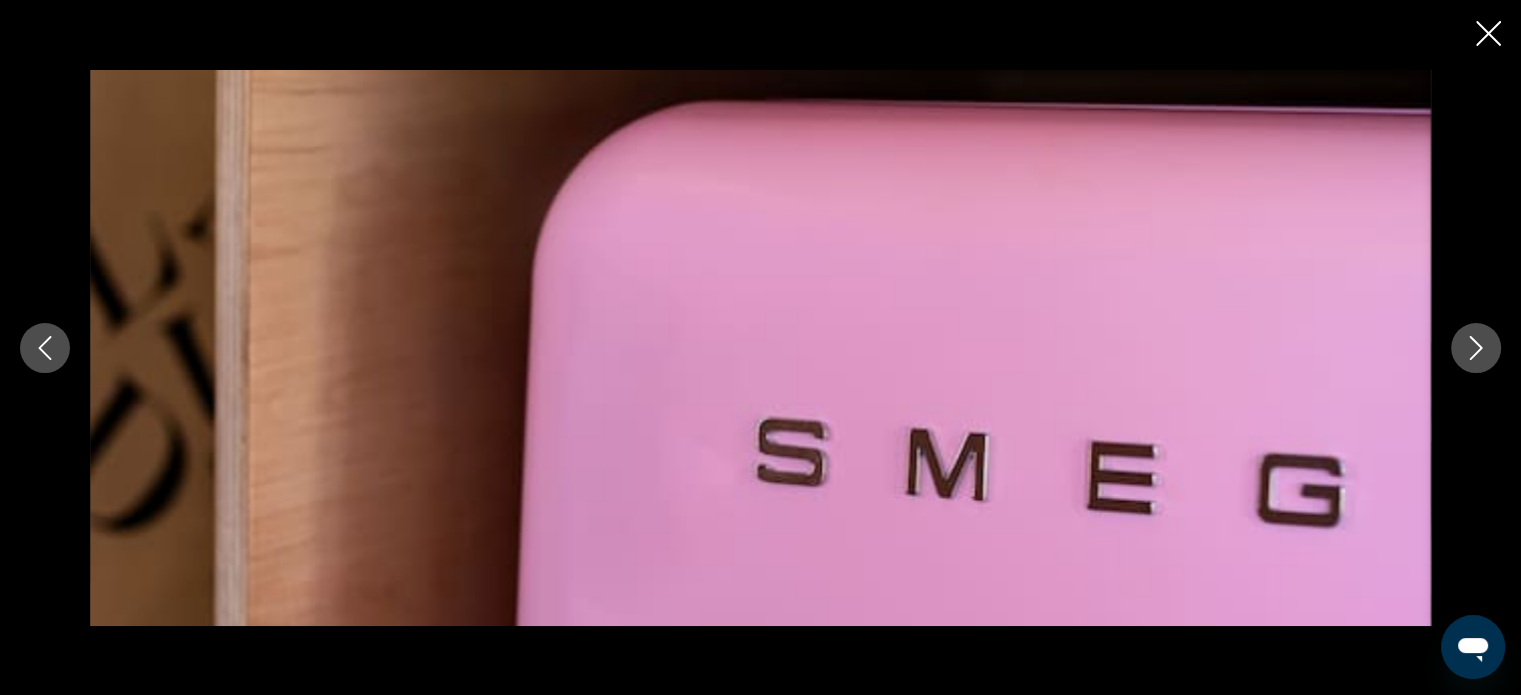 click 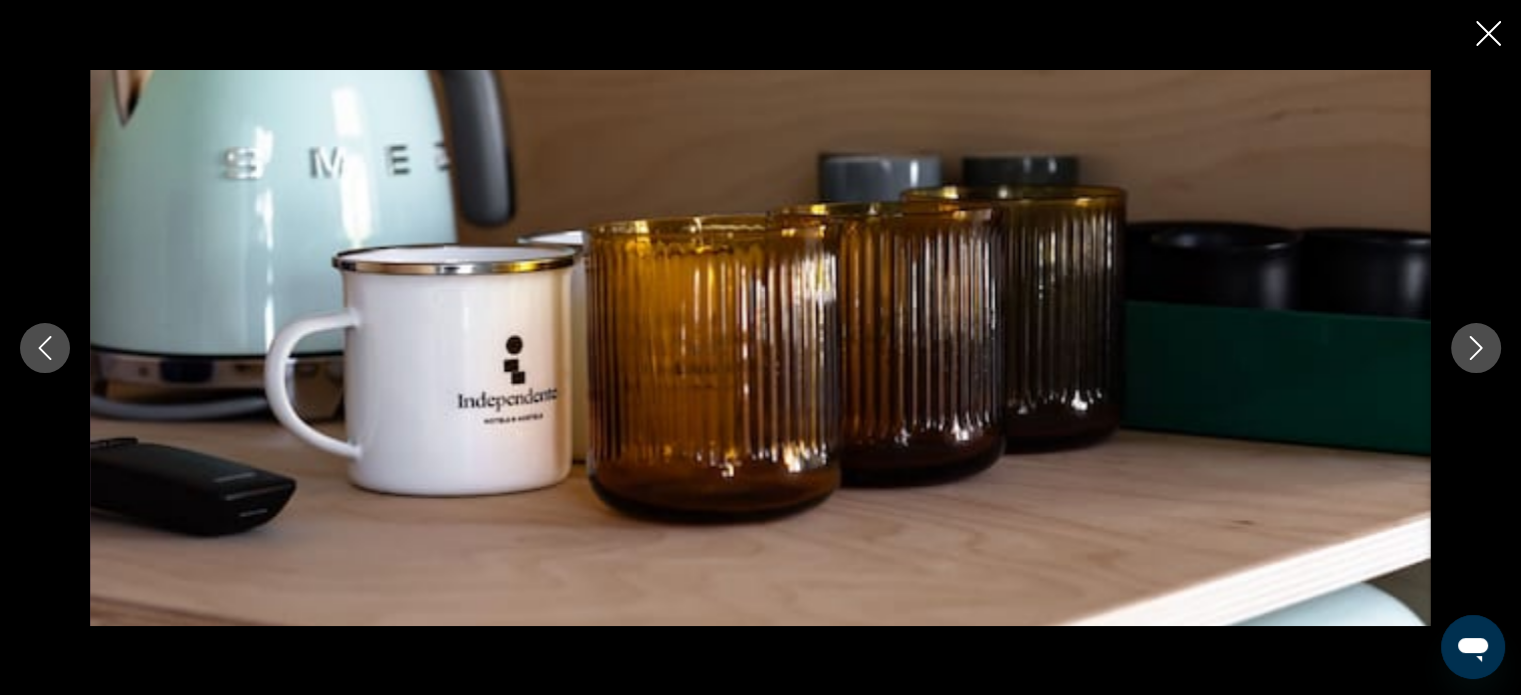 click 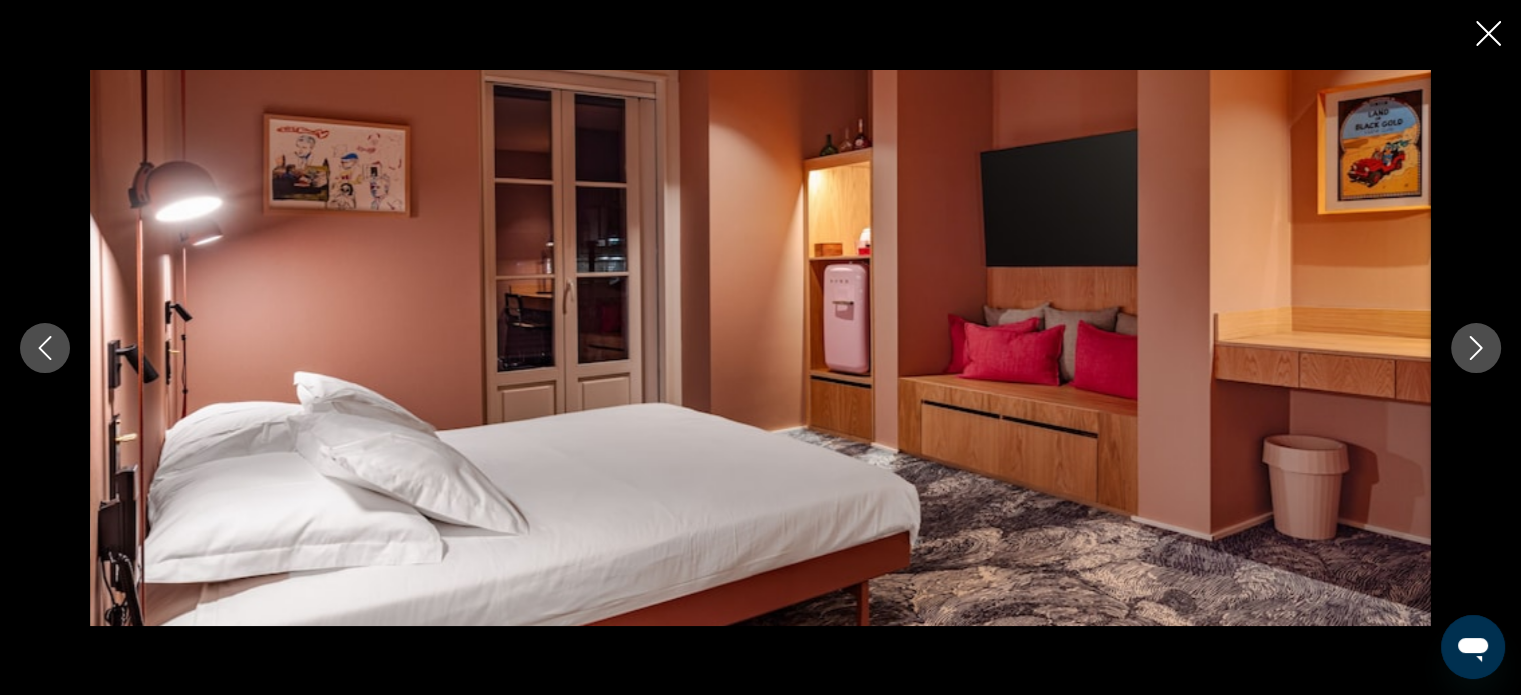 click 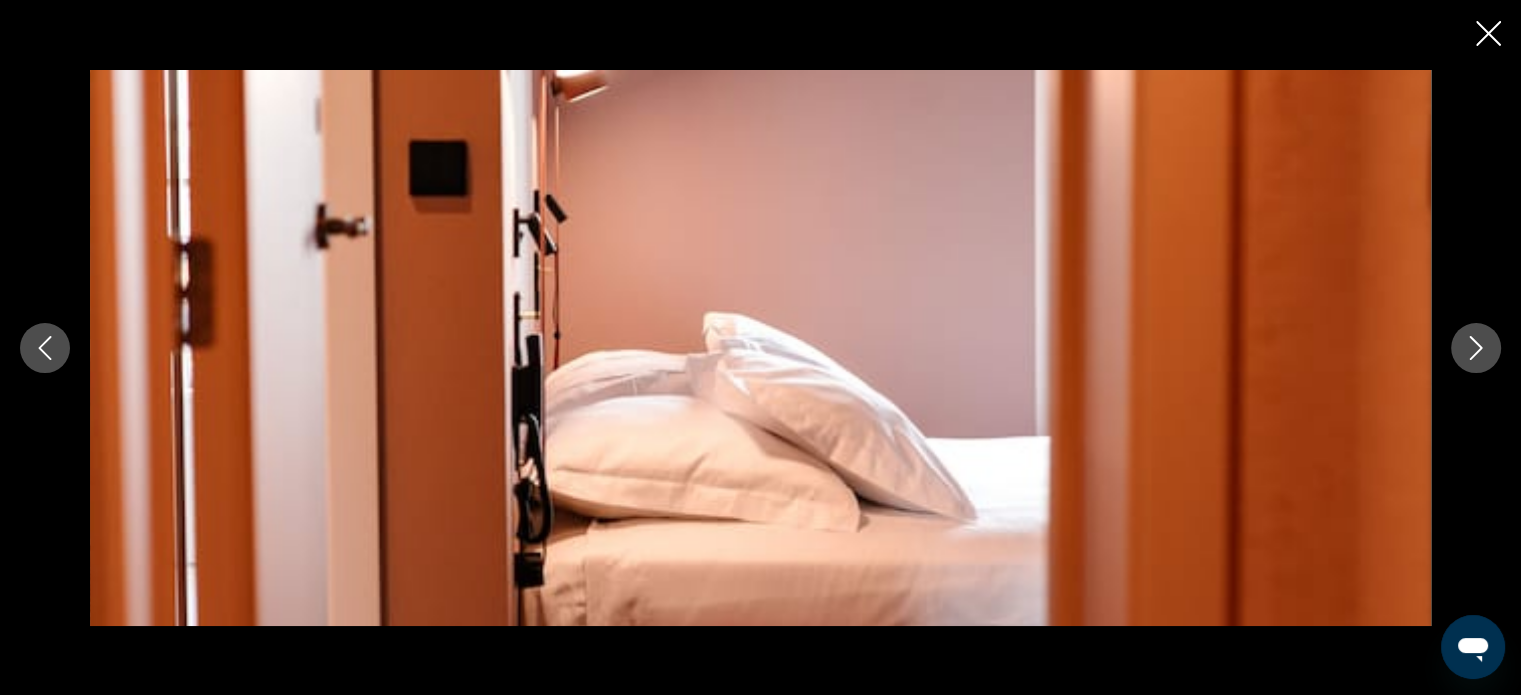 click 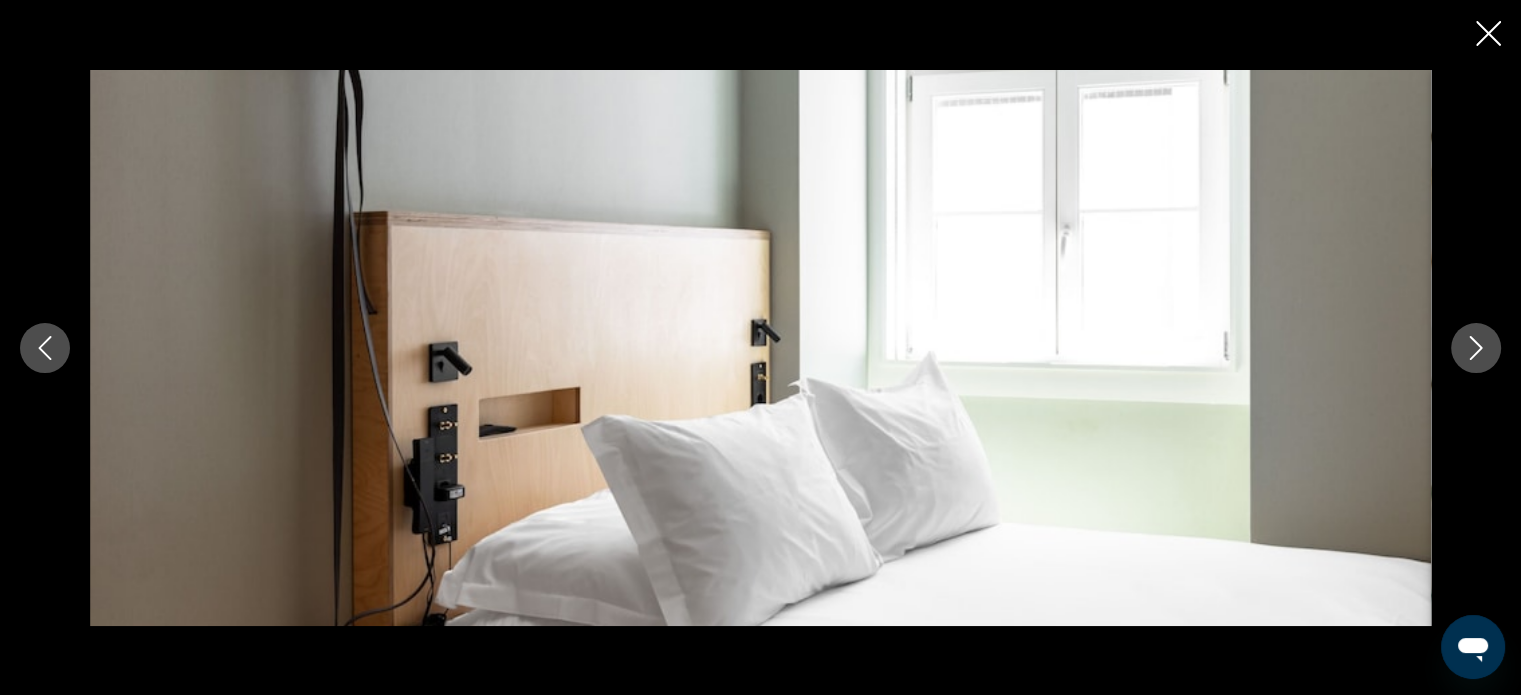 click 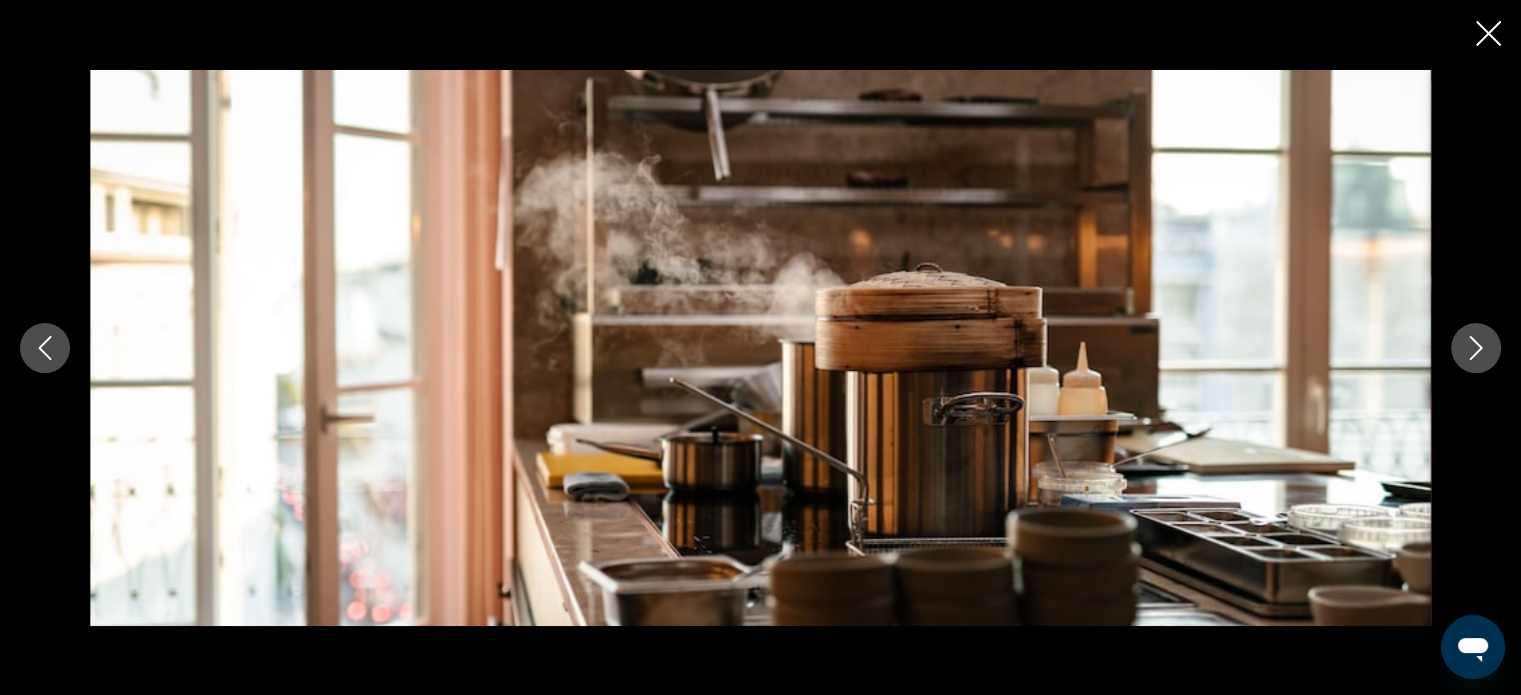 click 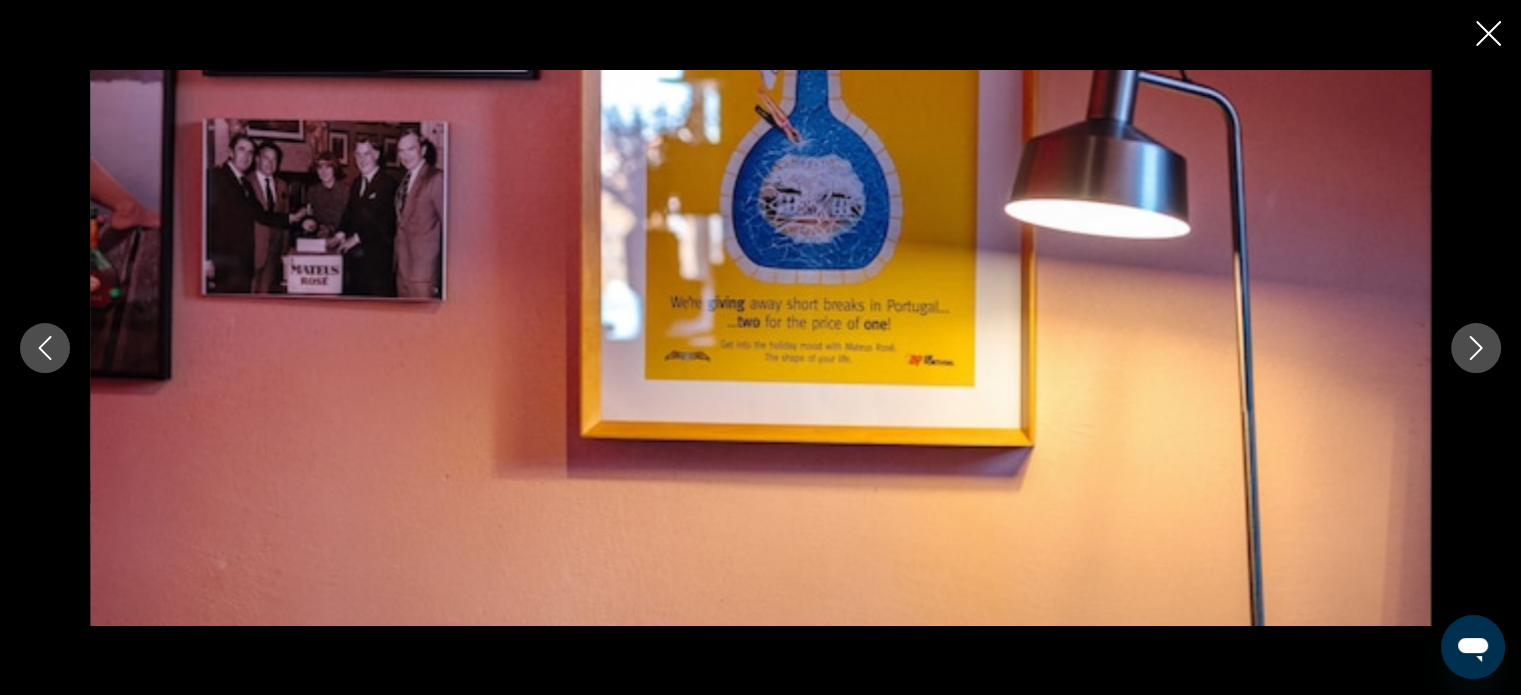 click 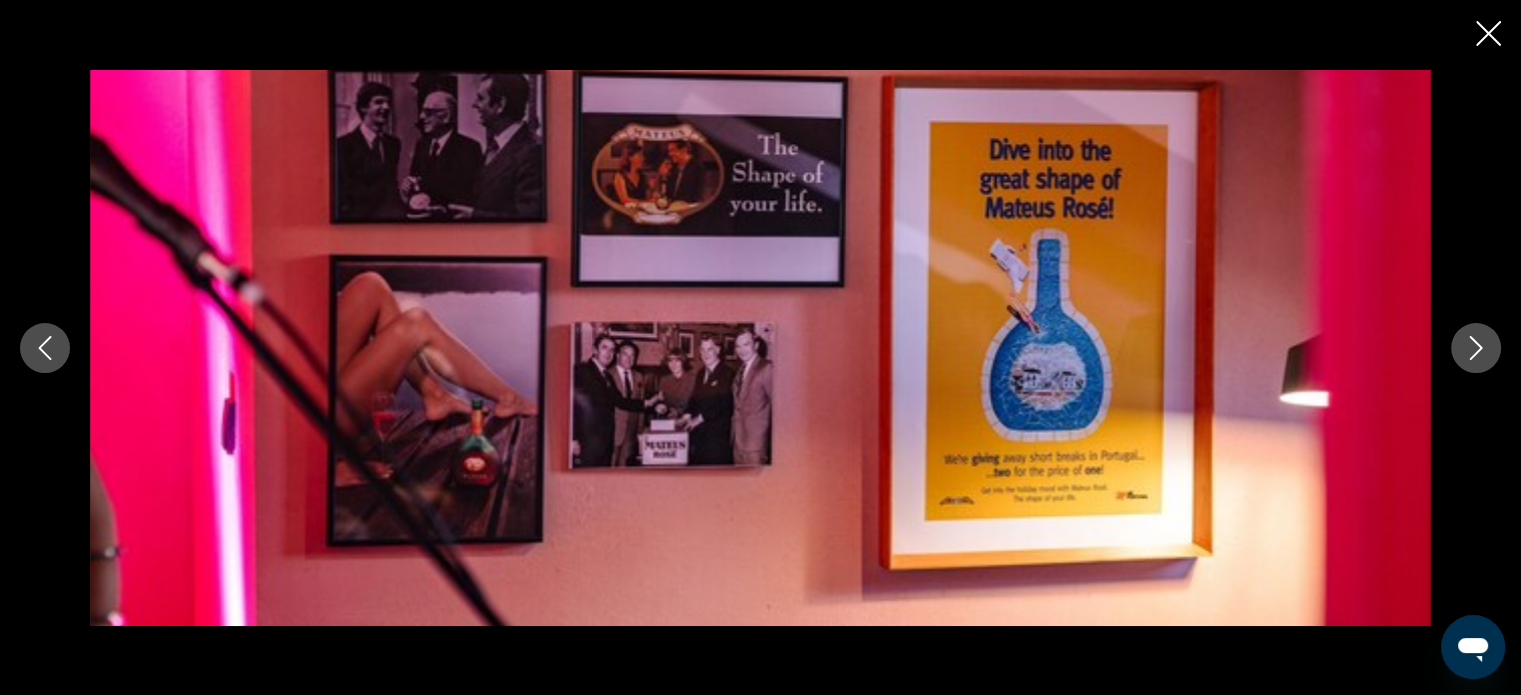 click 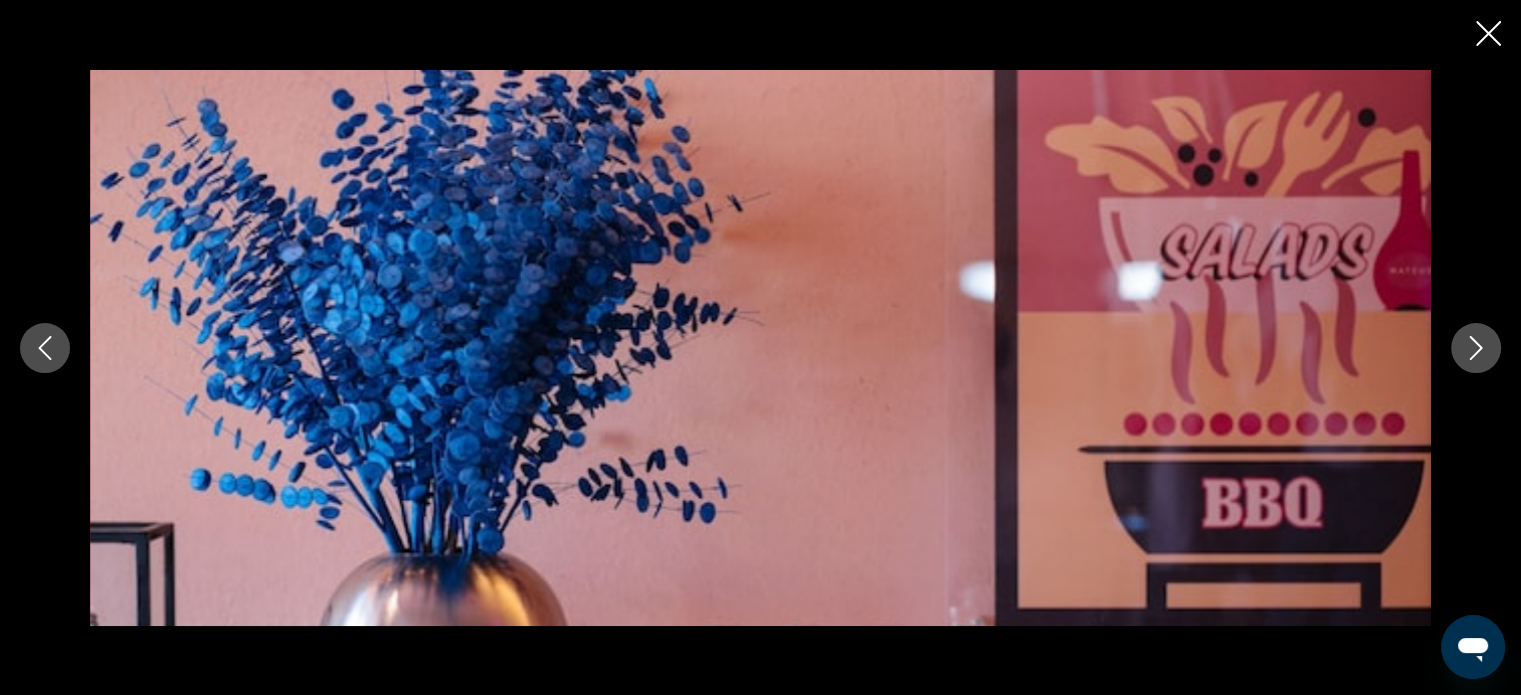 click 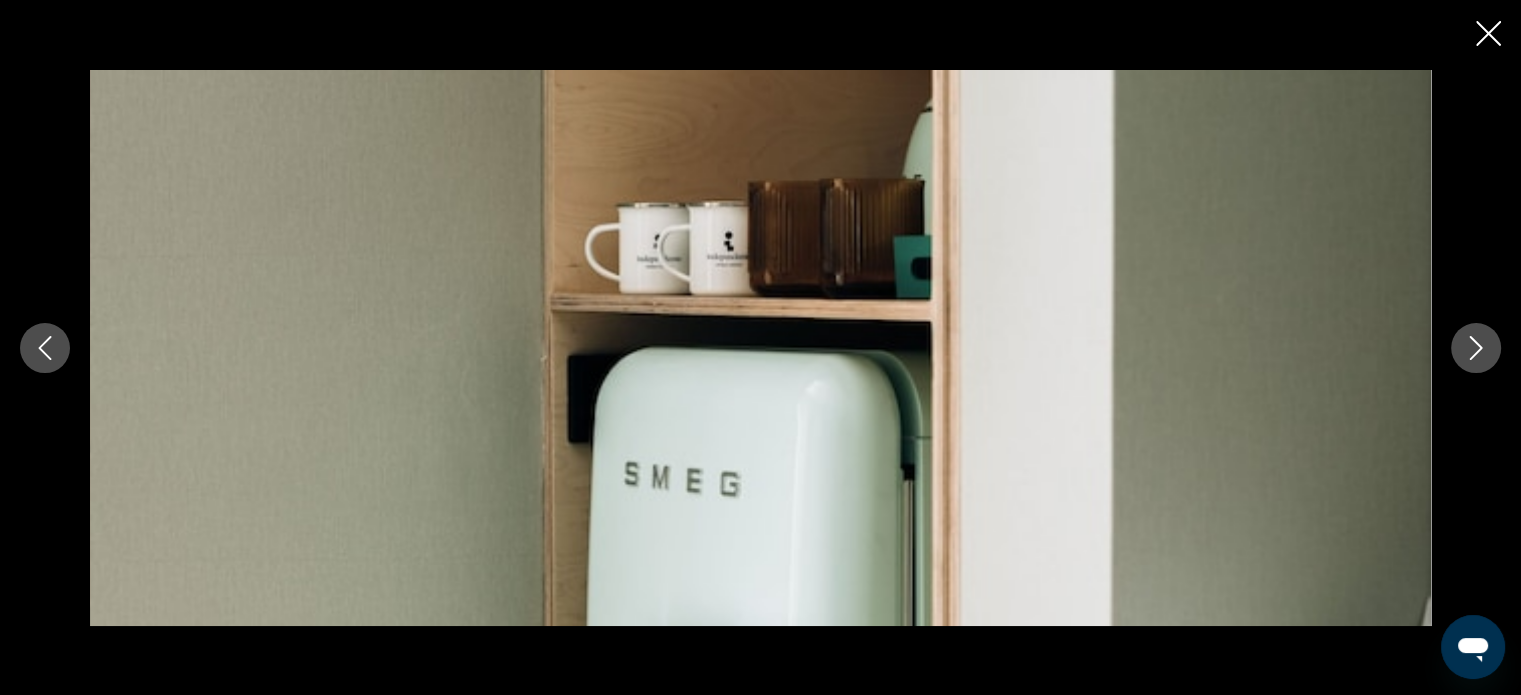 click 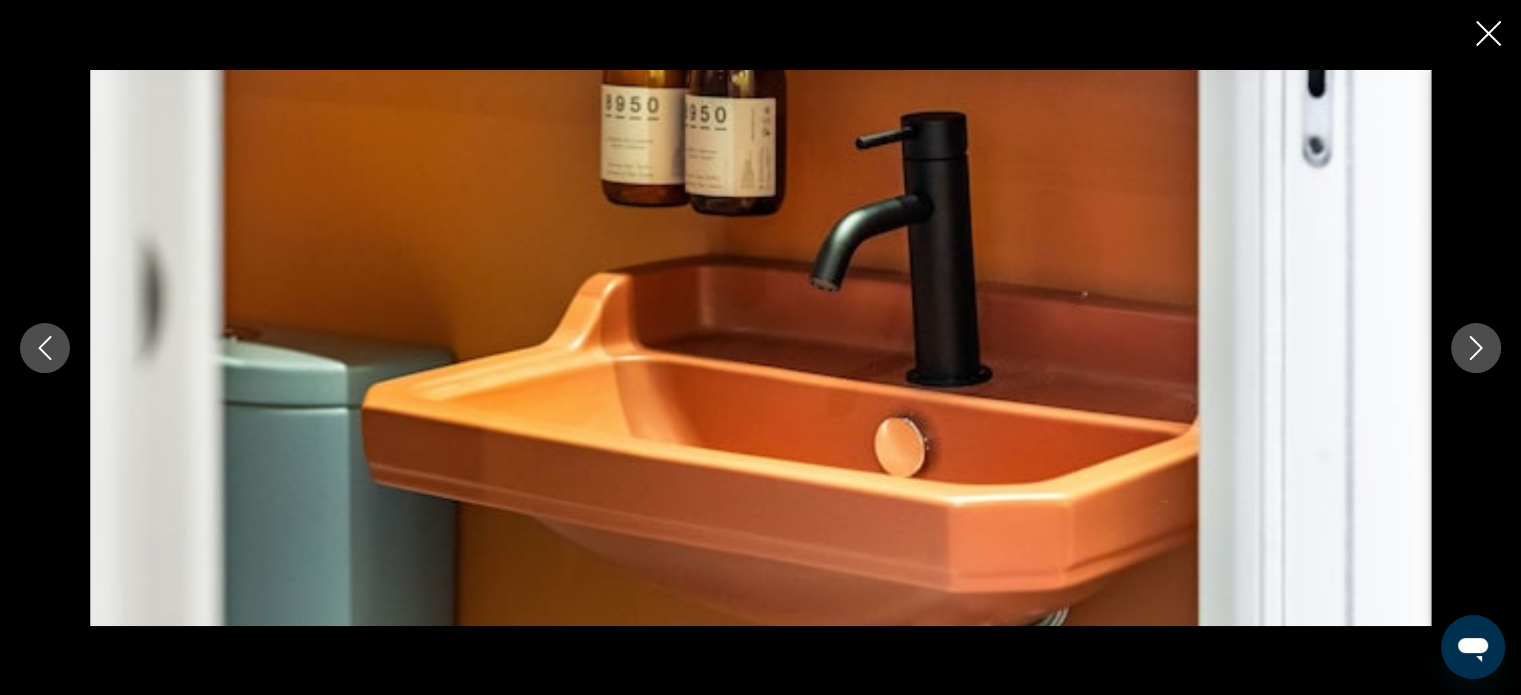 click 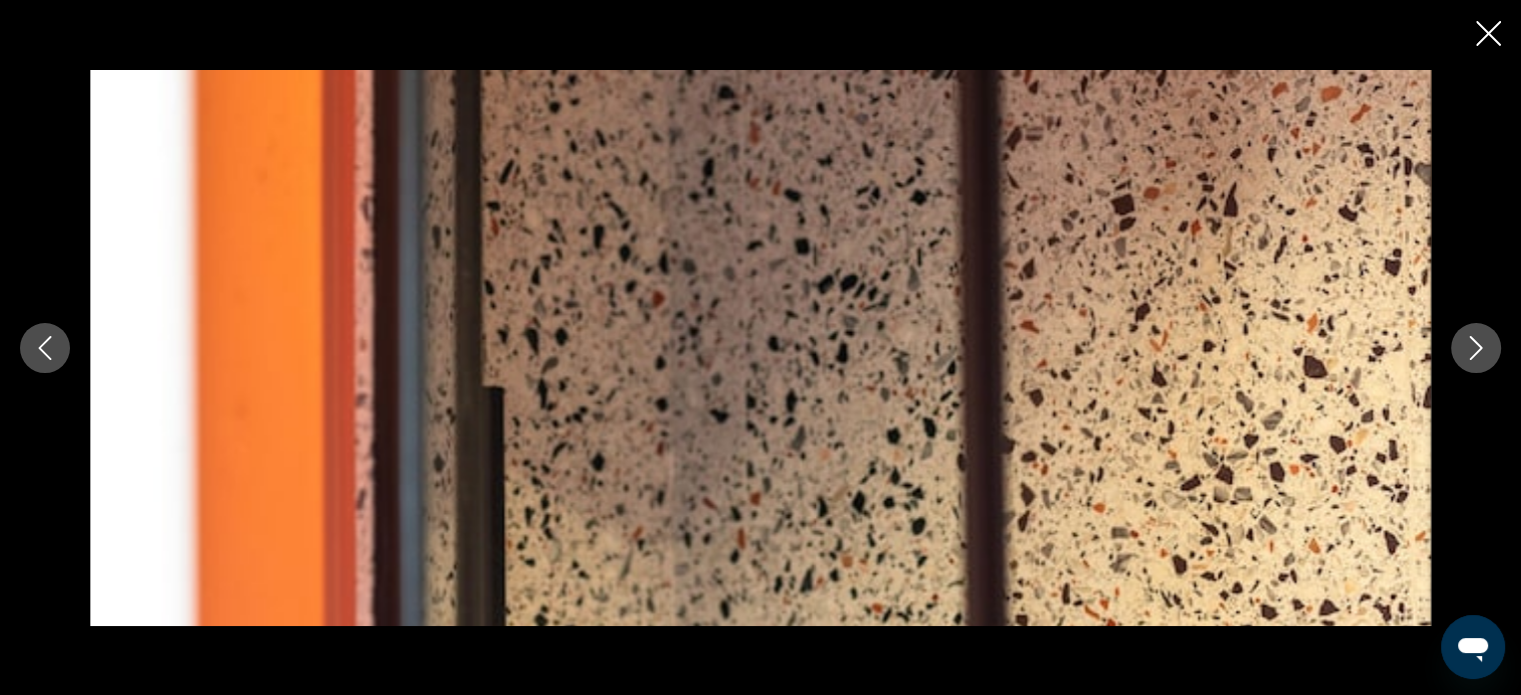 click 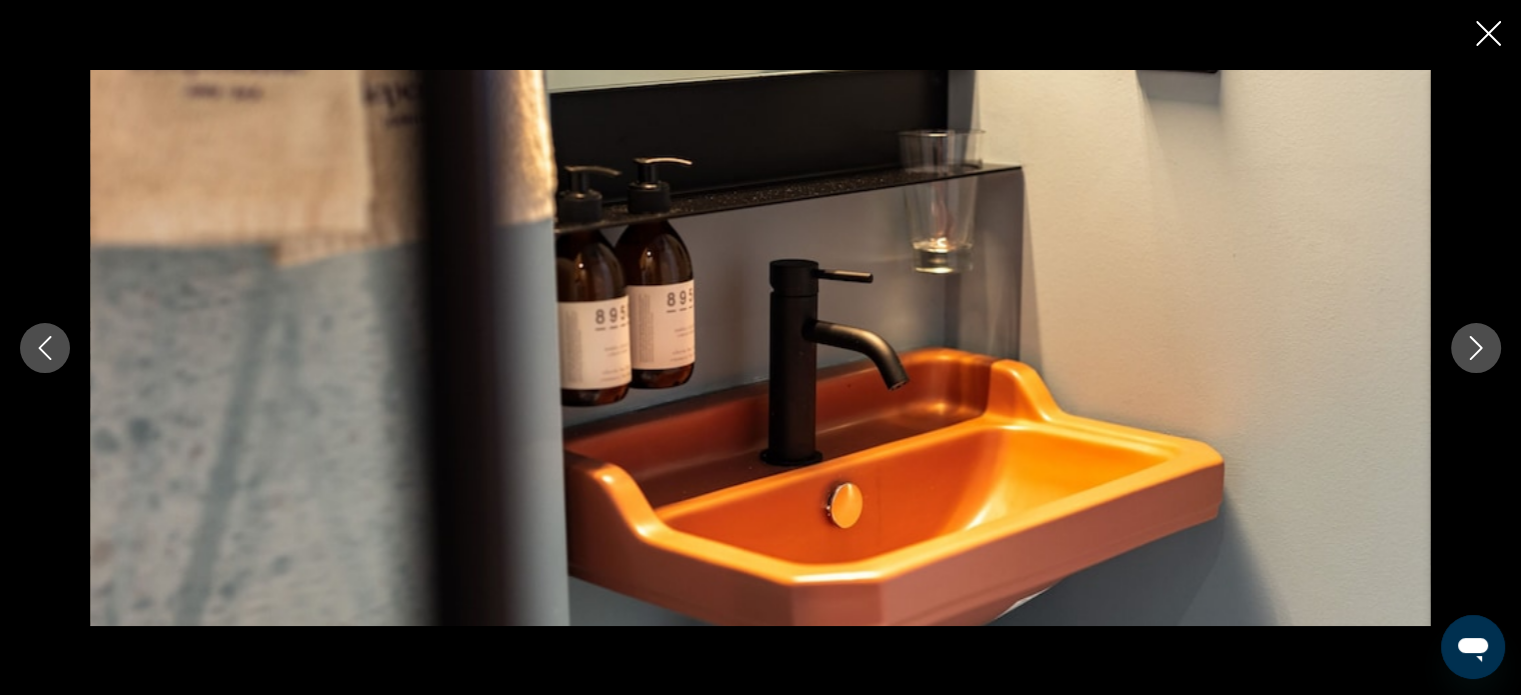 click 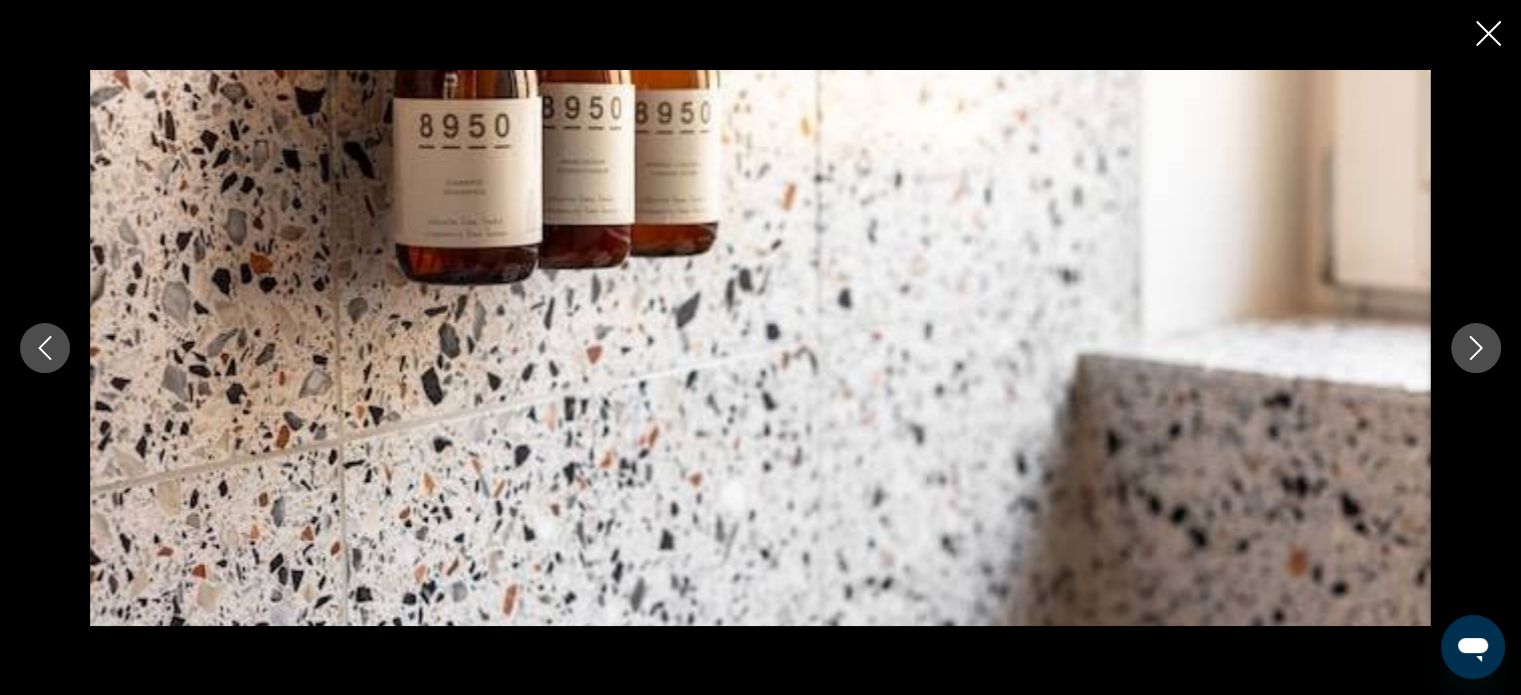 click 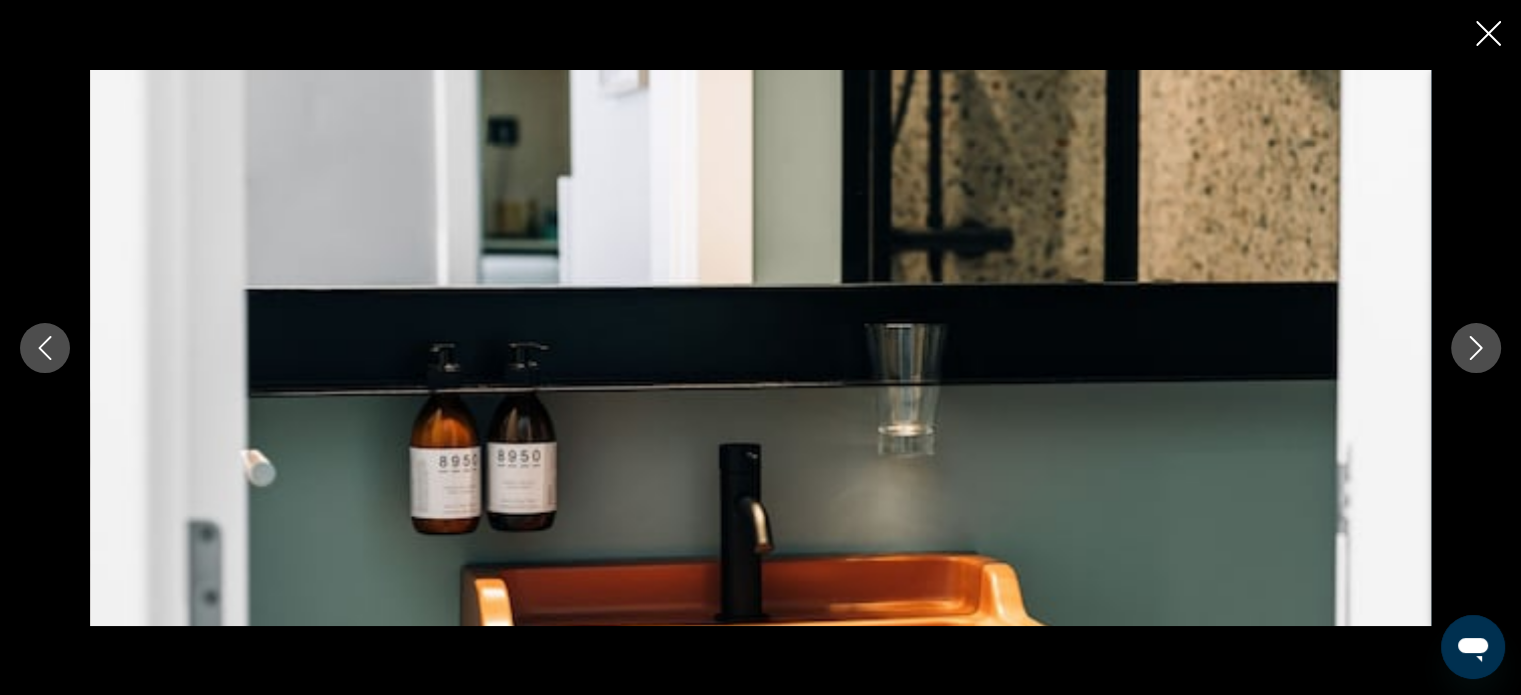 click 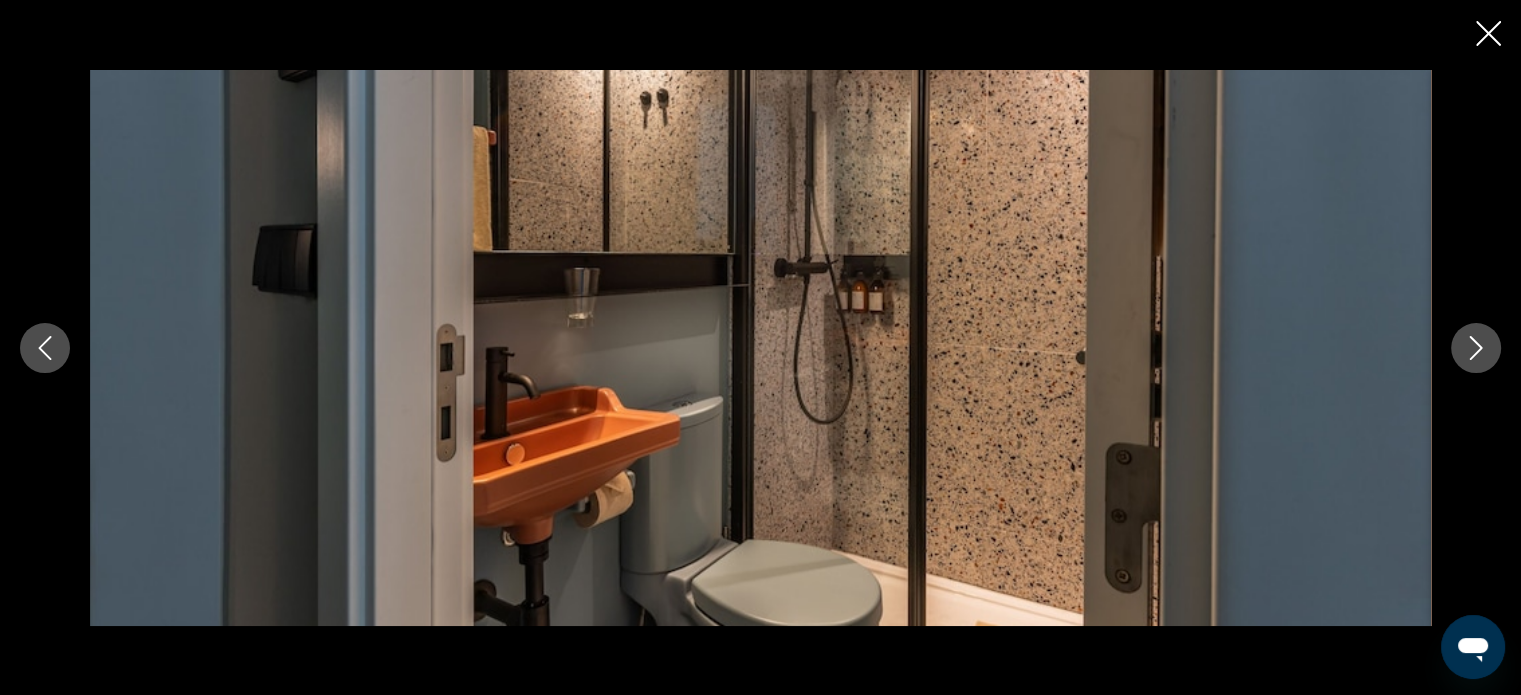 click 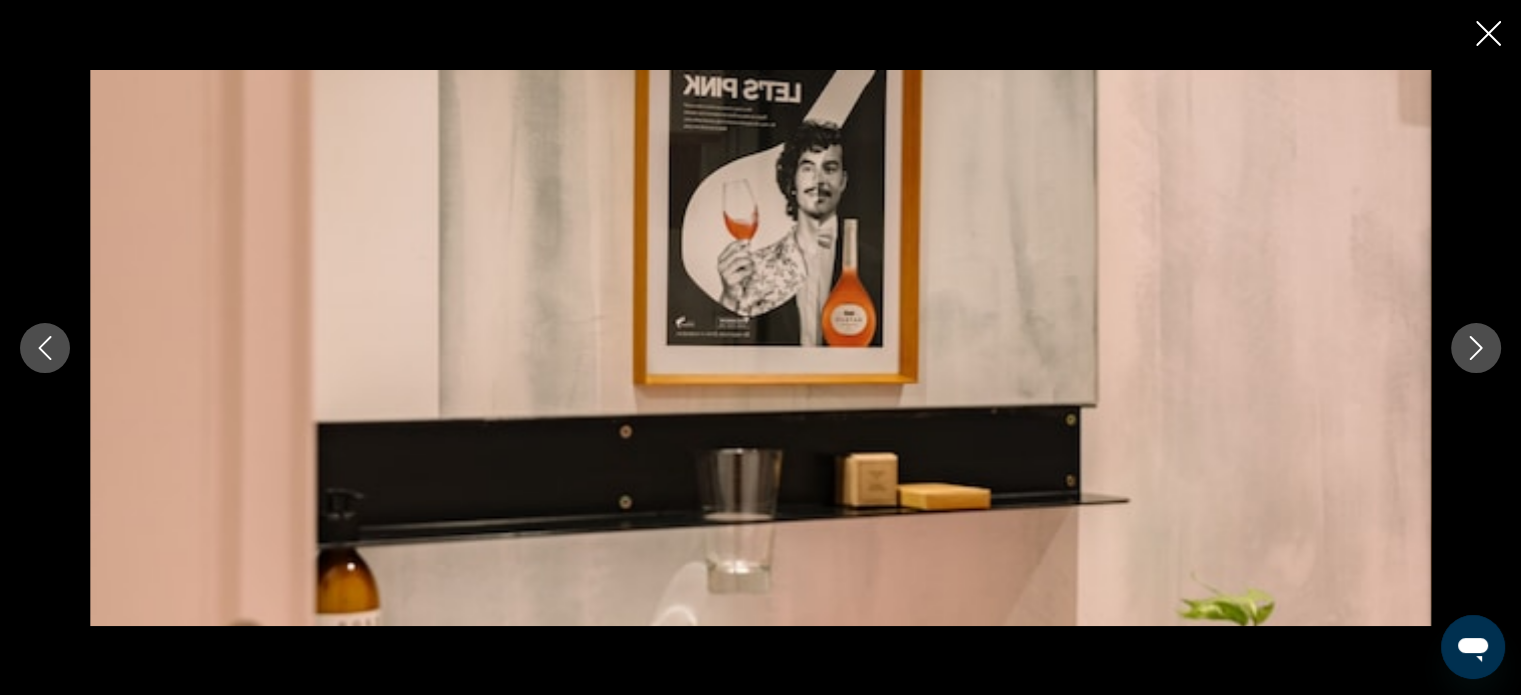 click 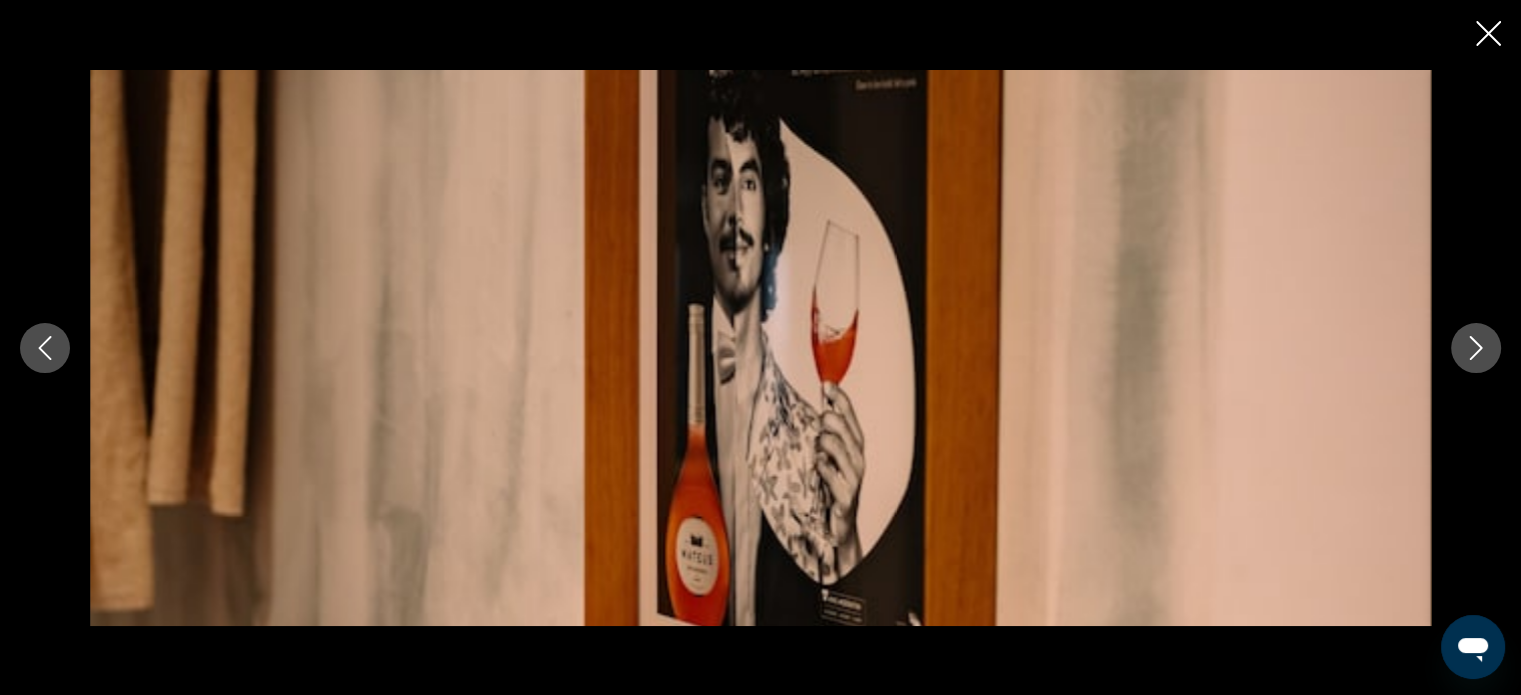 click 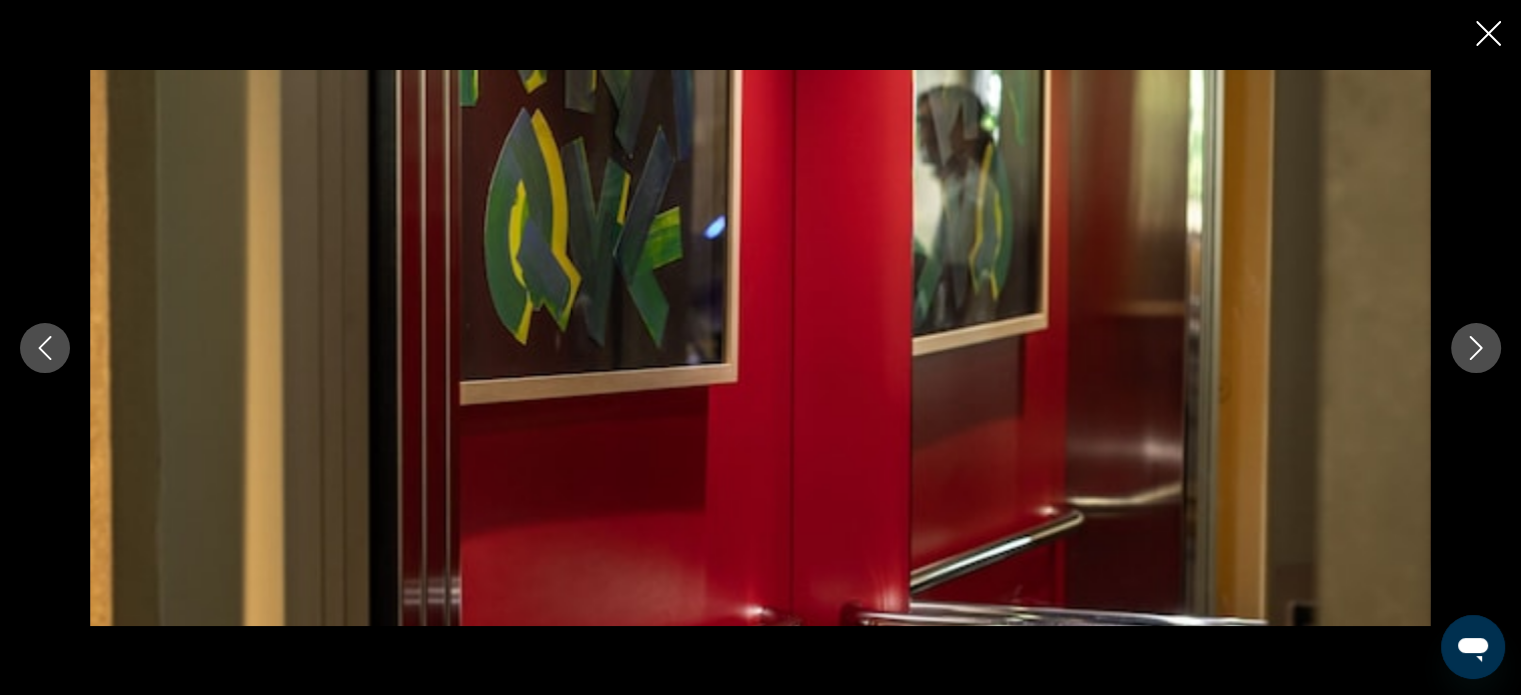click 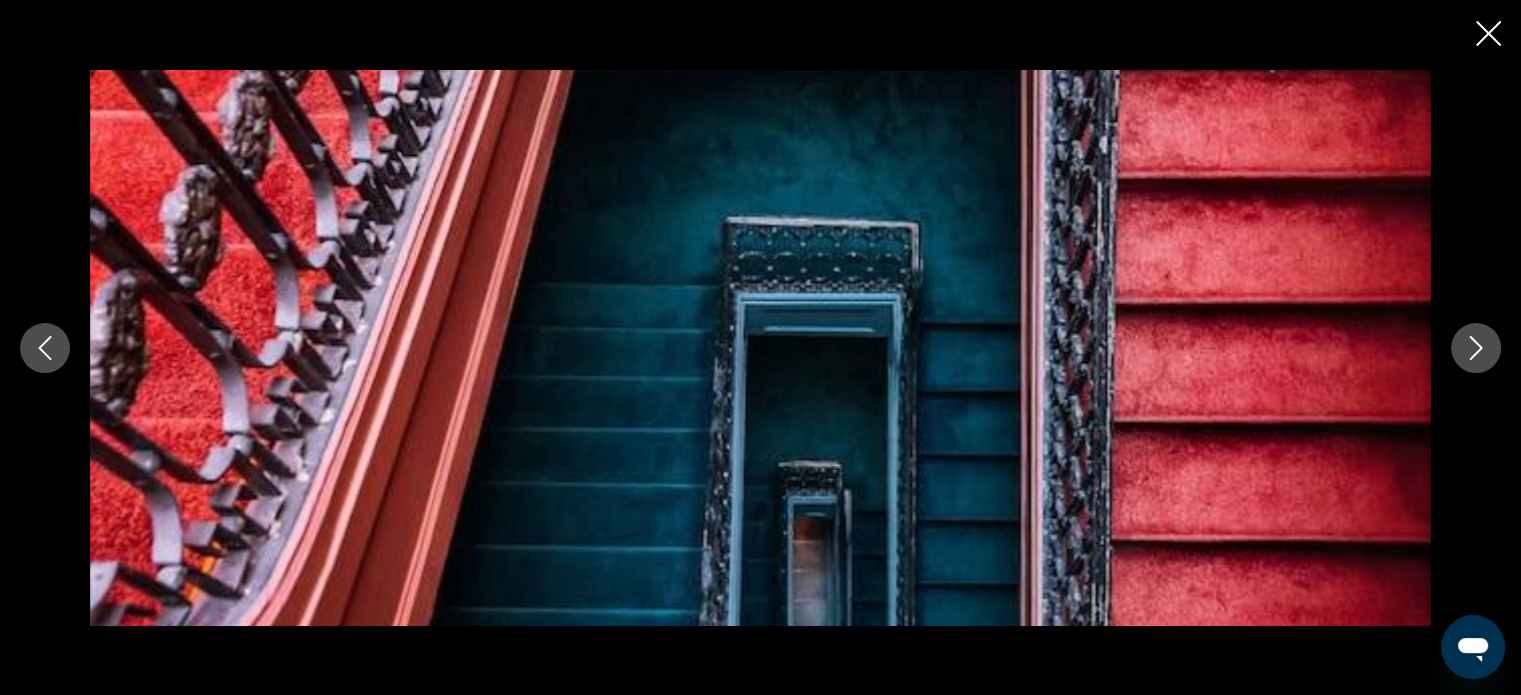 click 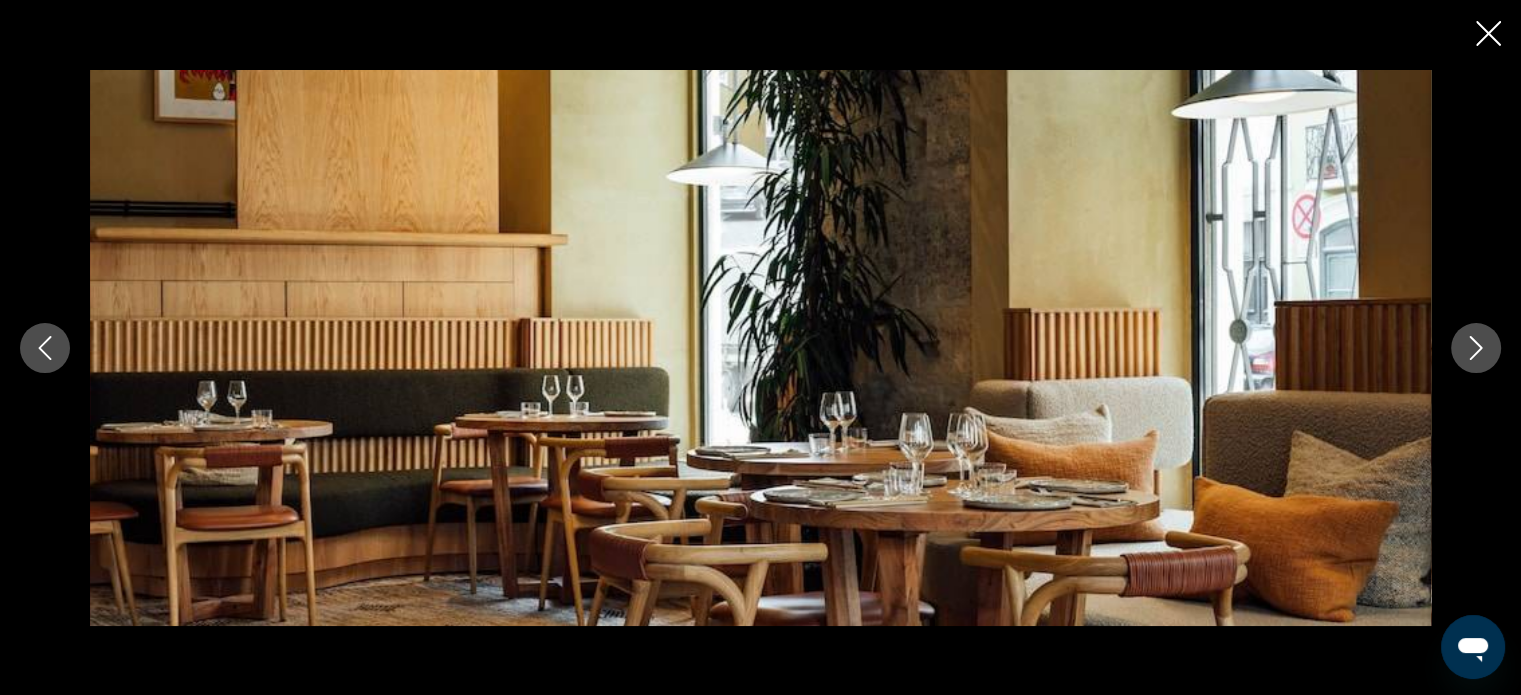 click 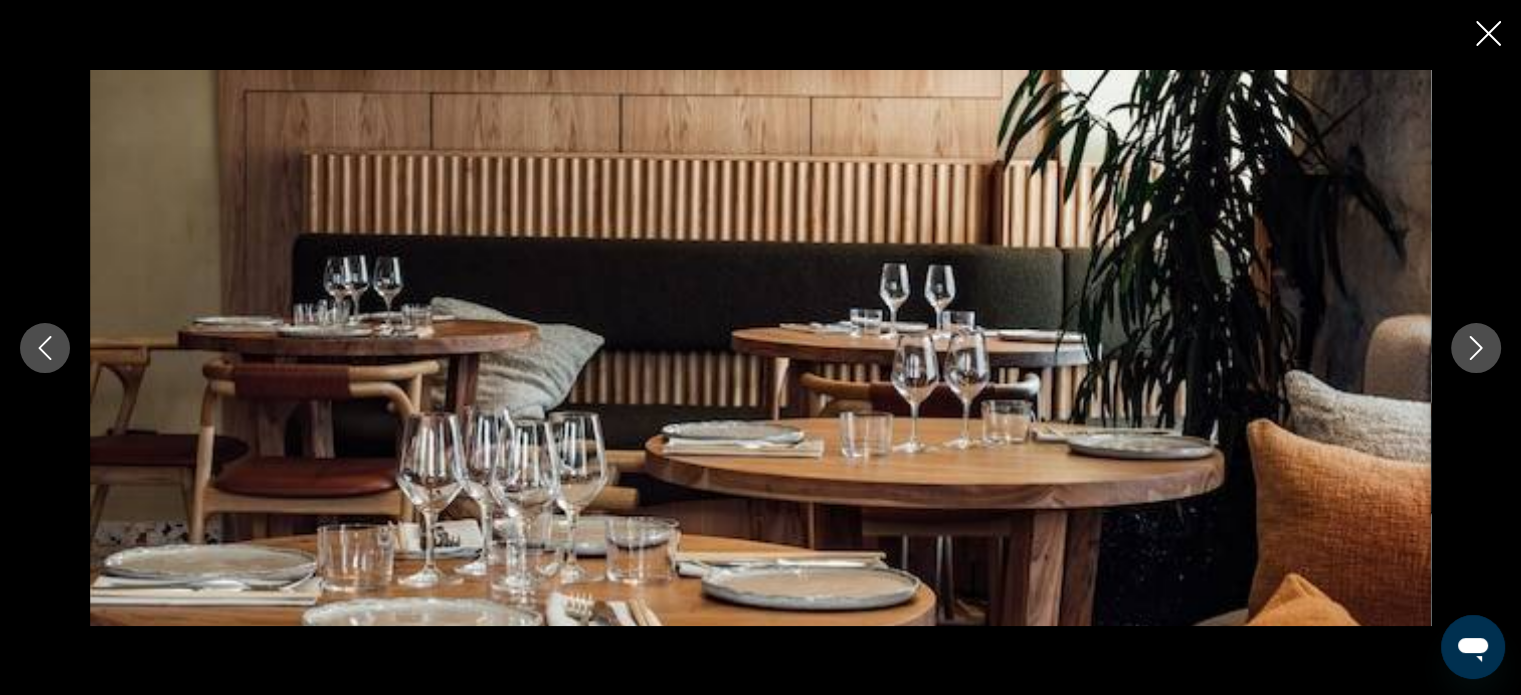 click 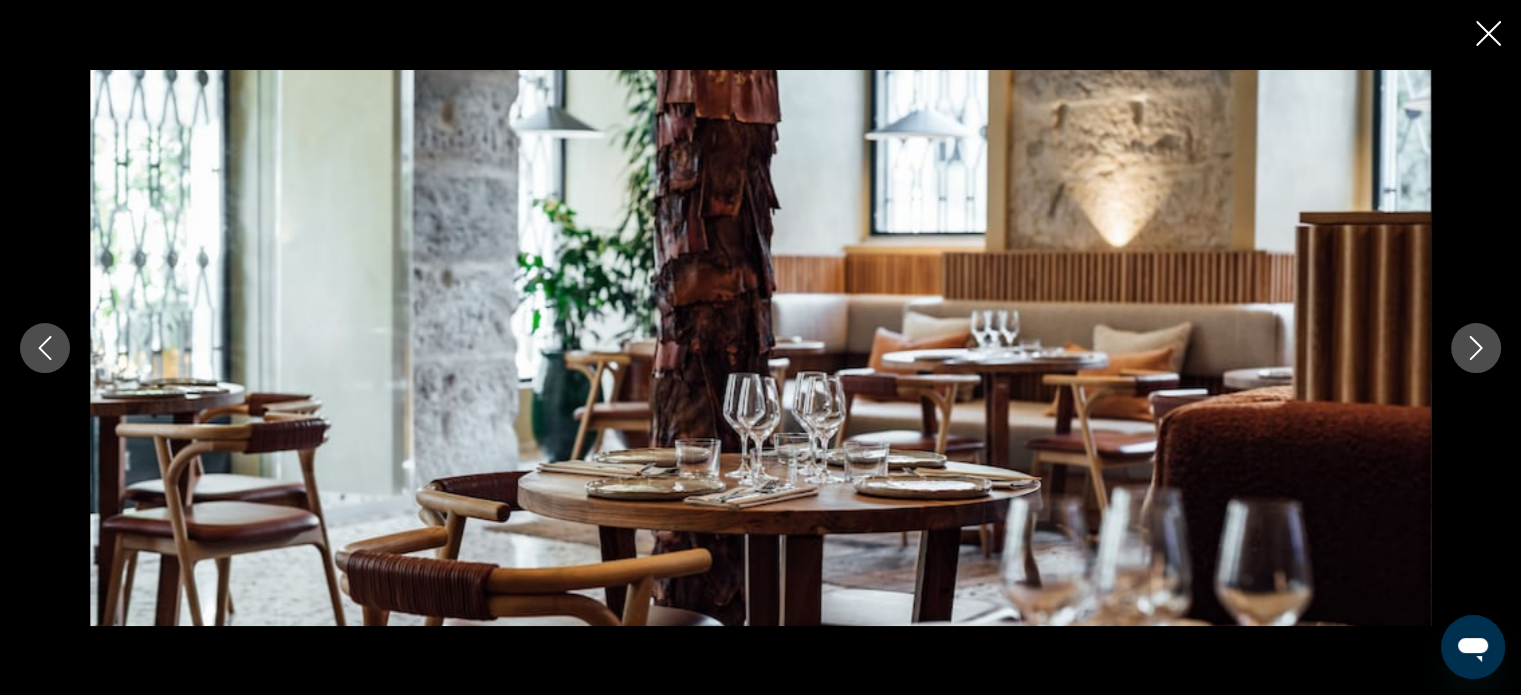 click 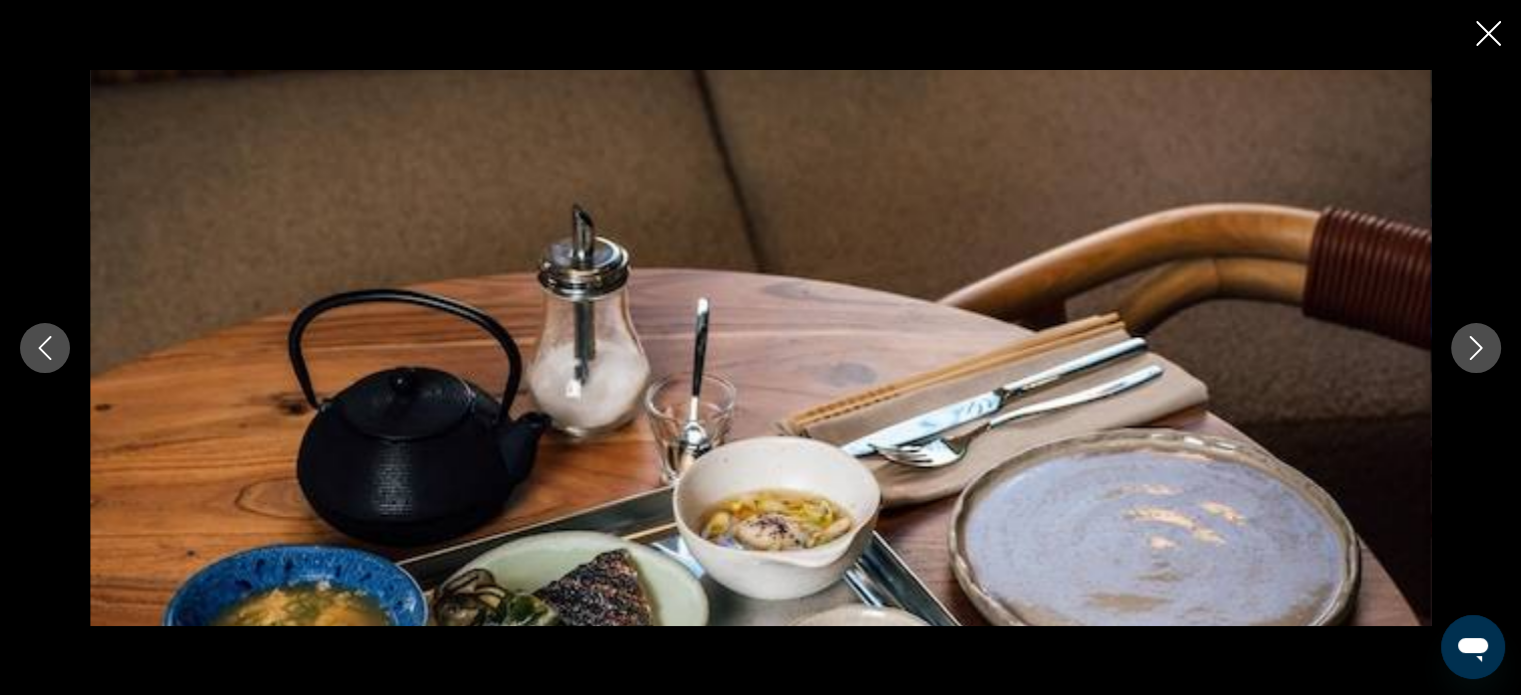 click 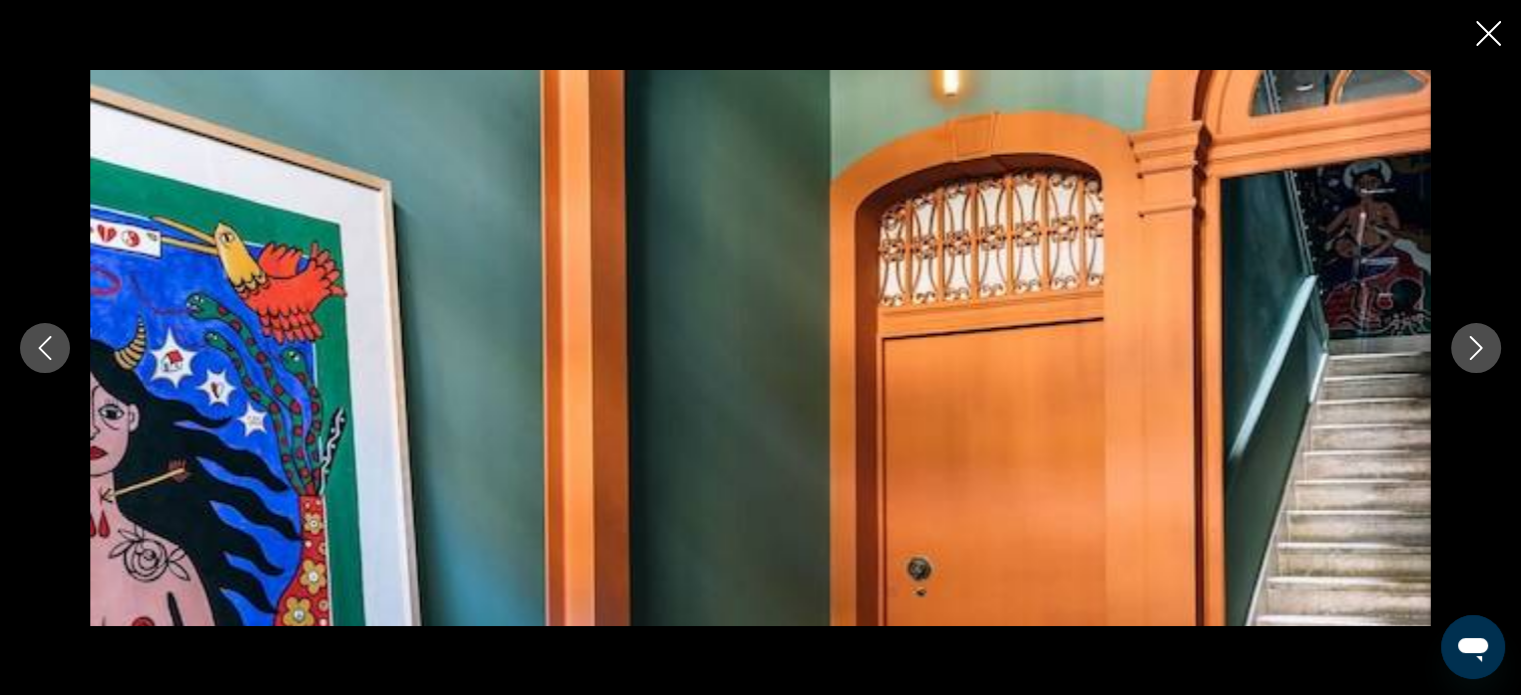 click 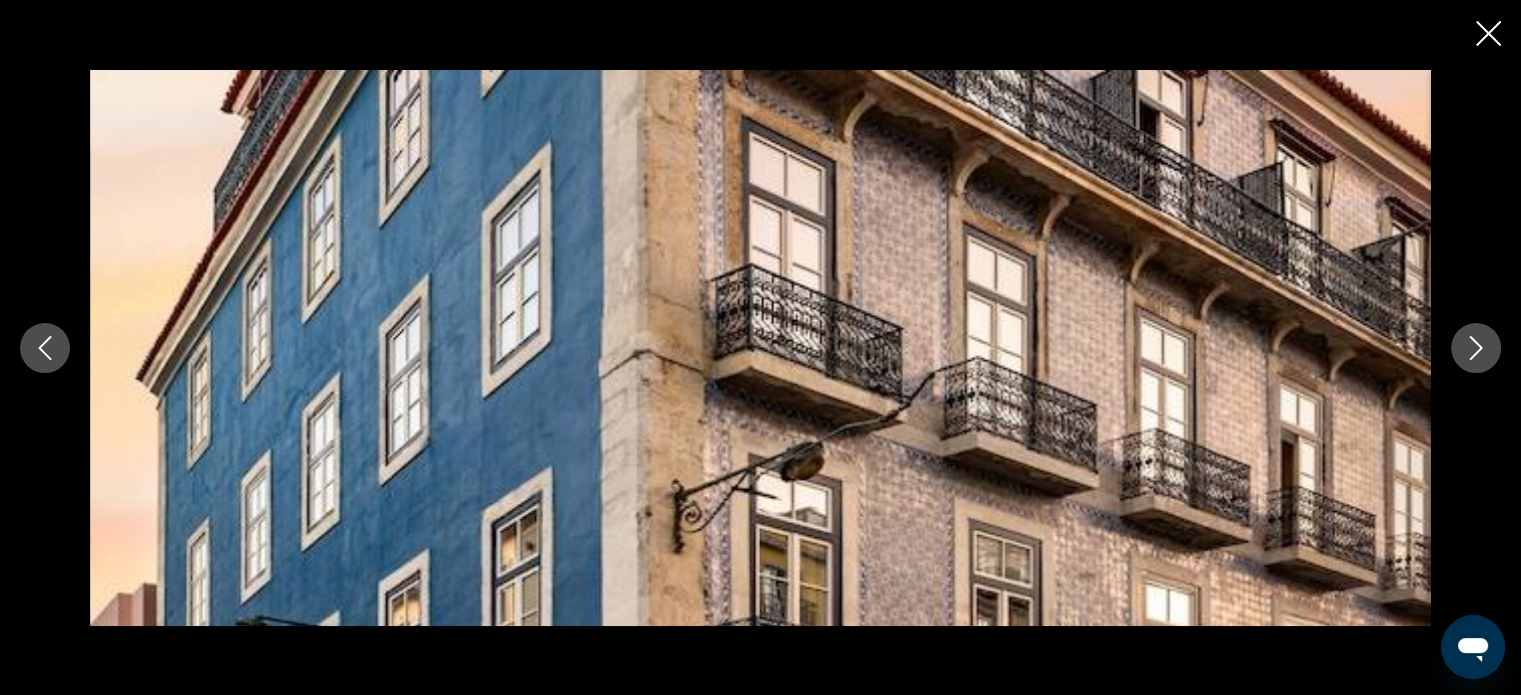 click 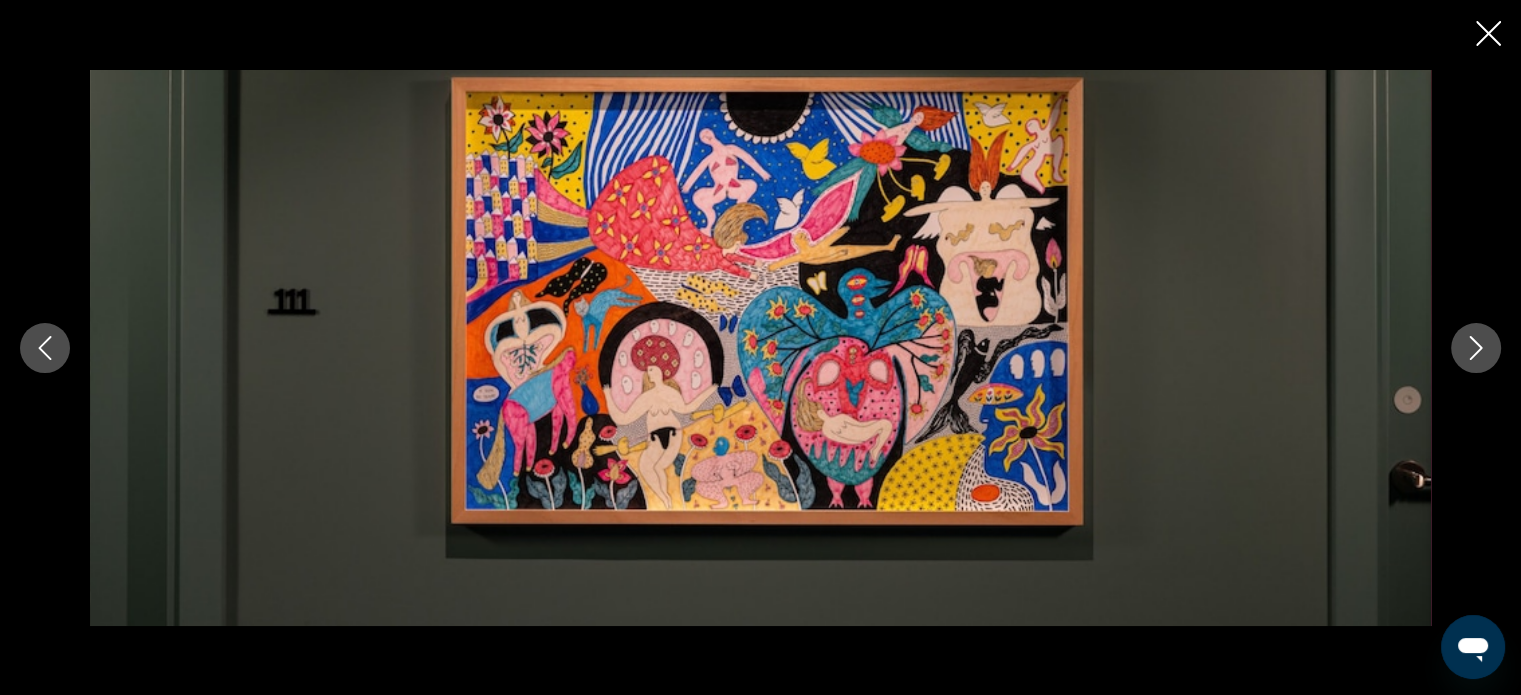 click 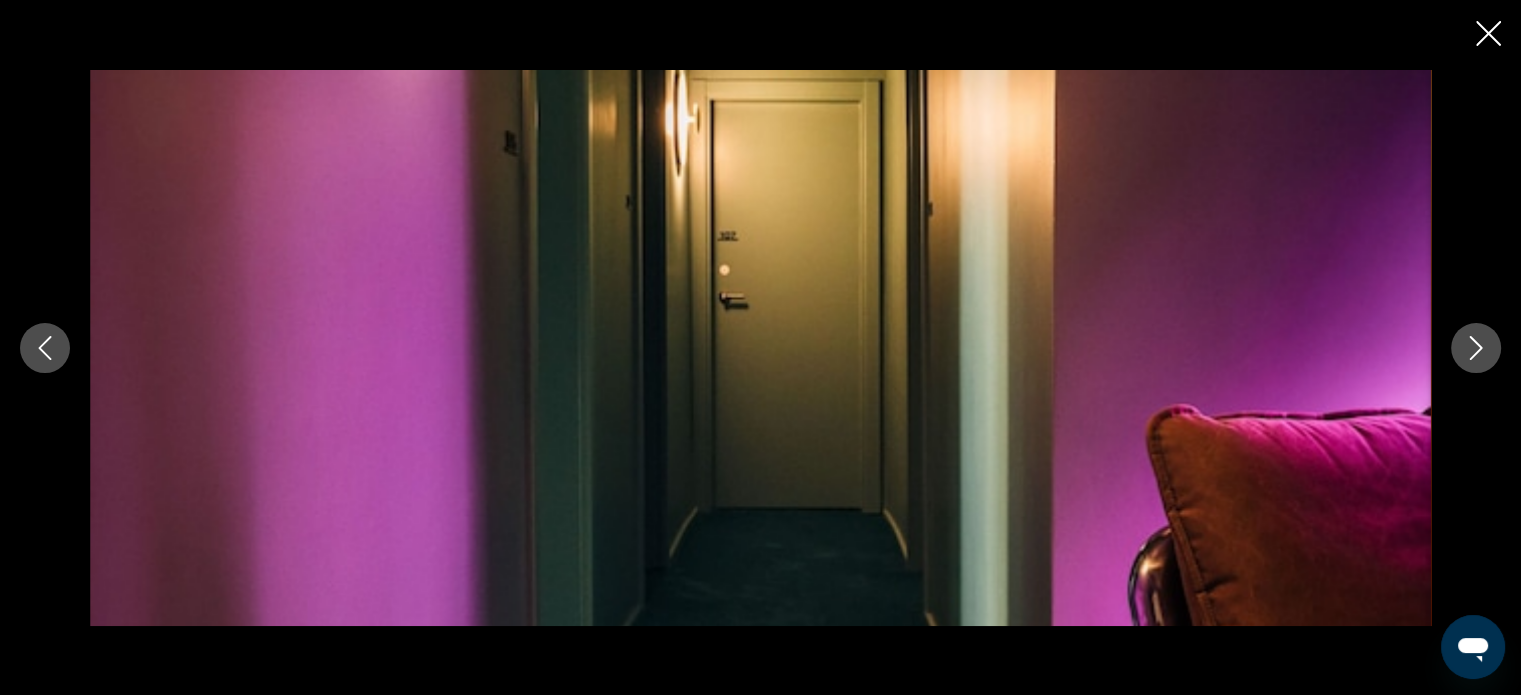 click 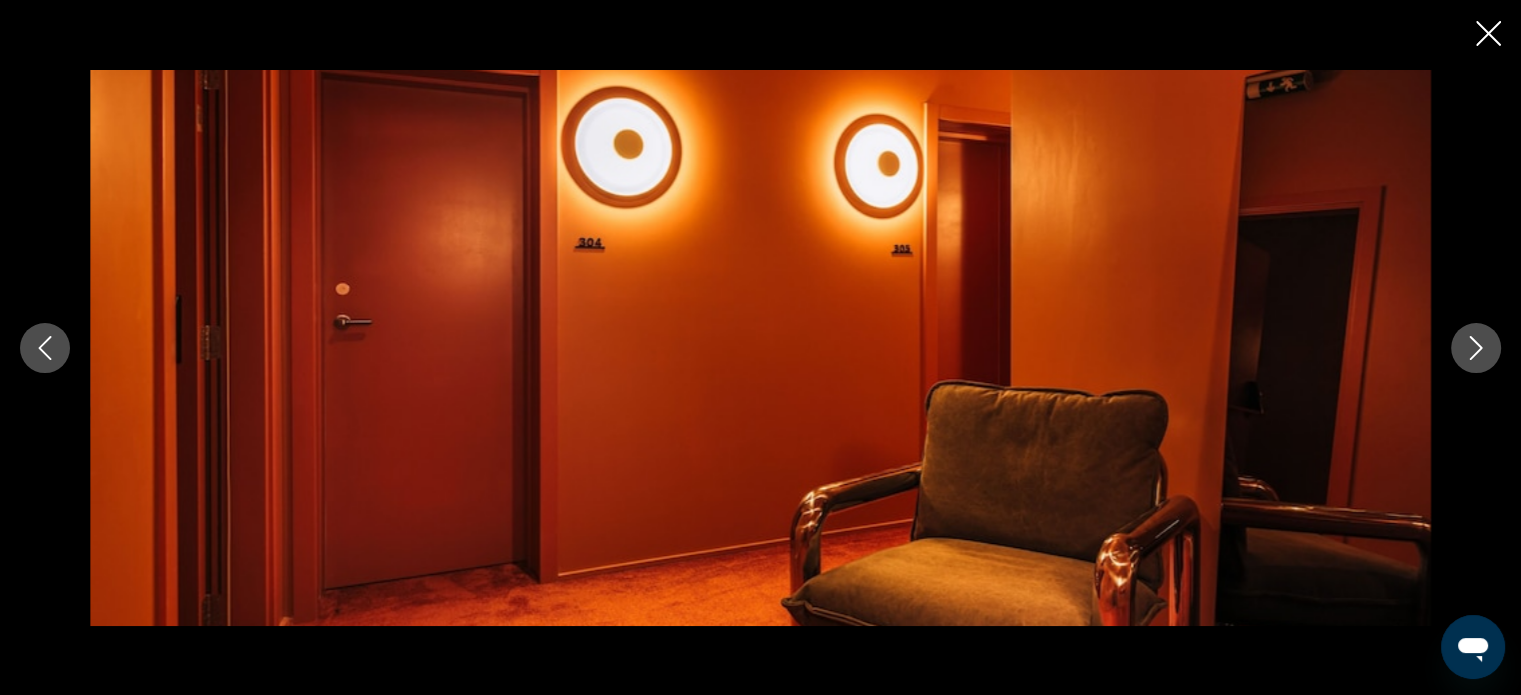 click 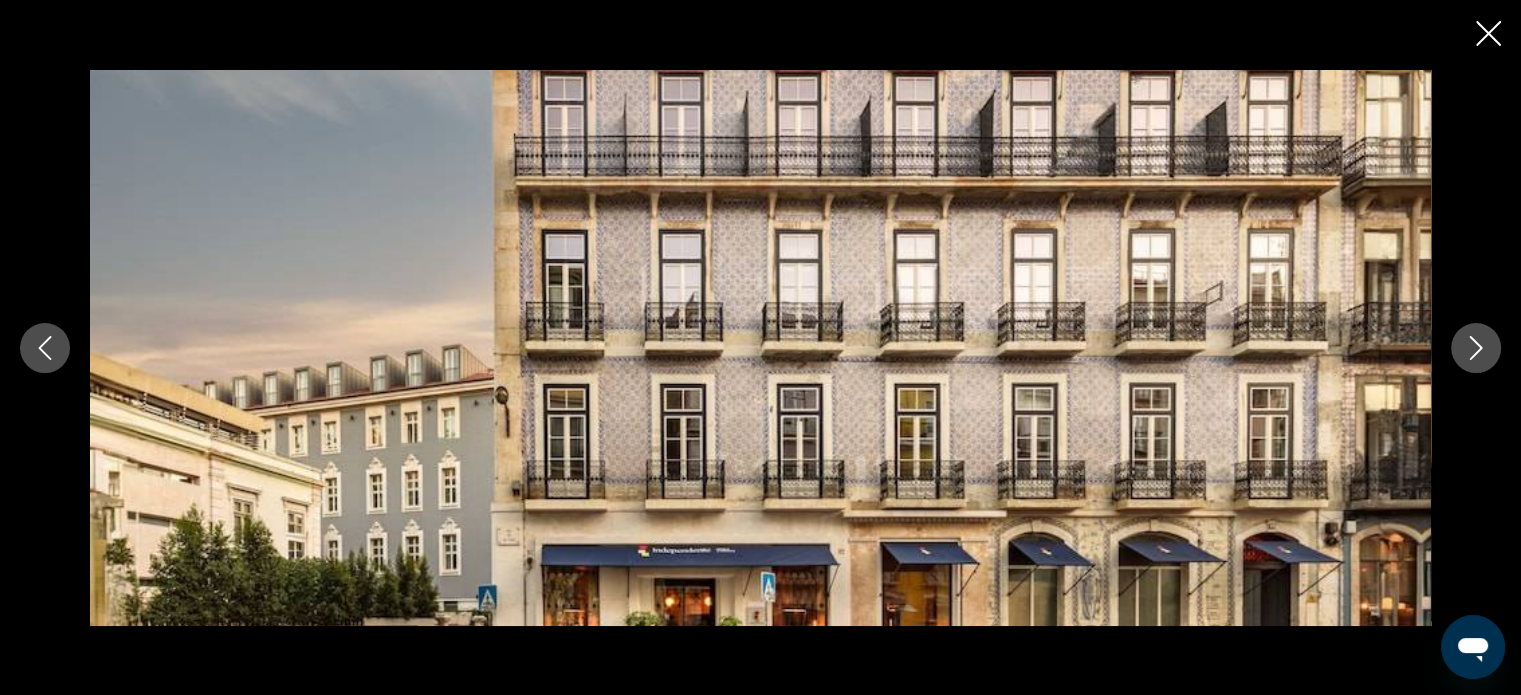 click 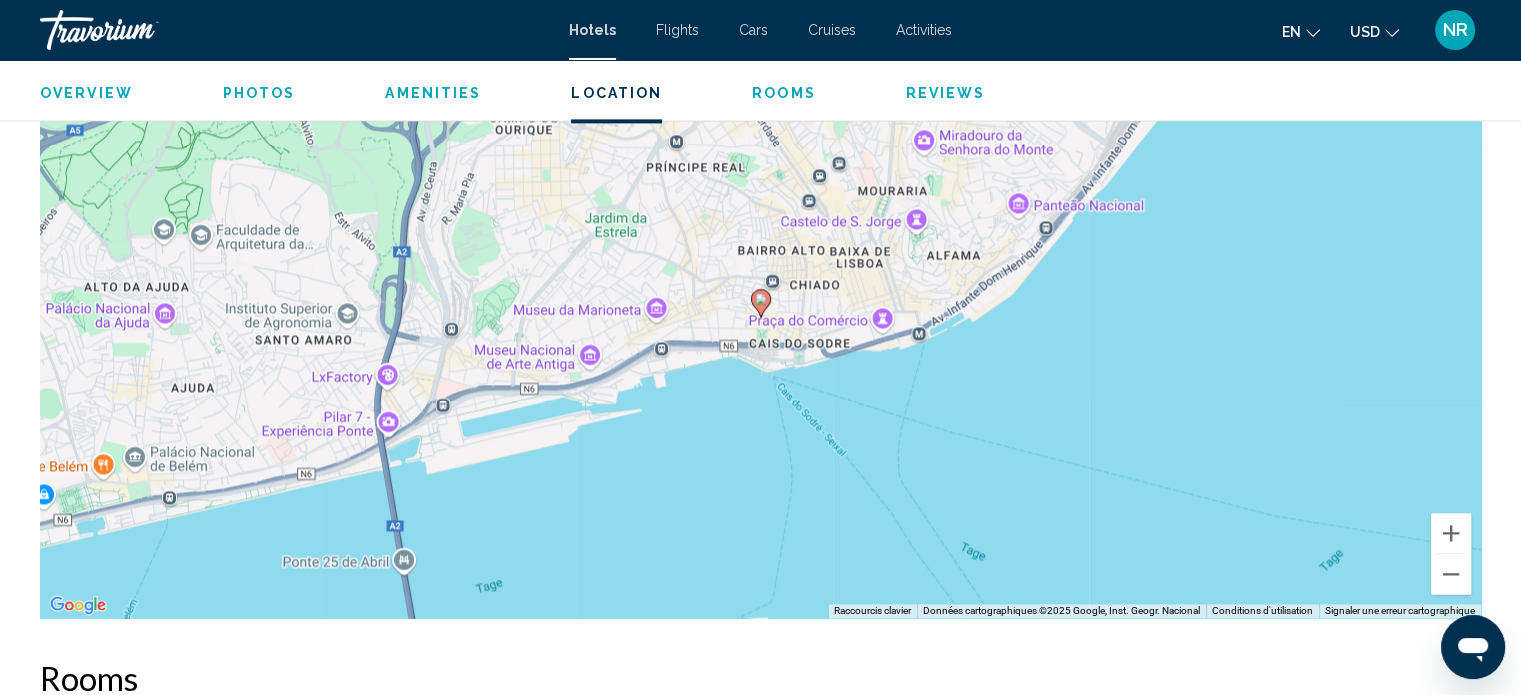 scroll, scrollTop: 2840, scrollLeft: 0, axis: vertical 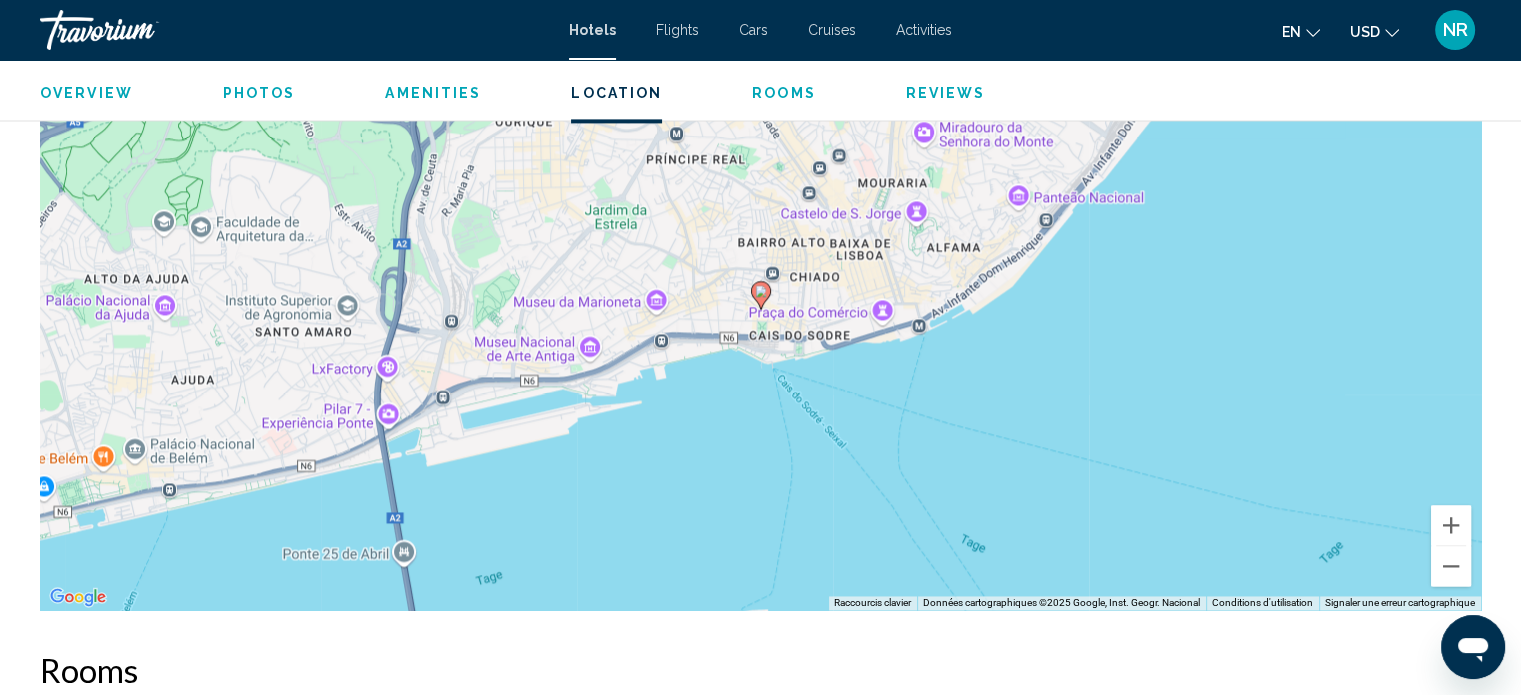 click on "Pour activer le glissement avec le clavier, appuyez sur Alt+Entrée. Une fois ce mode activé, utilisez les touches fléchées pour déplacer le repère. Pour valider le déplacement, appuyez sur Entrée. Pour annuler, appuyez sur Échap." at bounding box center [760, 310] 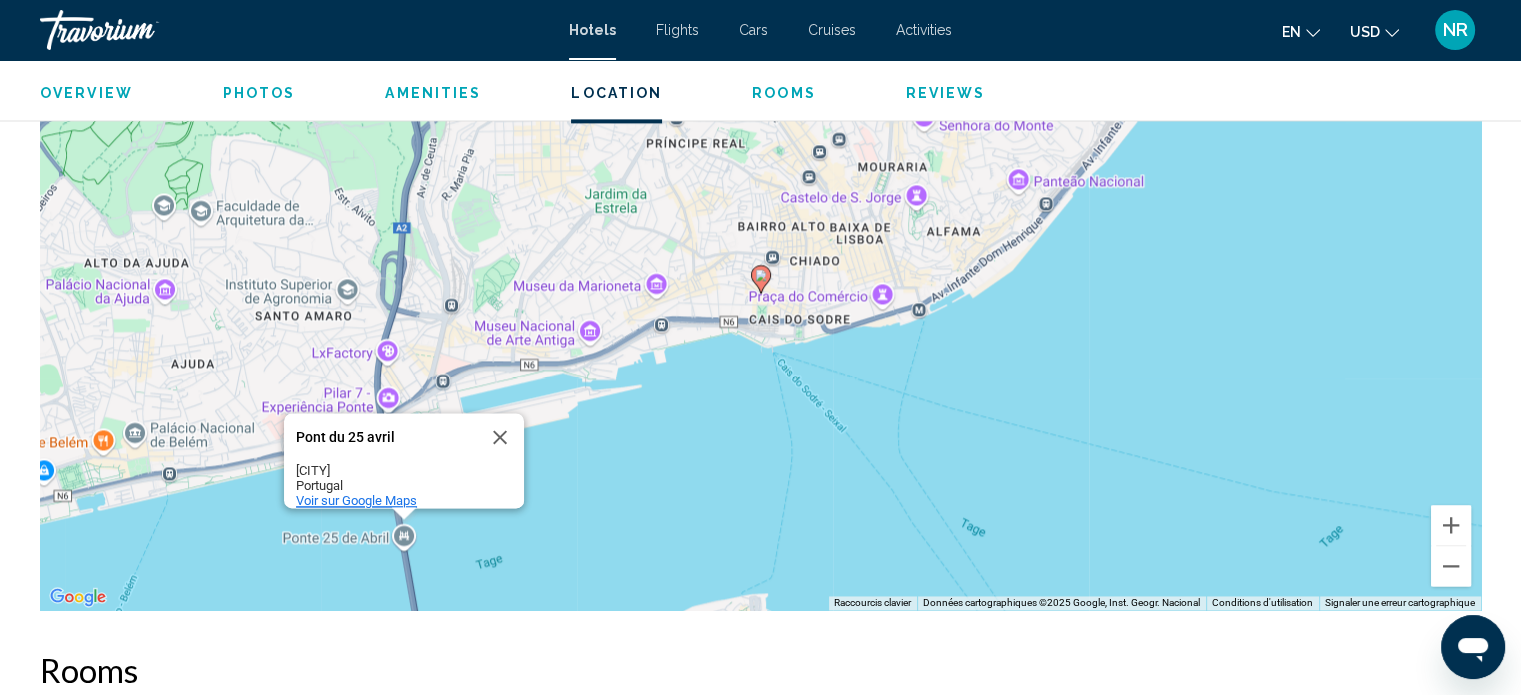 click on "Voir sur Google Maps" at bounding box center (356, 500) 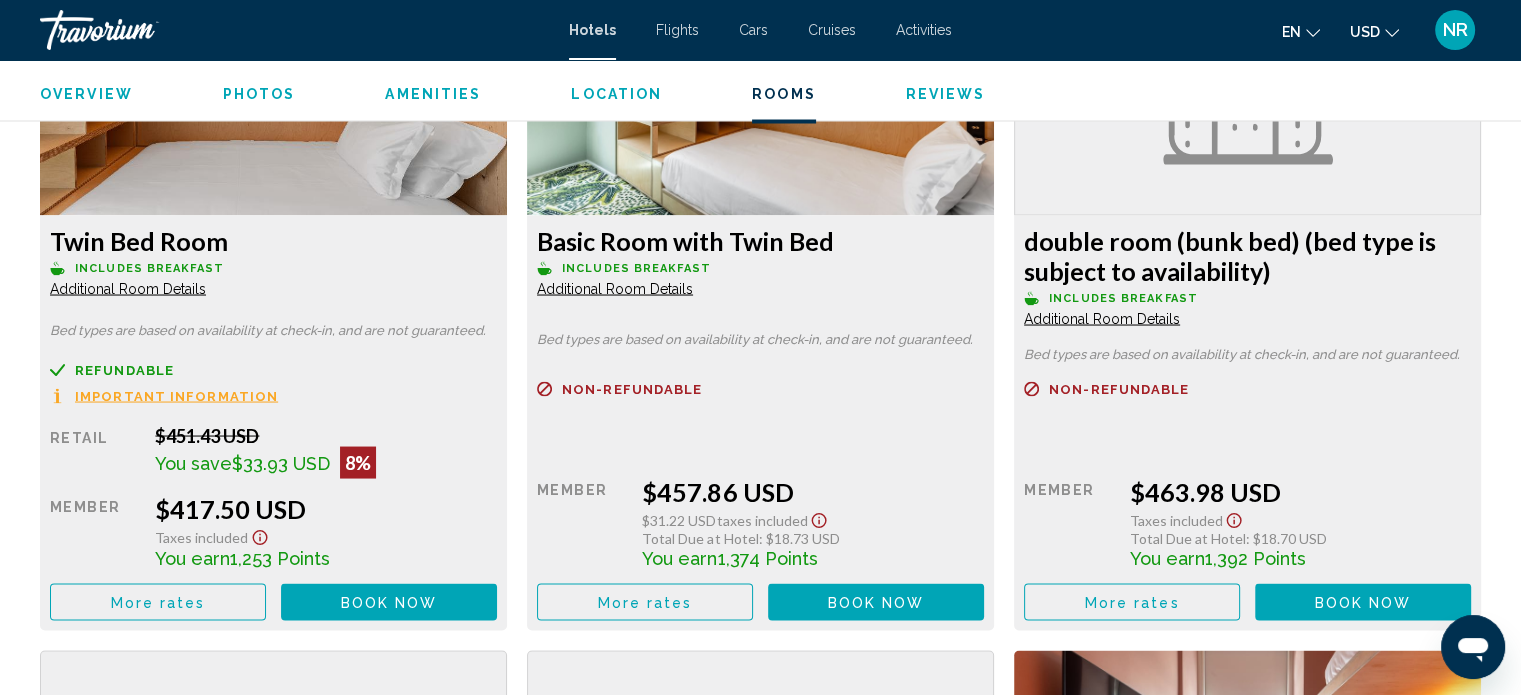 scroll, scrollTop: 3728, scrollLeft: 0, axis: vertical 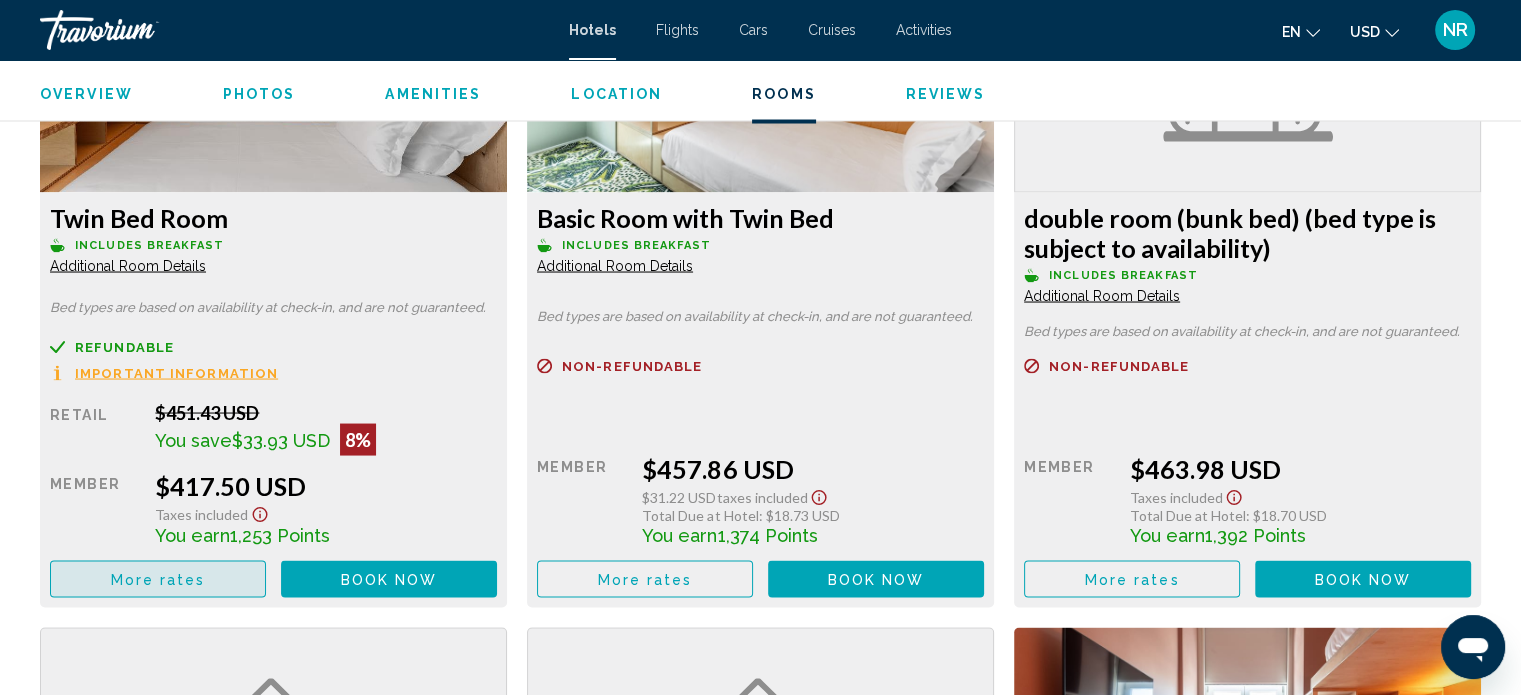 click on "More rates" at bounding box center [158, 579] 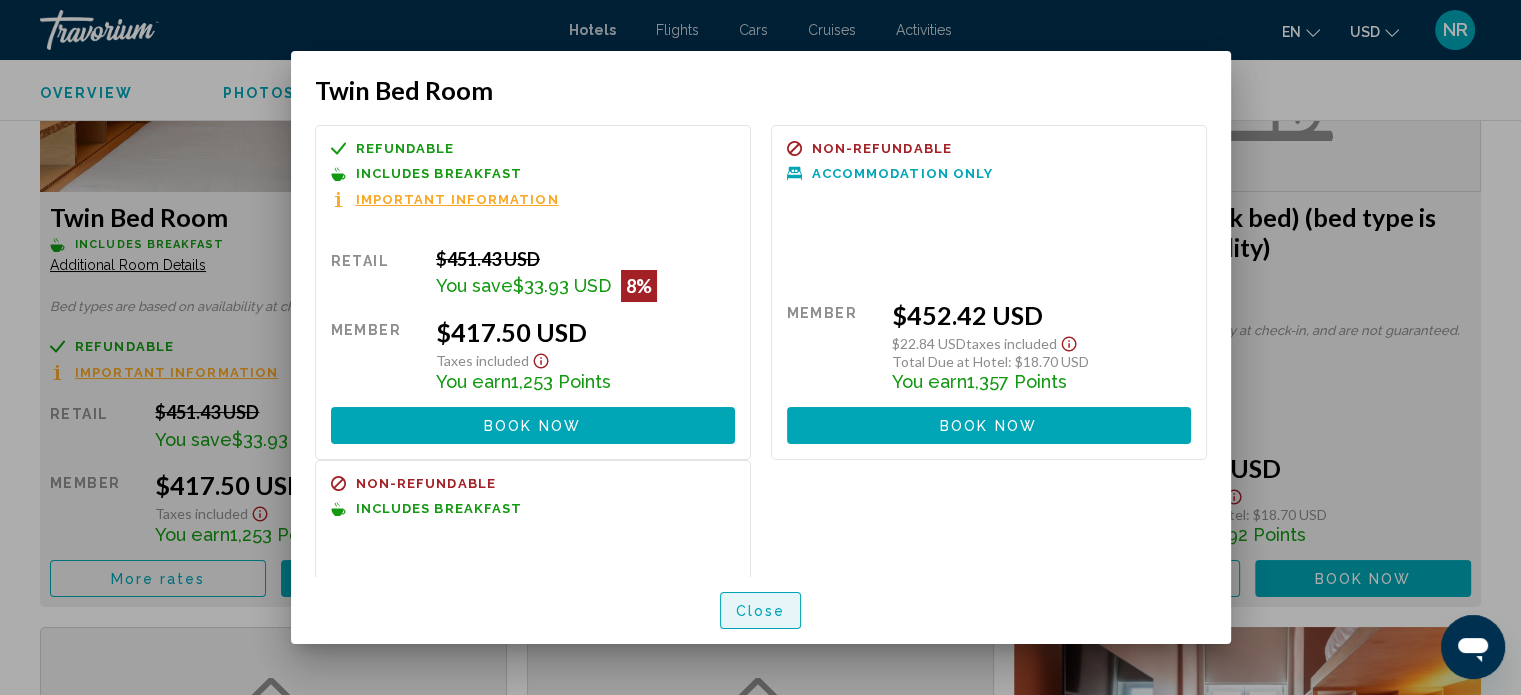 click on "Close" at bounding box center (761, 611) 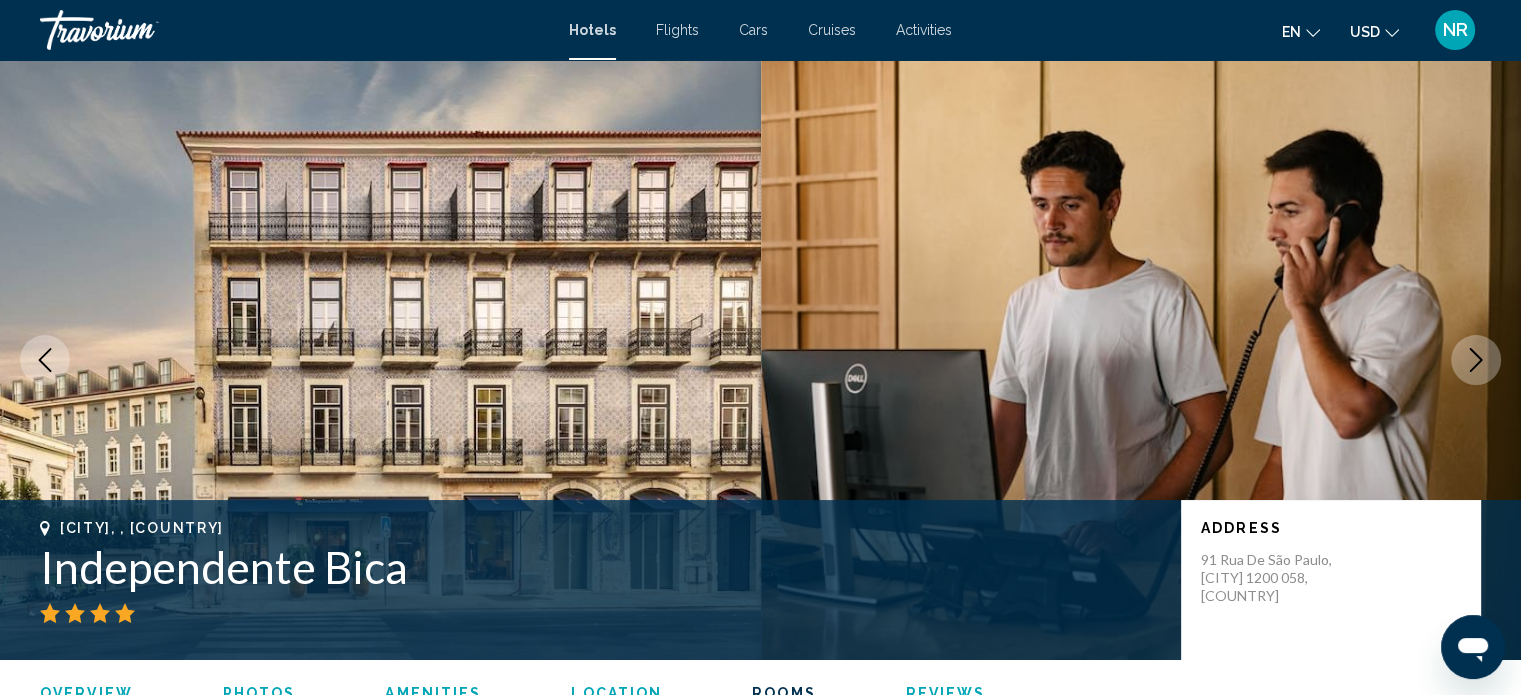 scroll, scrollTop: 3728, scrollLeft: 0, axis: vertical 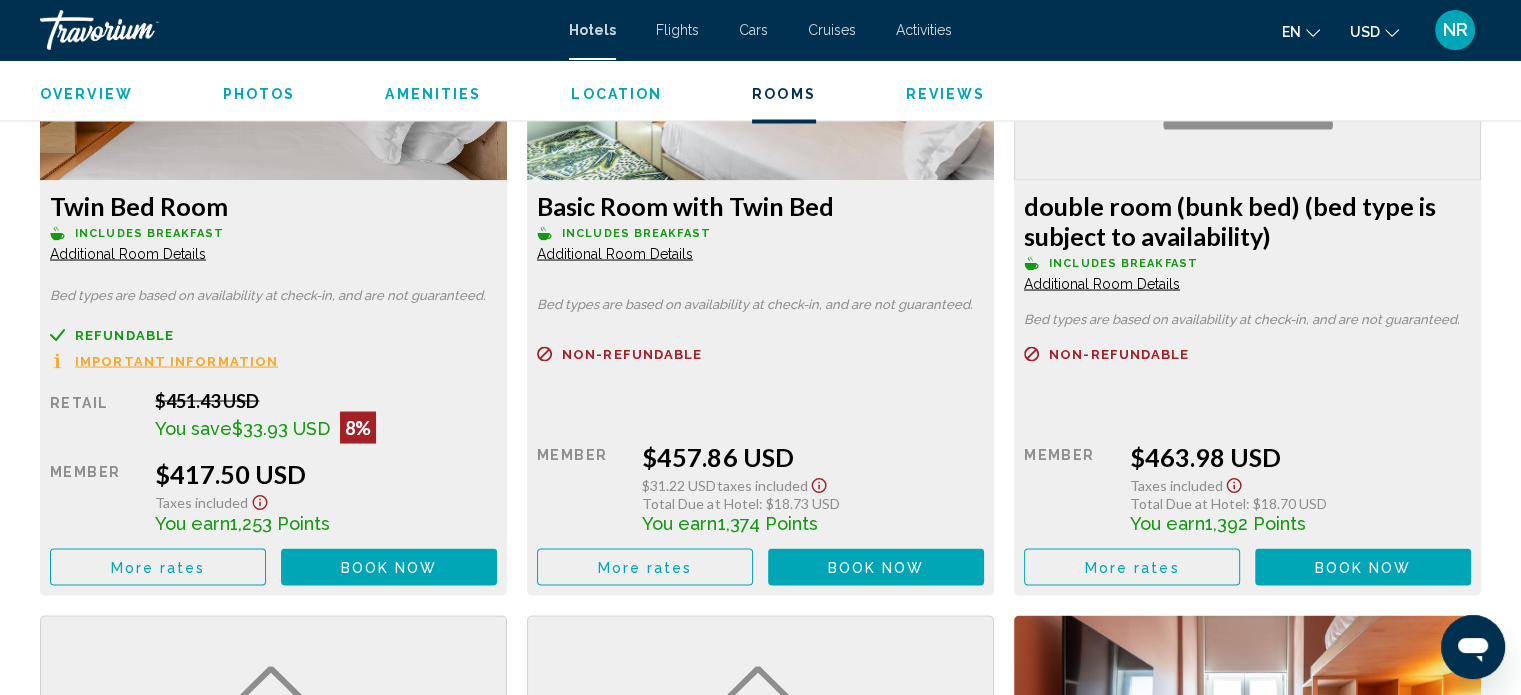 click on "More rates" at bounding box center [158, 567] 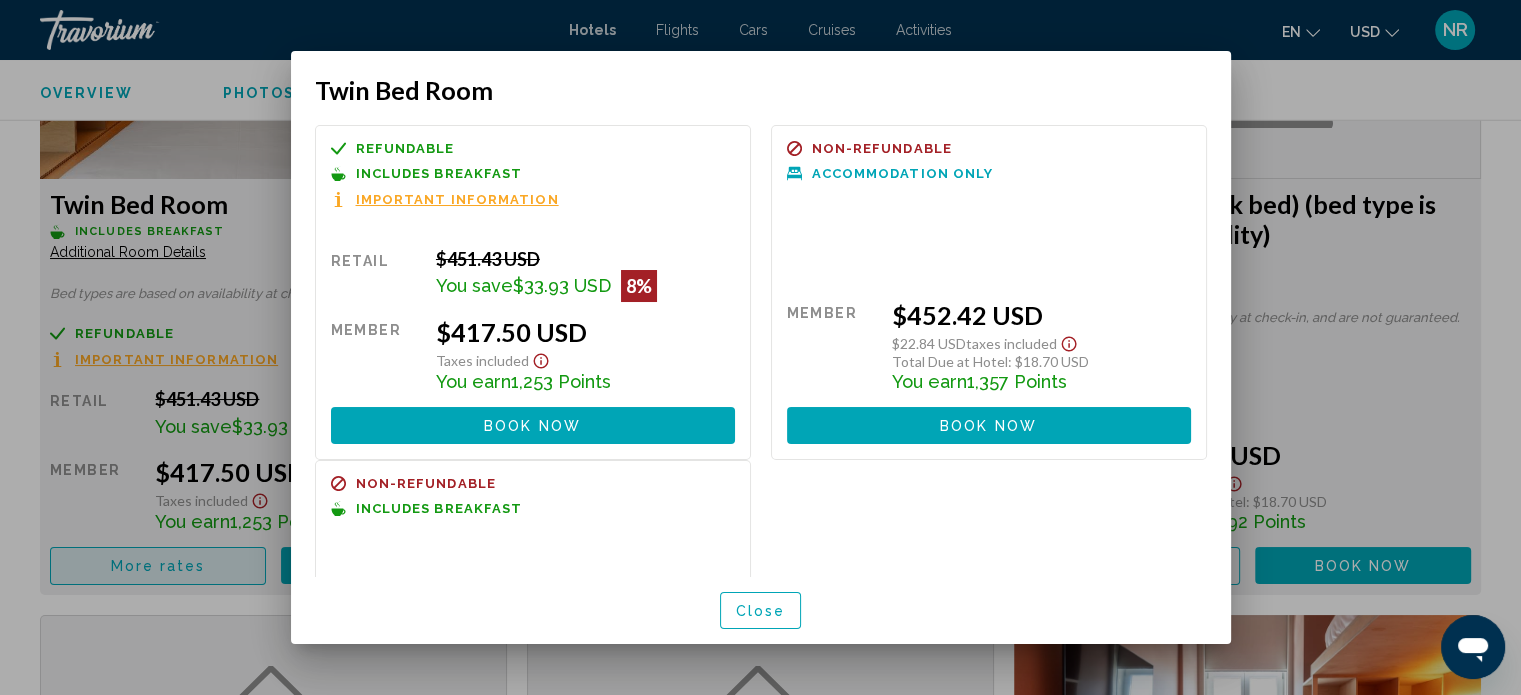 scroll, scrollTop: 0, scrollLeft: 0, axis: both 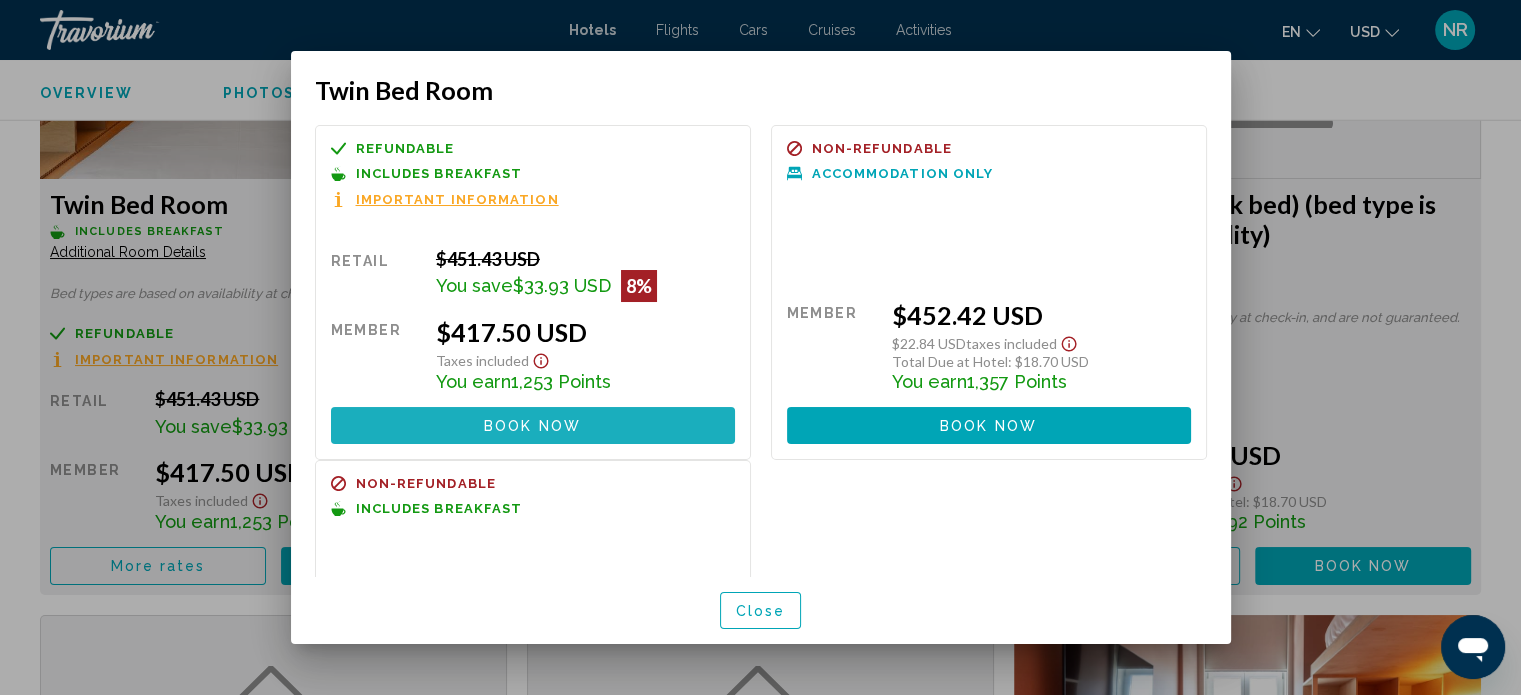 click on "Book now No longer available" at bounding box center [533, 425] 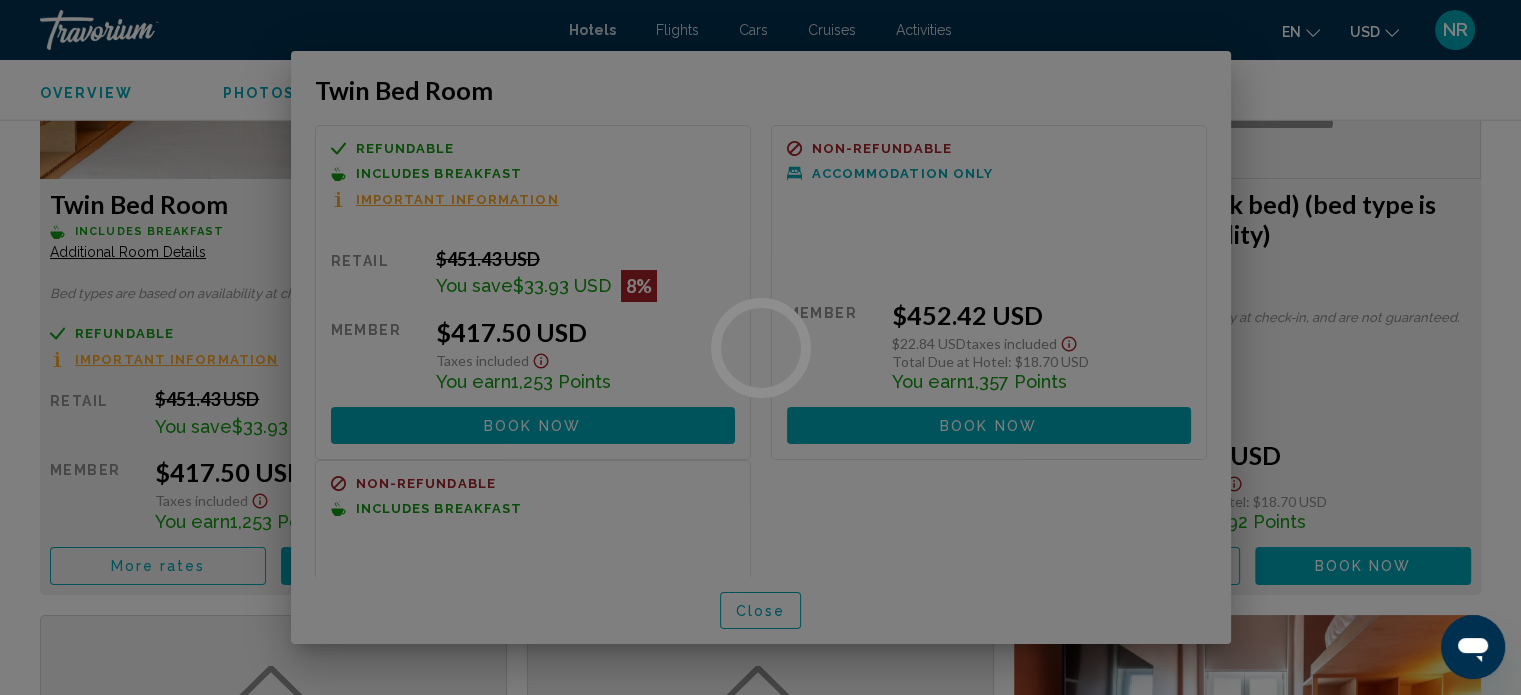scroll, scrollTop: 3740, scrollLeft: 0, axis: vertical 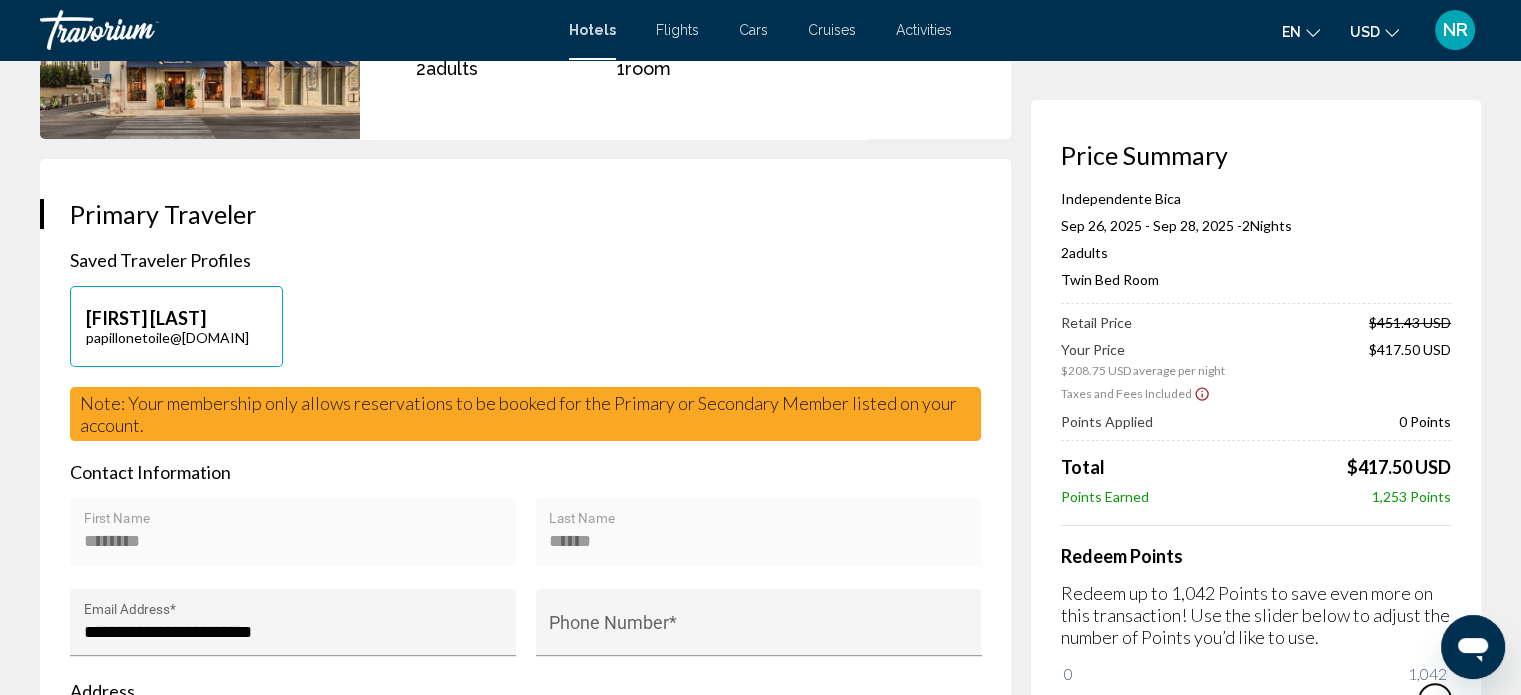 drag, startPoint x: 1076, startPoint y: 672, endPoint x: 1478, endPoint y: 689, distance: 402.35928 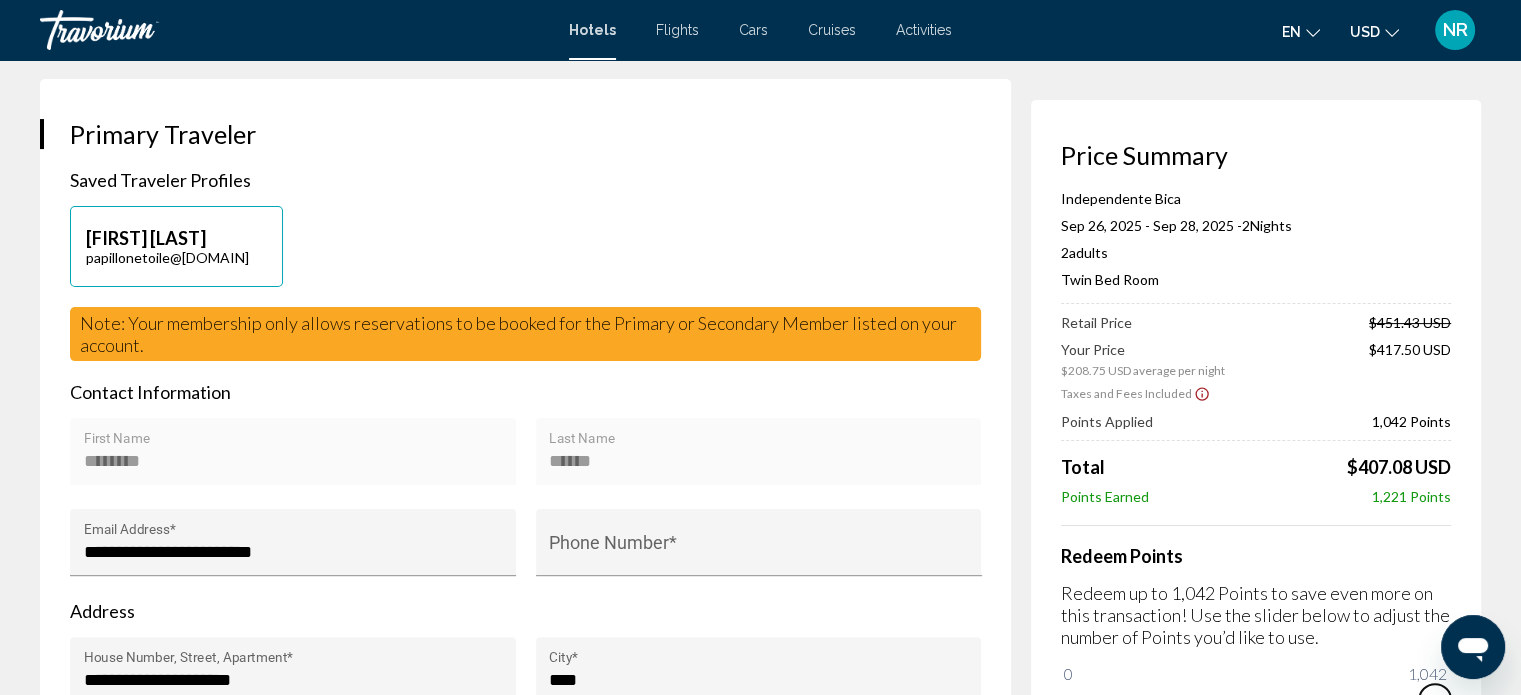 scroll, scrollTop: 422, scrollLeft: 0, axis: vertical 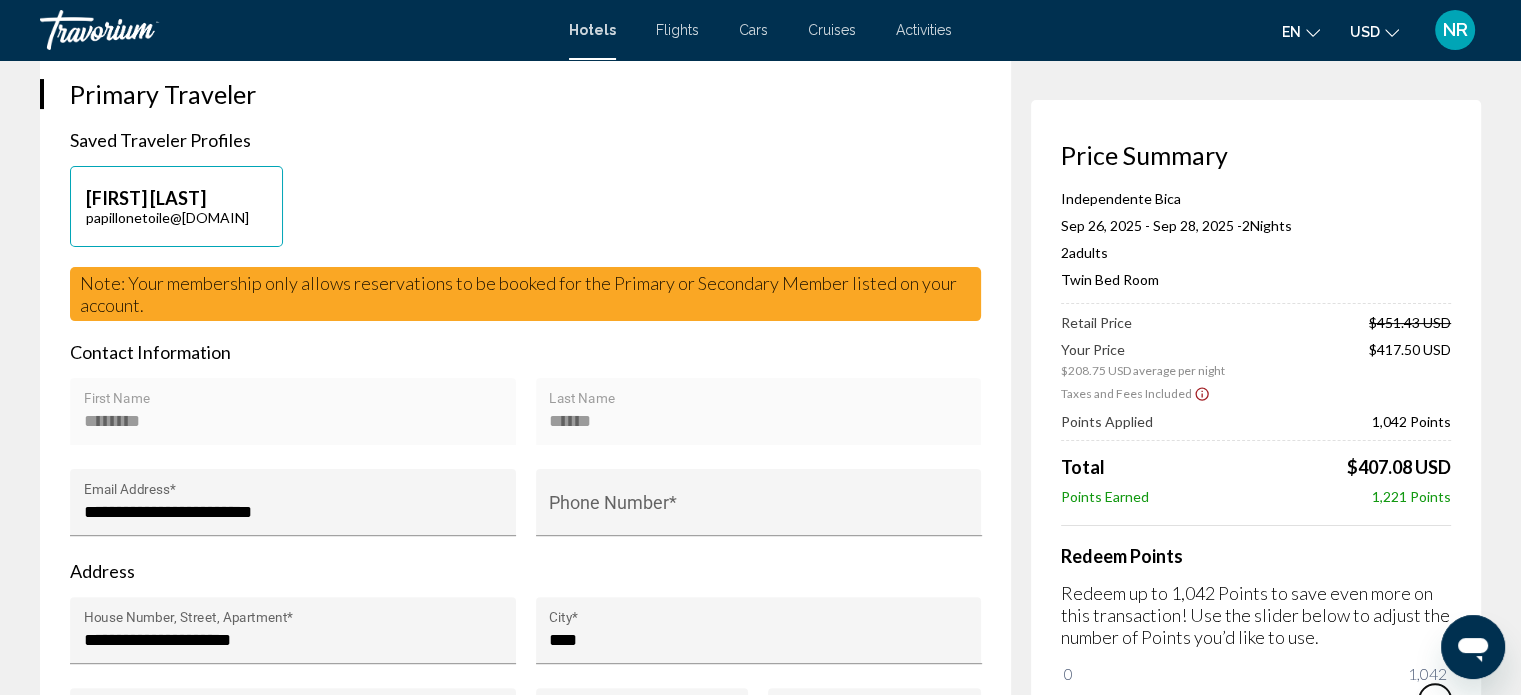 drag, startPoint x: 1427, startPoint y: 690, endPoint x: 1525, endPoint y: 674, distance: 99.29753 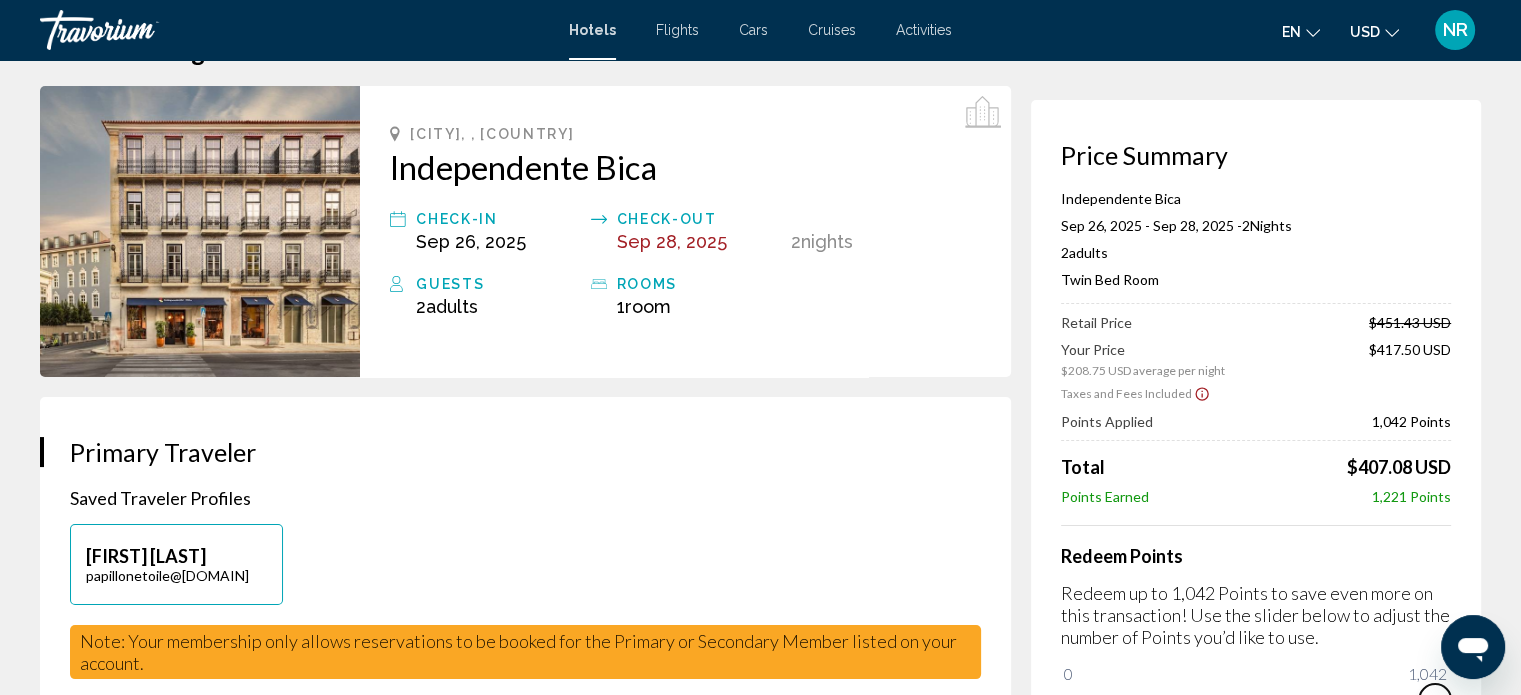 scroll, scrollTop: 0, scrollLeft: 0, axis: both 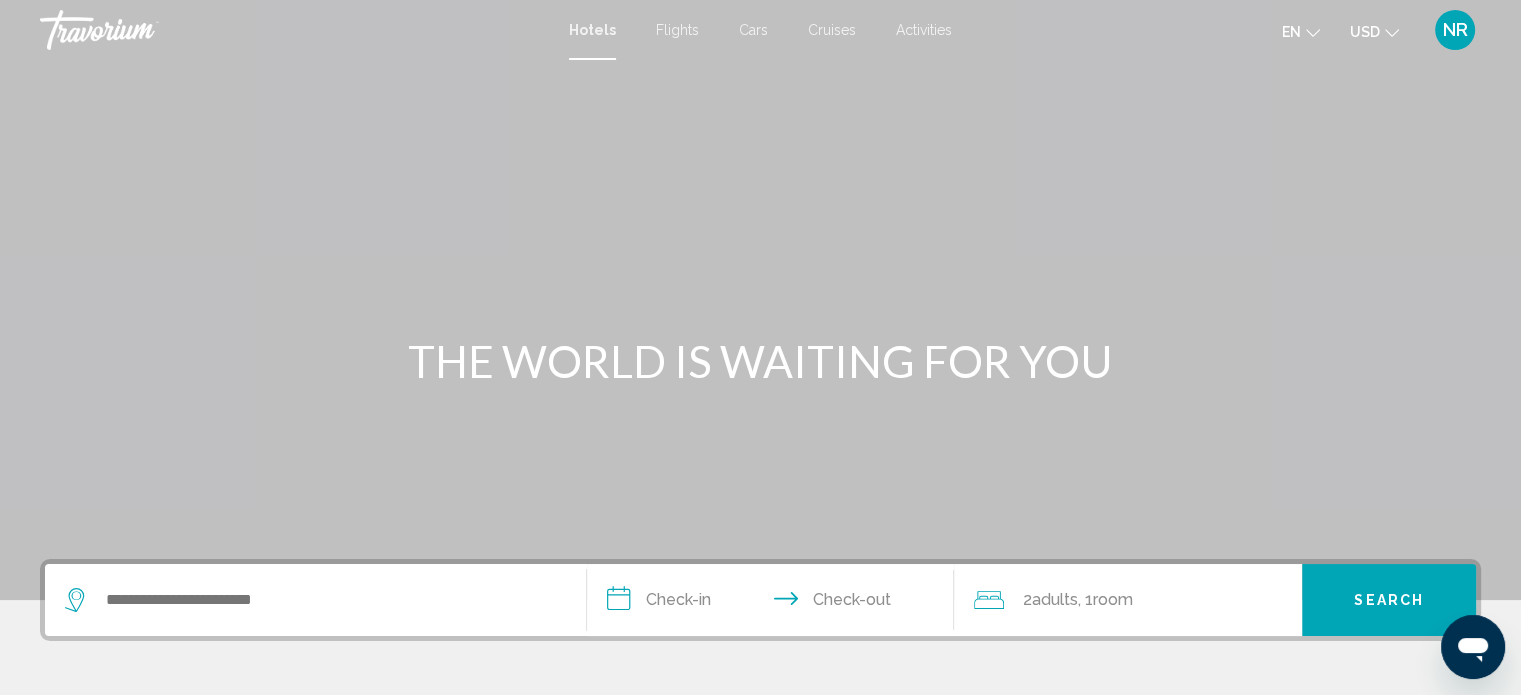click on "Flights" at bounding box center (677, 30) 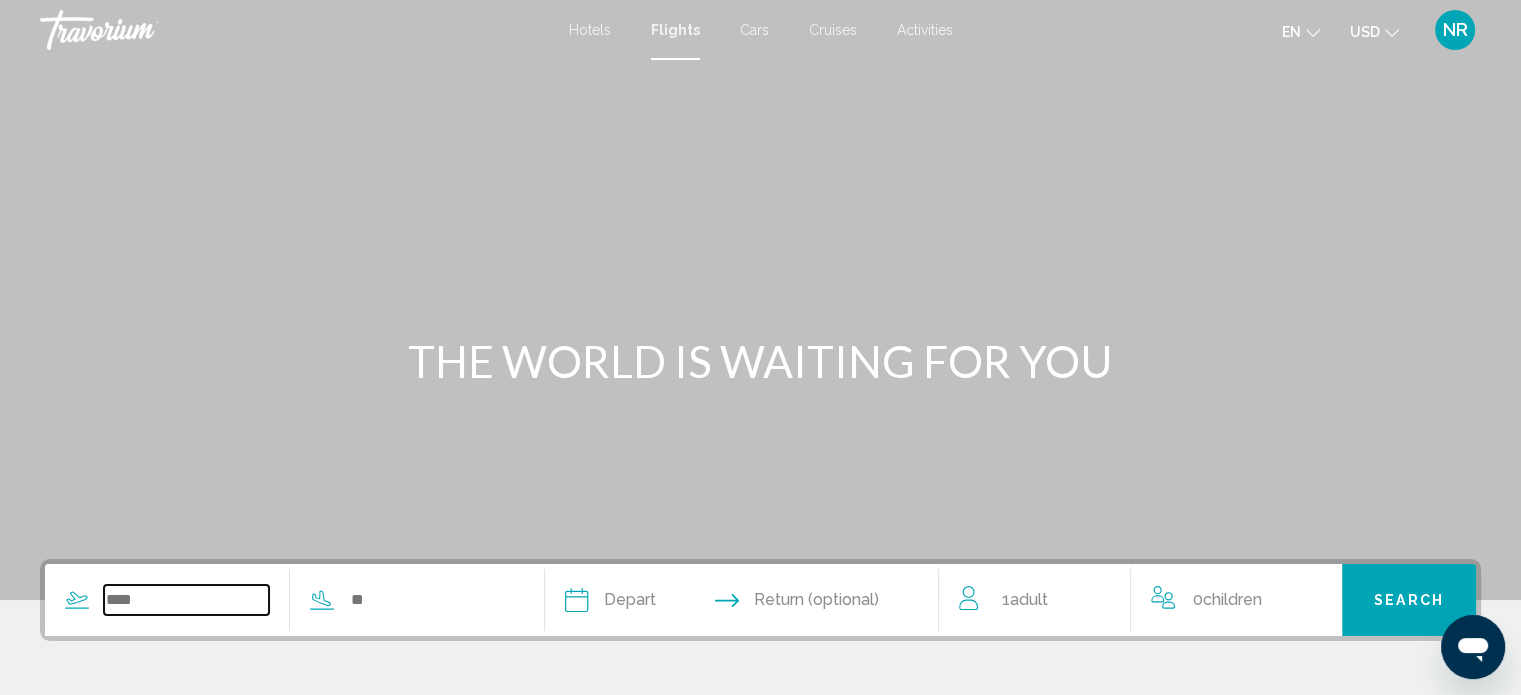 click at bounding box center [186, 600] 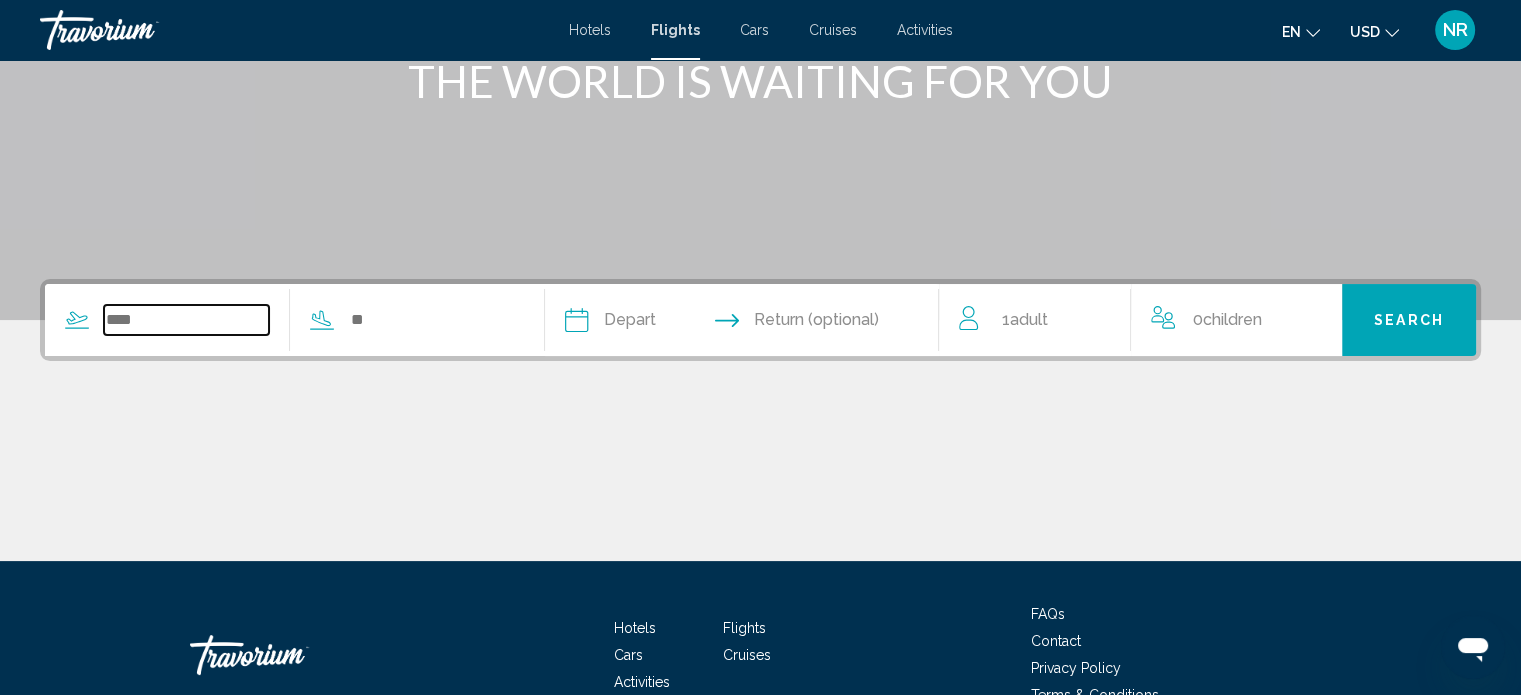 scroll, scrollTop: 390, scrollLeft: 0, axis: vertical 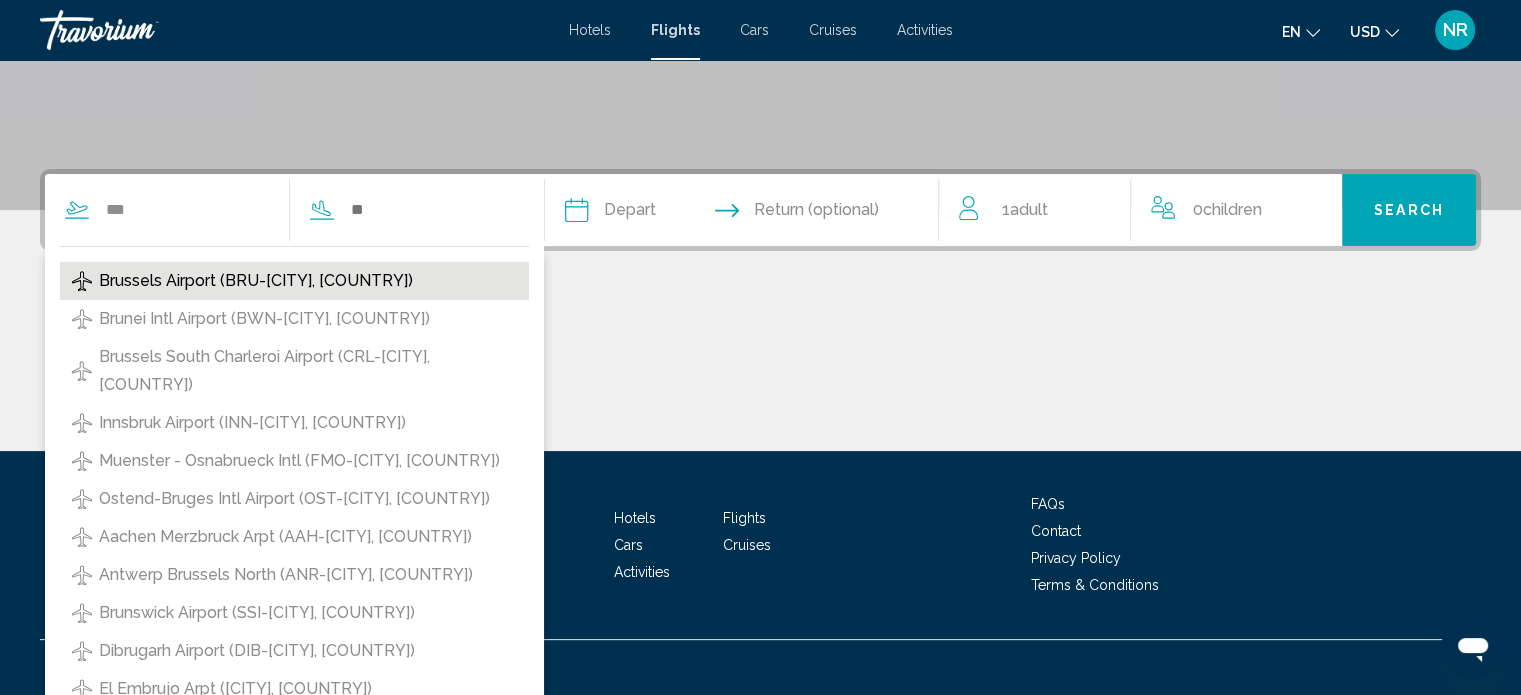 click on "Brussels Airport (BRU-[CITY], [COUNTRY])" at bounding box center [256, 281] 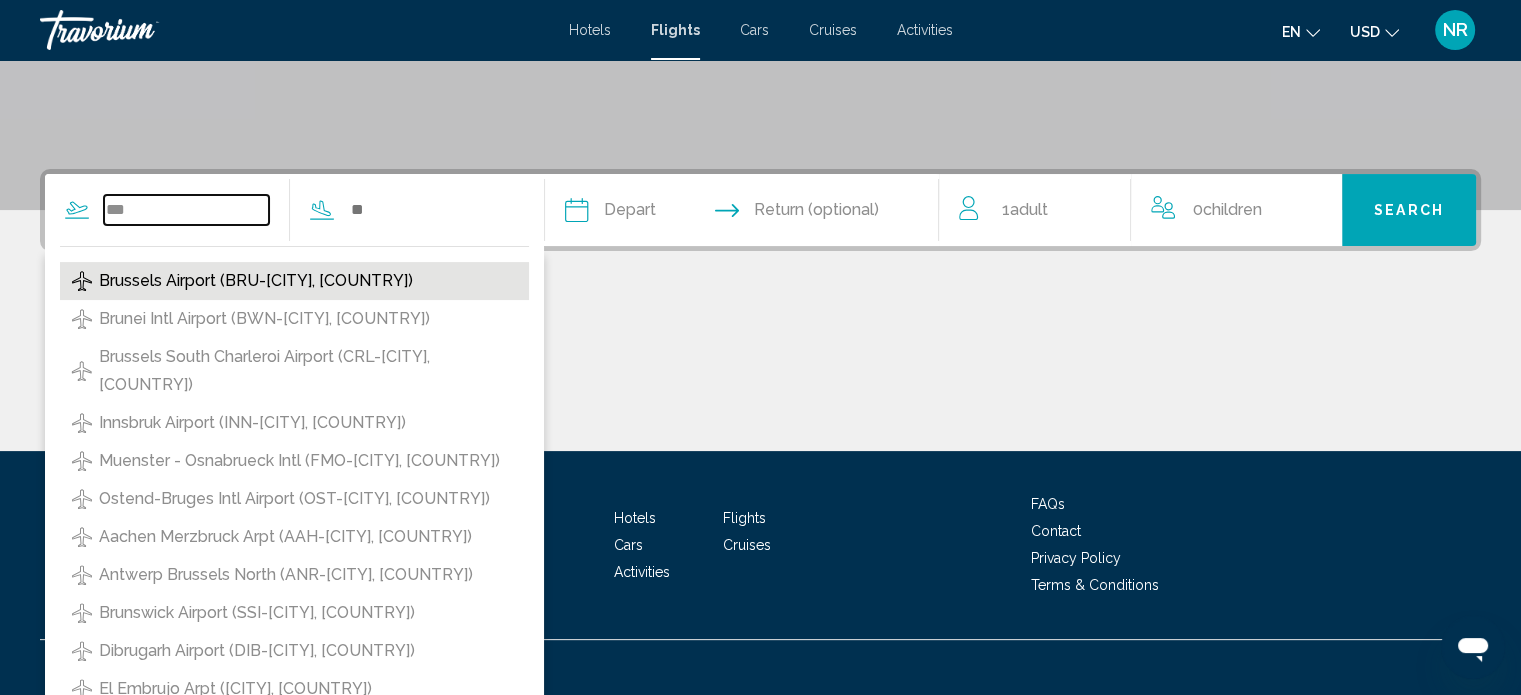 type on "**********" 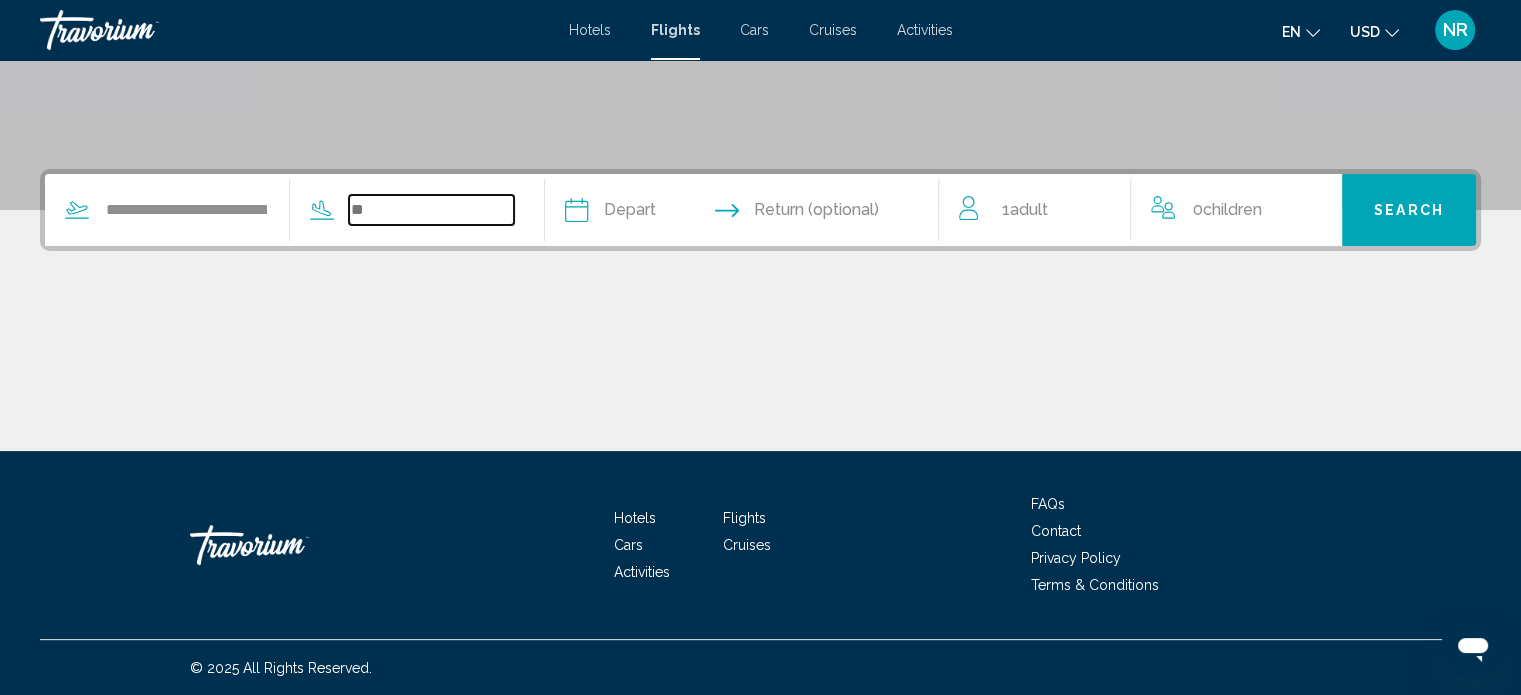click at bounding box center (431, 210) 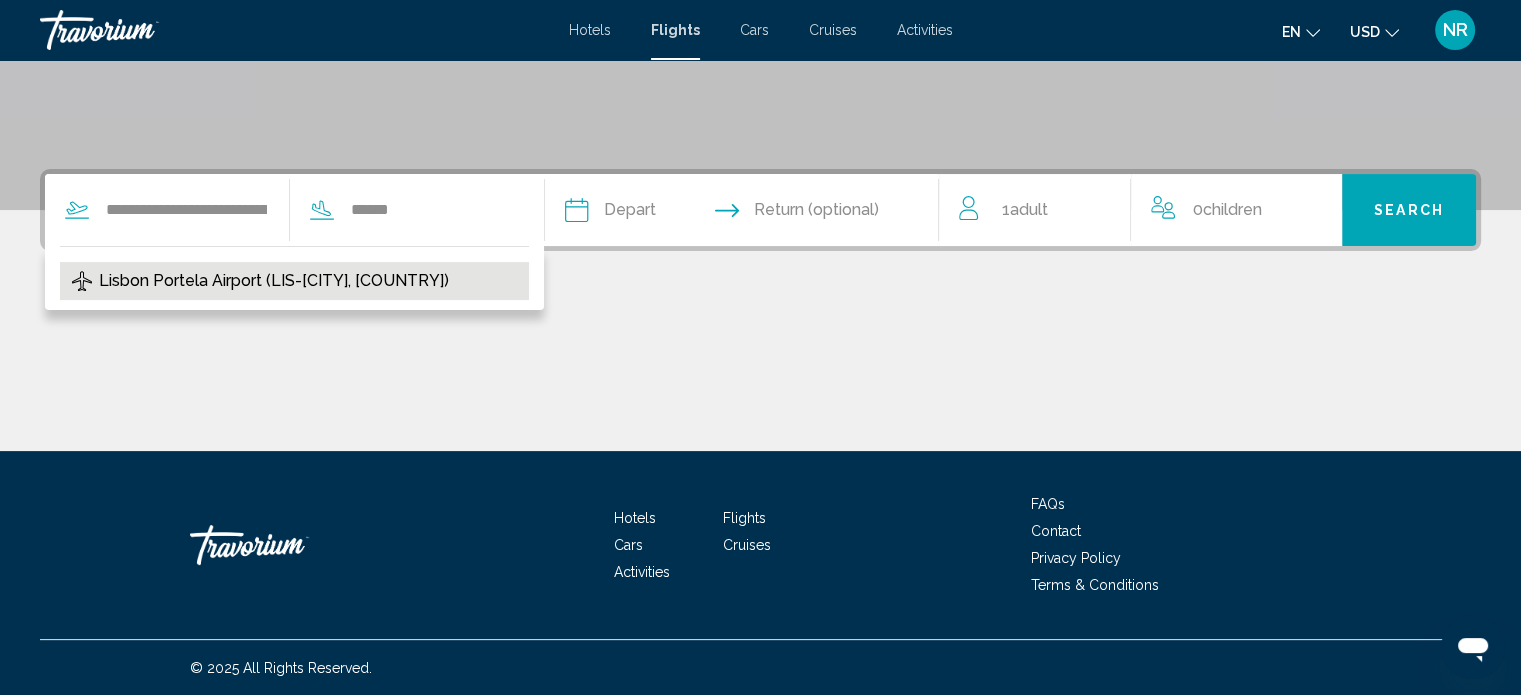 click on "Lisbon Portela Airport (LIS-[CITY], [COUNTRY])" at bounding box center (274, 281) 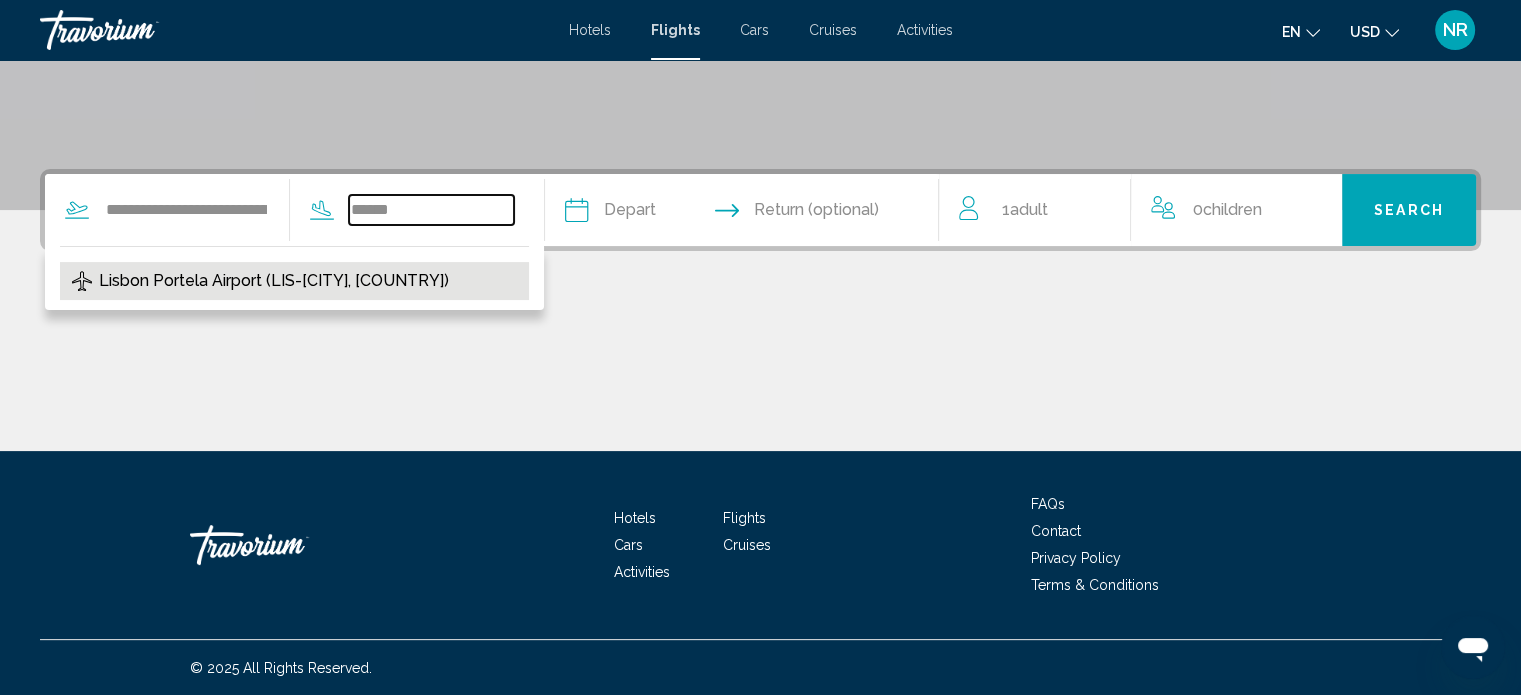 type on "**********" 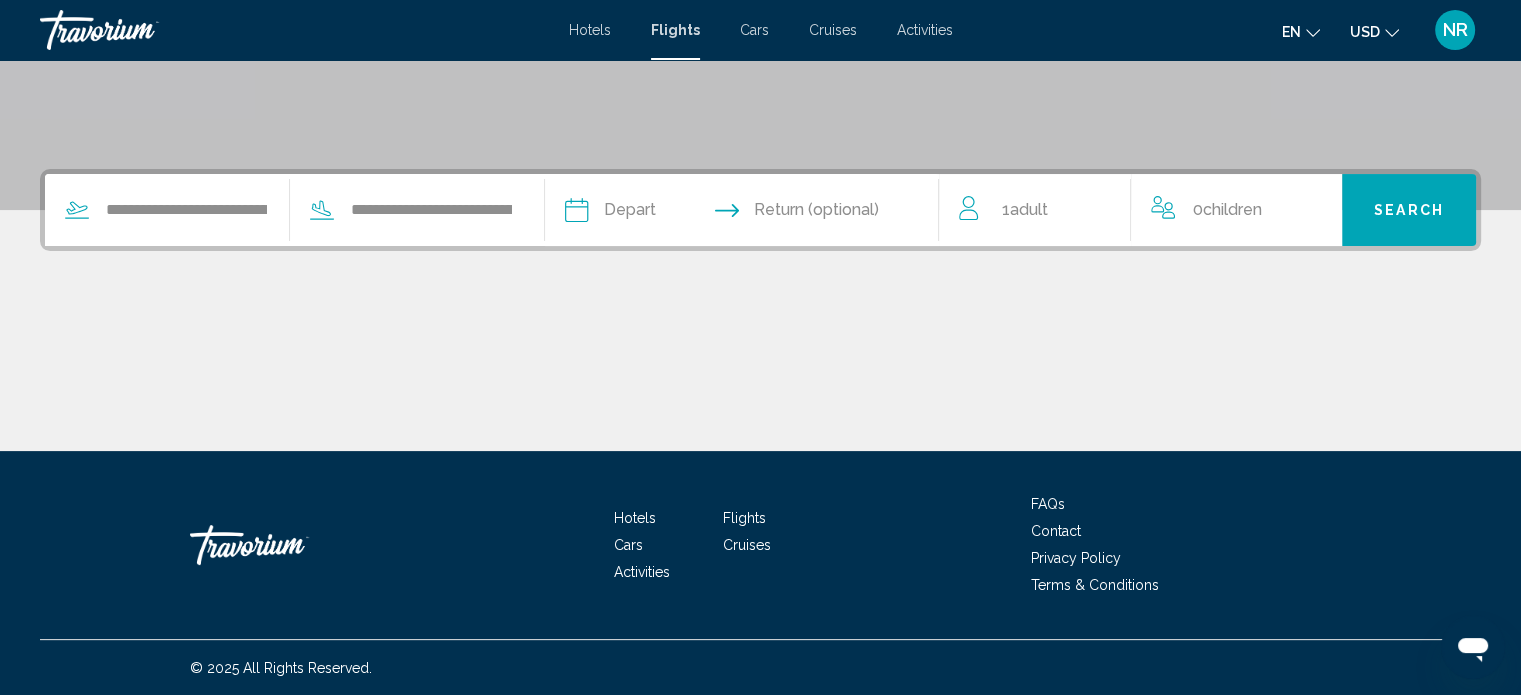 click at bounding box center (657, 213) 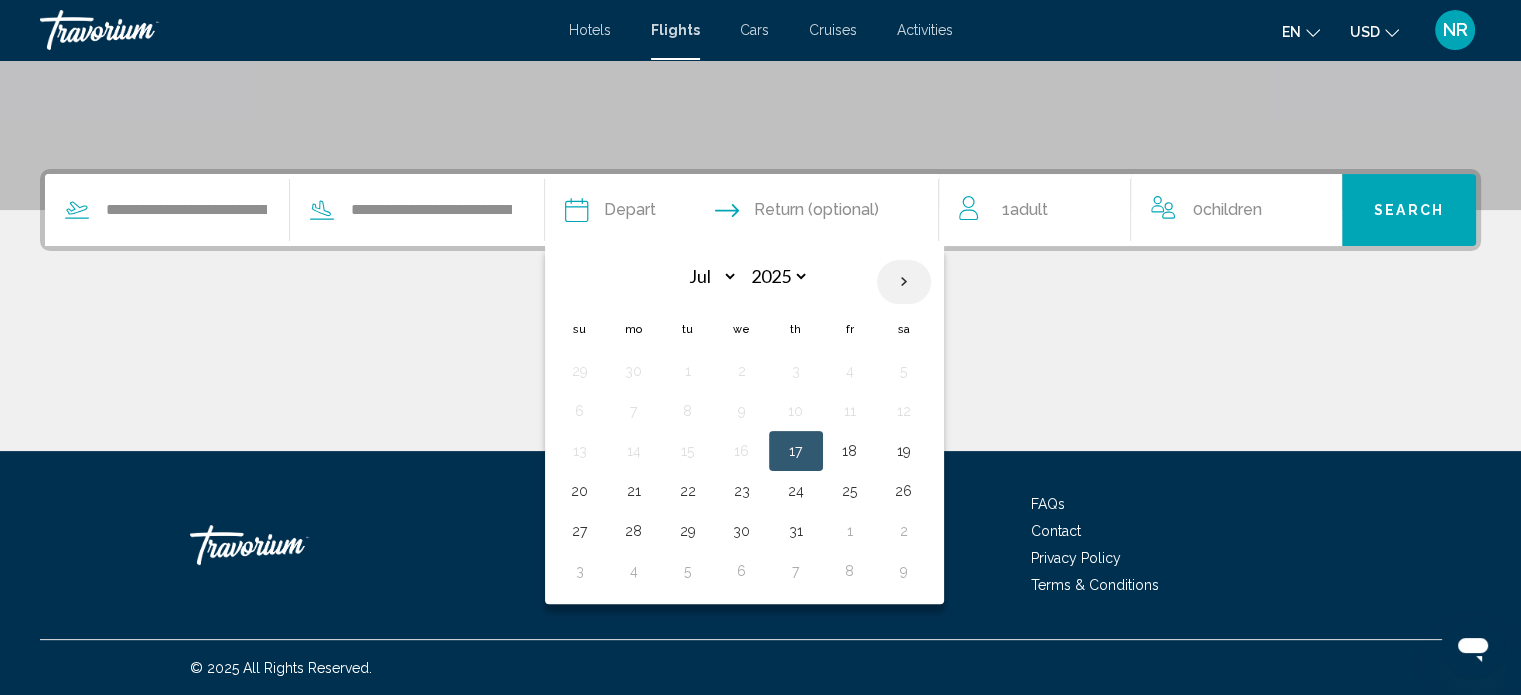 click at bounding box center [904, 282] 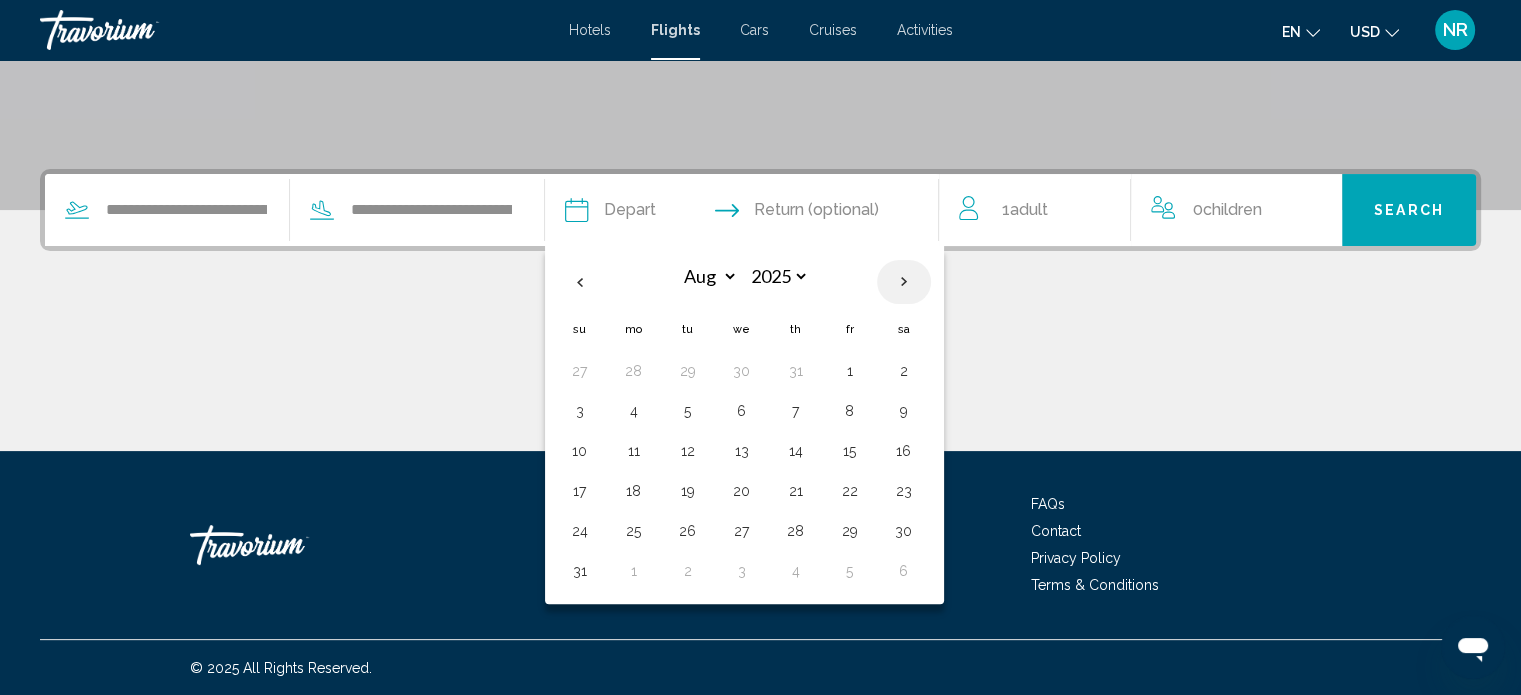 click at bounding box center (904, 282) 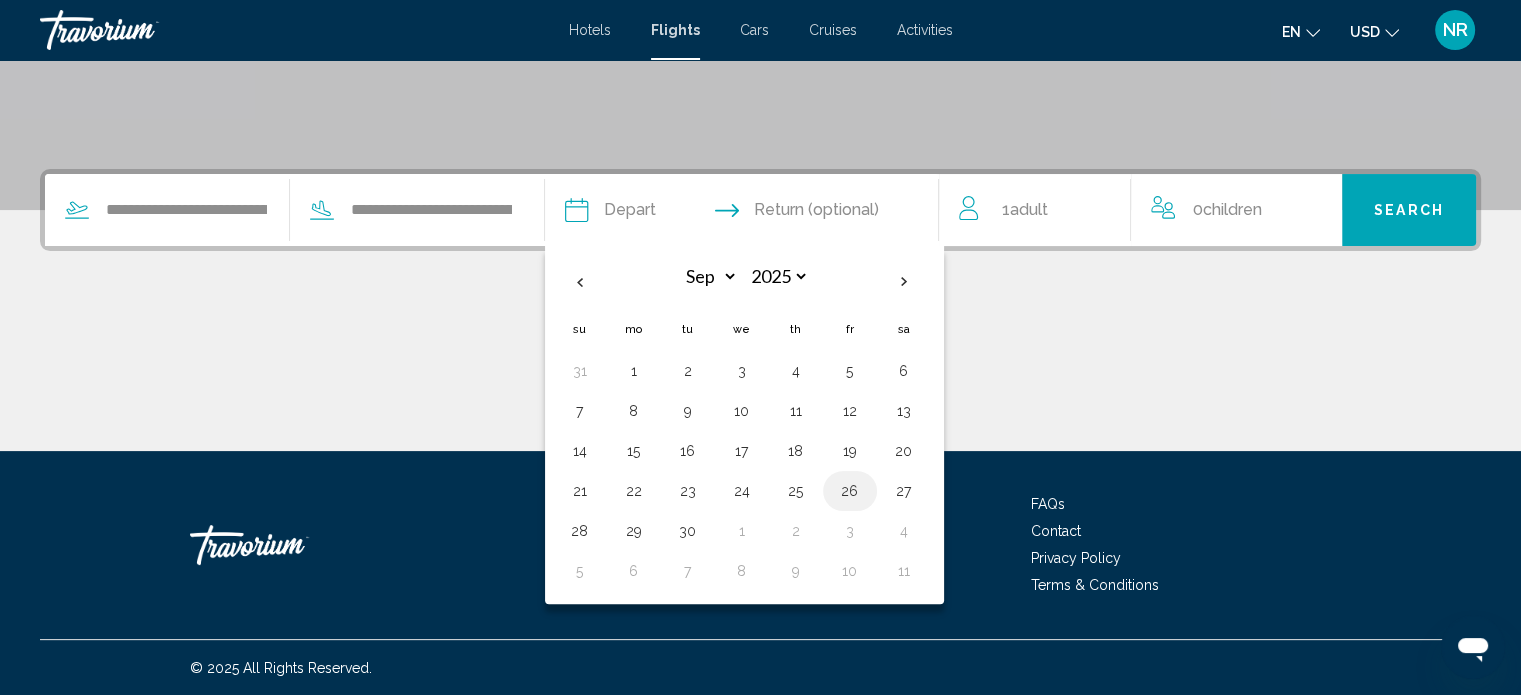 click on "26" at bounding box center [850, 491] 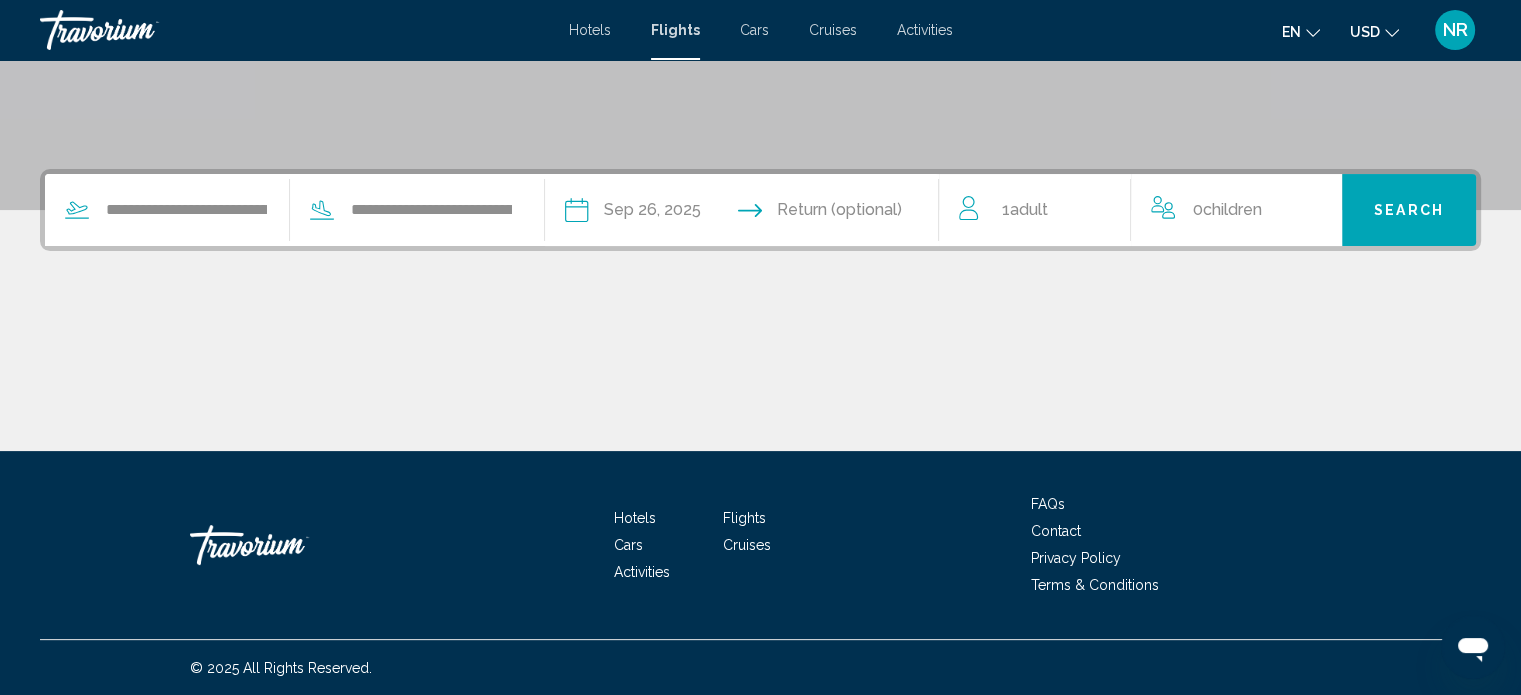 click at bounding box center [849, 213] 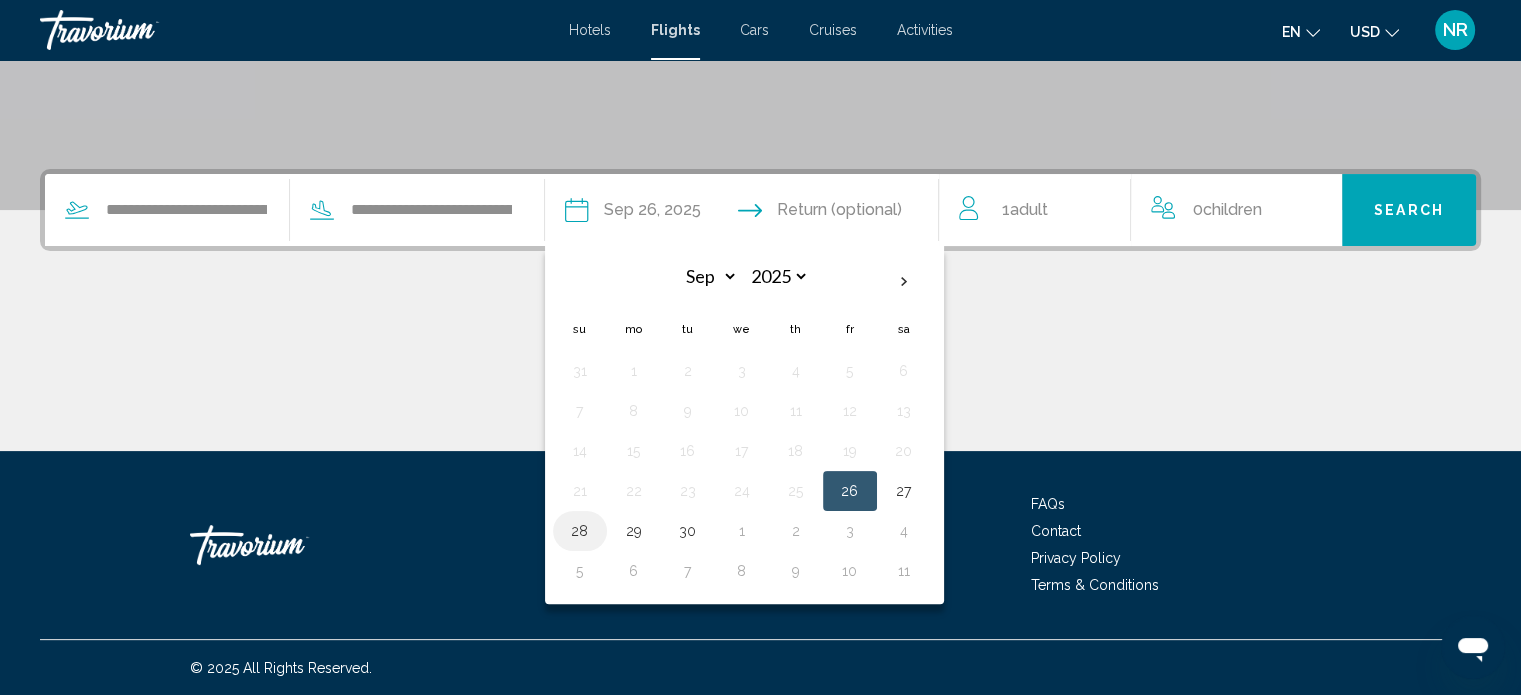 click on "28" at bounding box center [580, 531] 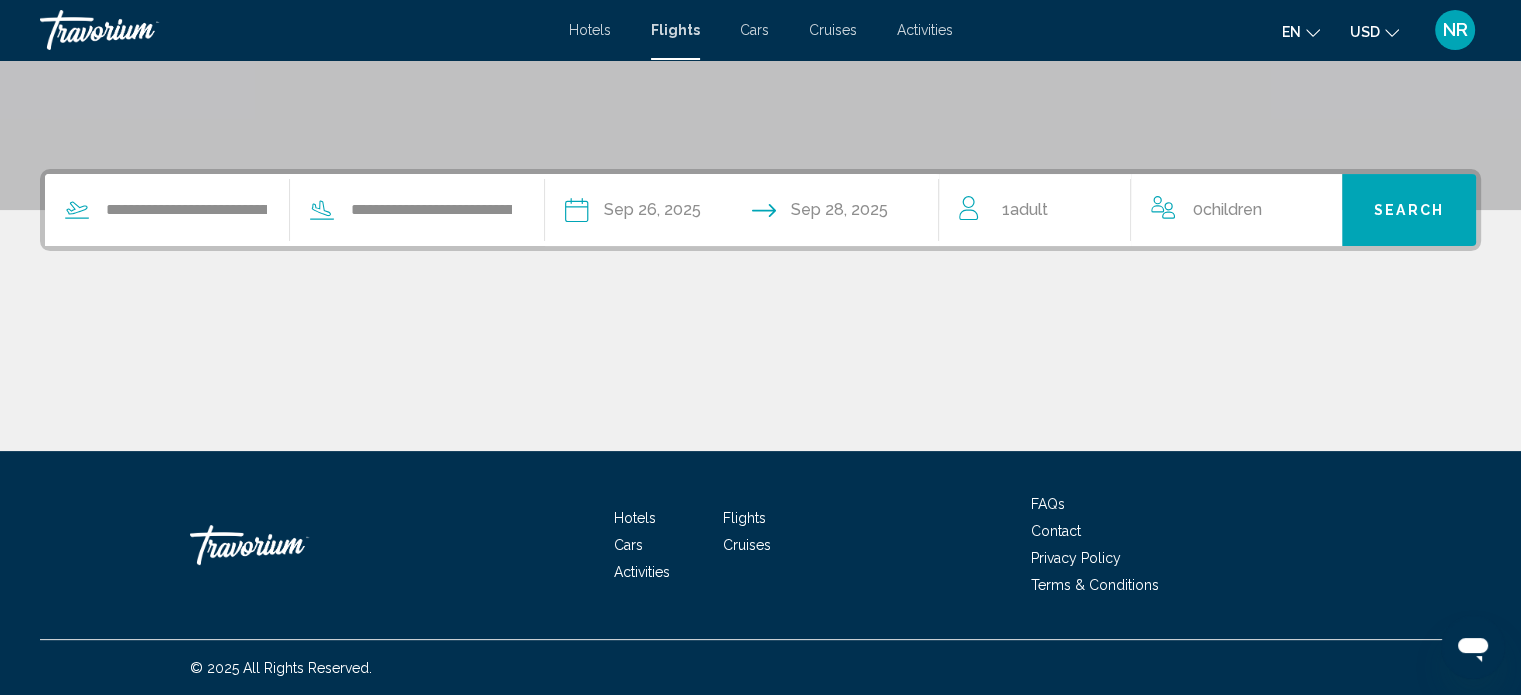 click on "1  Adult Adults" at bounding box center [1044, 210] 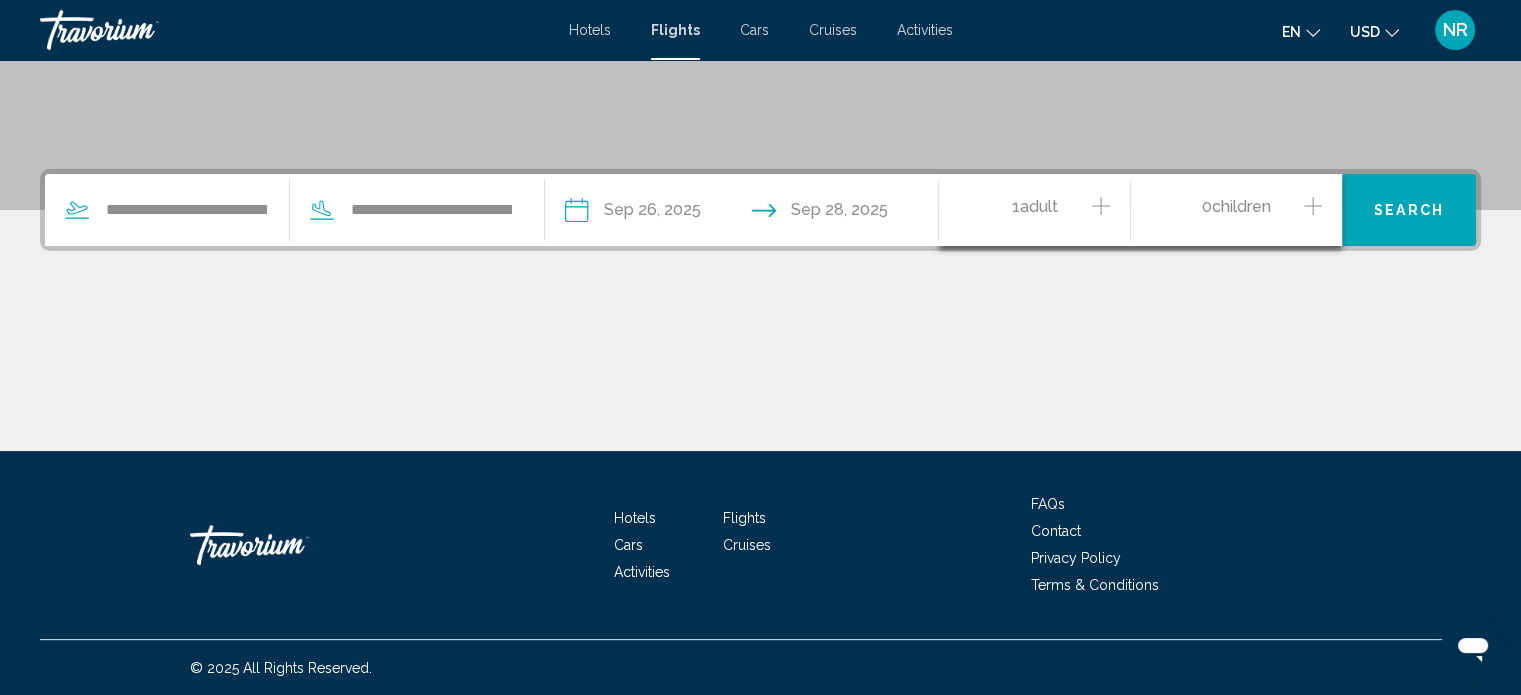 click 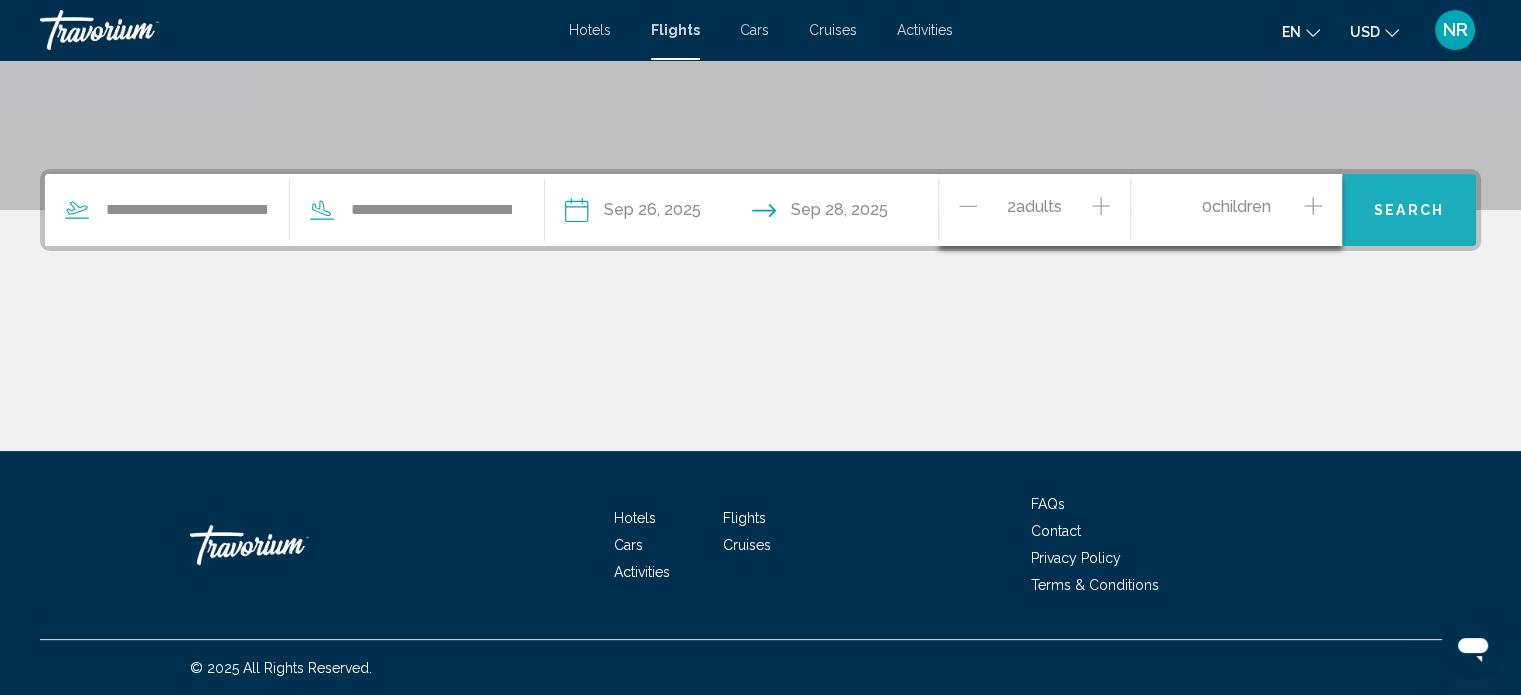click on "Search" at bounding box center [1409, 211] 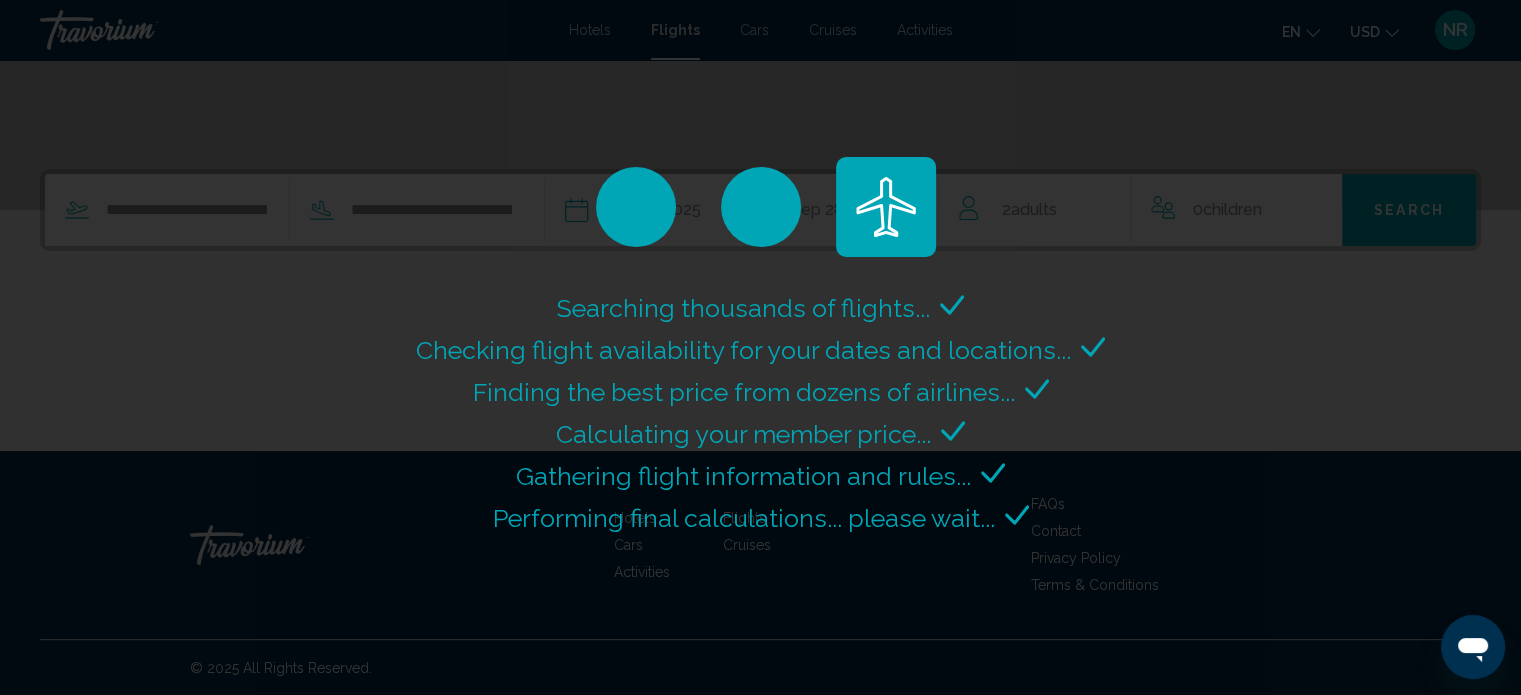 scroll, scrollTop: 0, scrollLeft: 0, axis: both 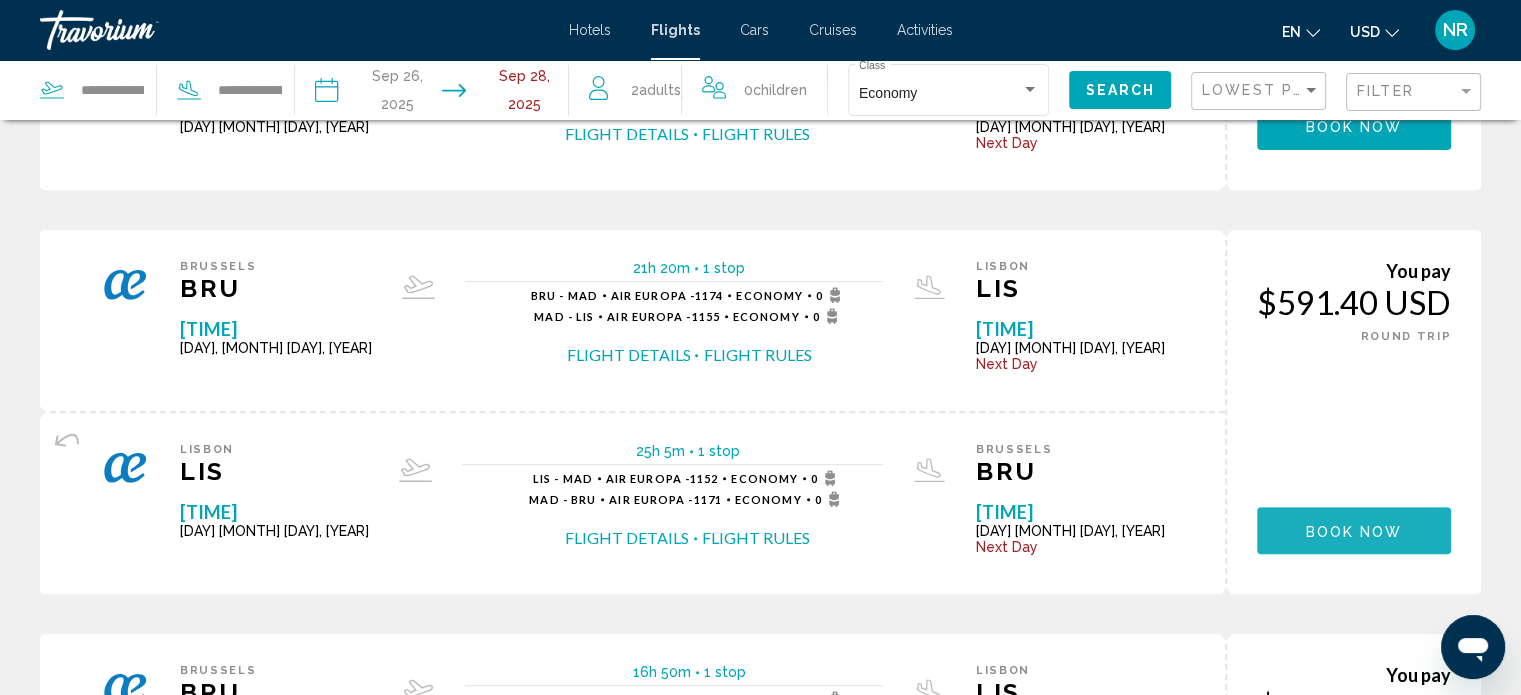 click on "Book now" at bounding box center [1354, 531] 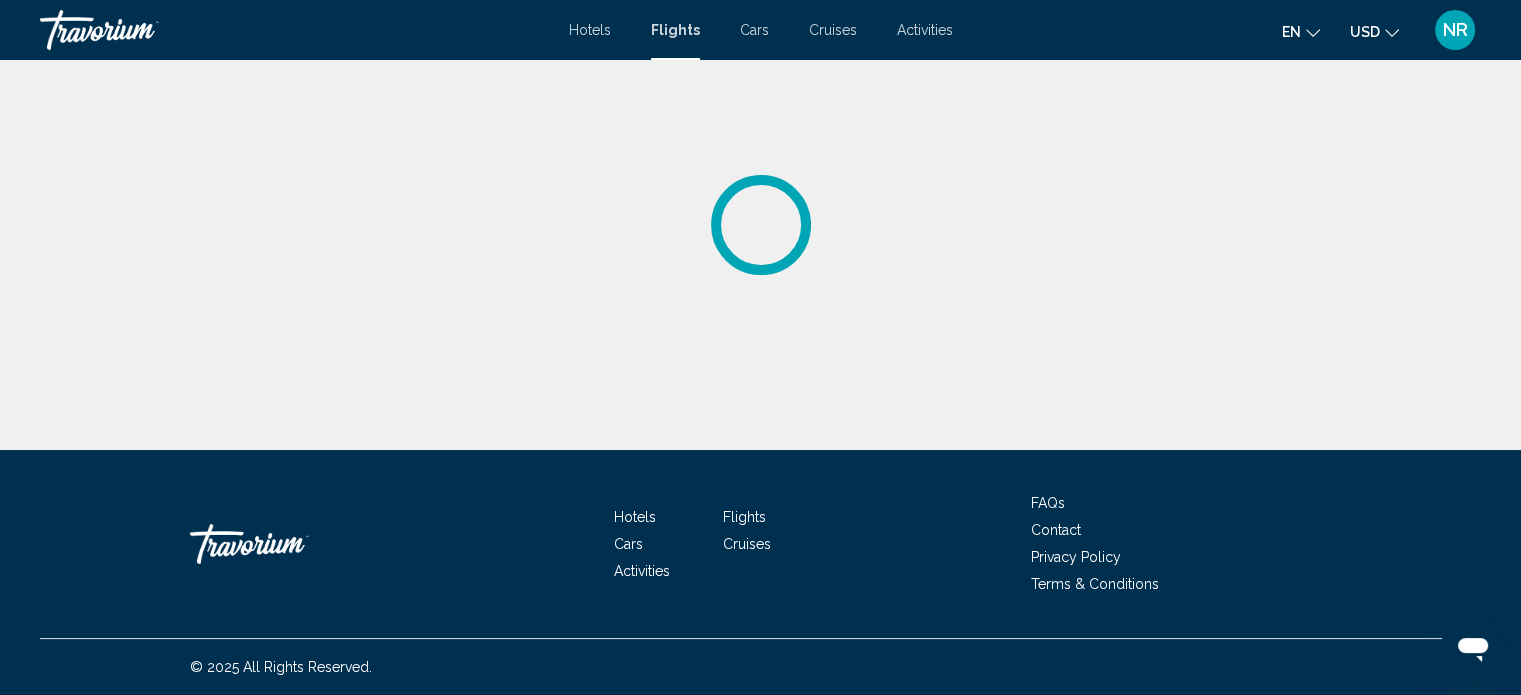 scroll, scrollTop: 0, scrollLeft: 0, axis: both 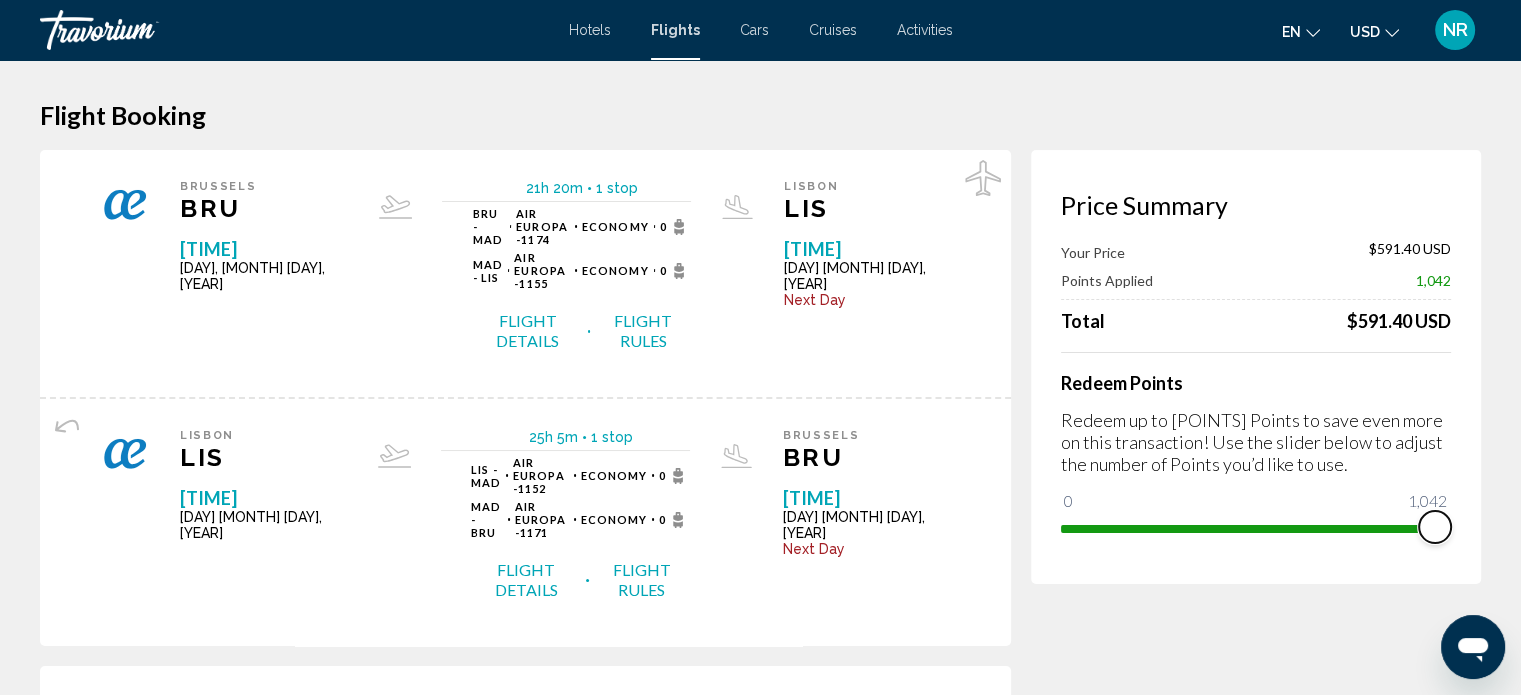 drag, startPoint x: 1071, startPoint y: 502, endPoint x: 1535, endPoint y: 671, distance: 493.8188 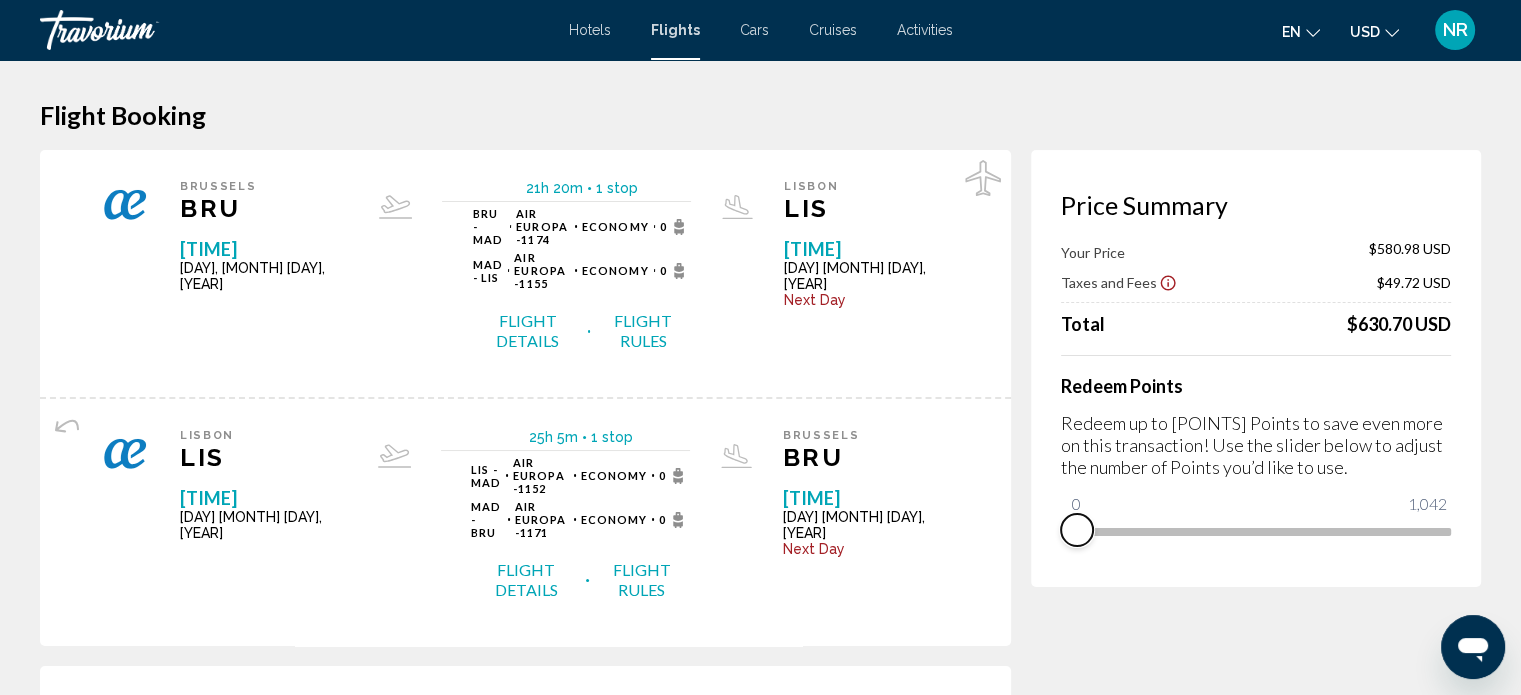 click on "Price Summary Your Price $[PRICE] USD Taxes and Fees
$[PRICE] USD Total  $[PRICE] USD  Redeem  Points Redeem up to [POINTS]  Points to save even more on this transaction! Use the slider below to adjust the number of Points you’d like to use. 0 [POINTS] 0" at bounding box center [1256, 368] 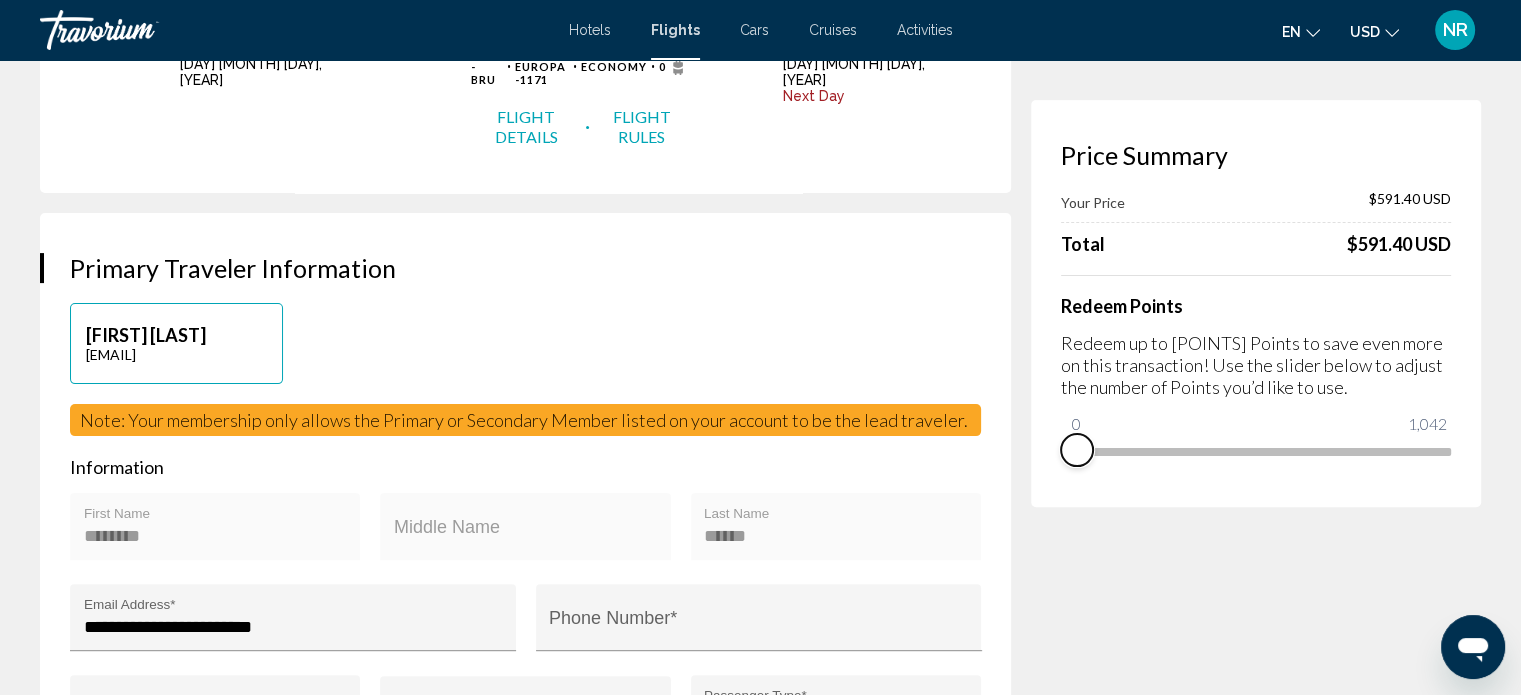 scroll, scrollTop: 466, scrollLeft: 0, axis: vertical 